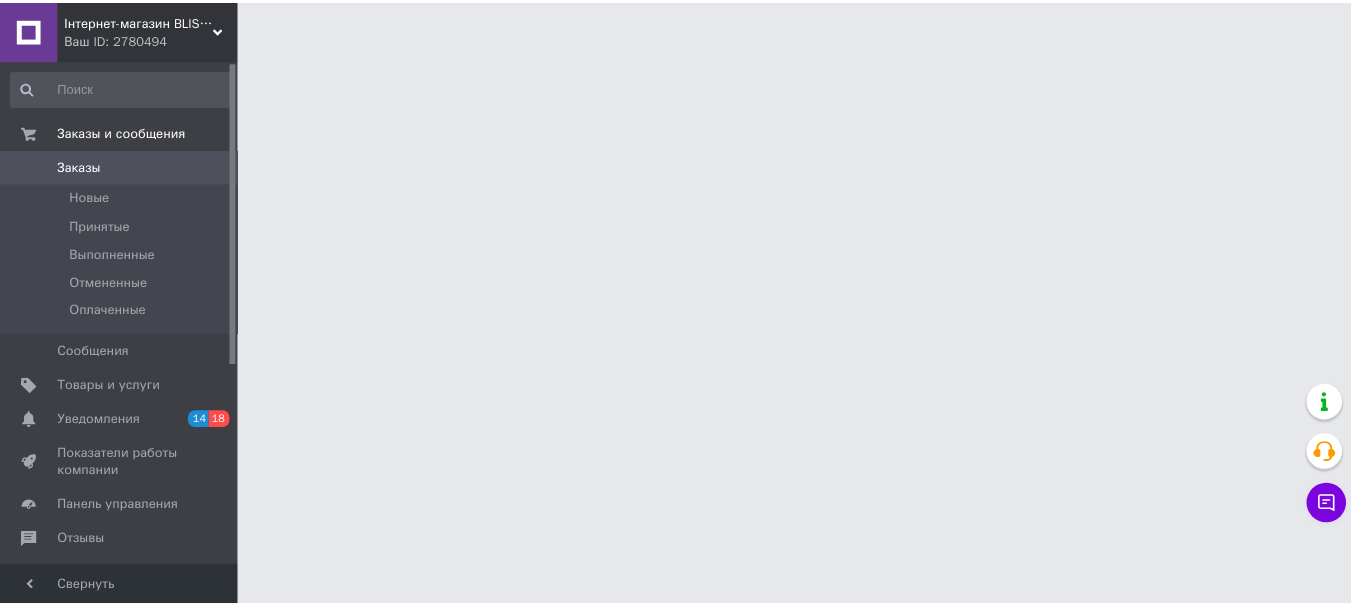 scroll, scrollTop: 0, scrollLeft: 0, axis: both 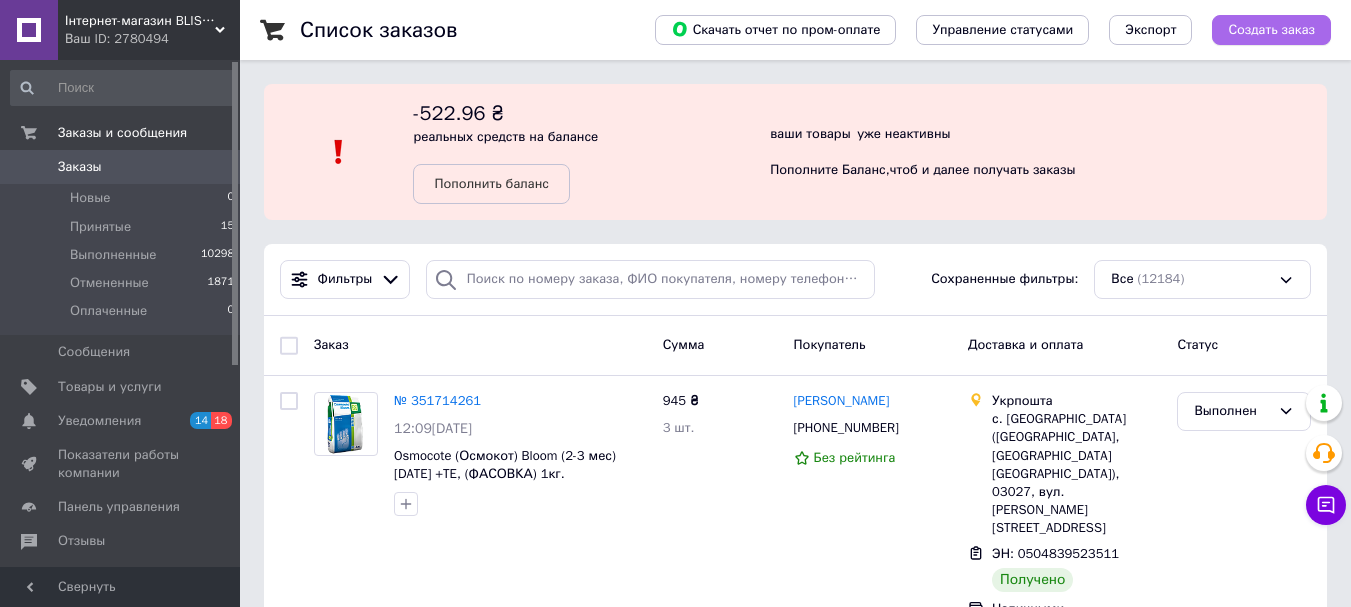 click on "Создать заказ" at bounding box center (1271, 30) 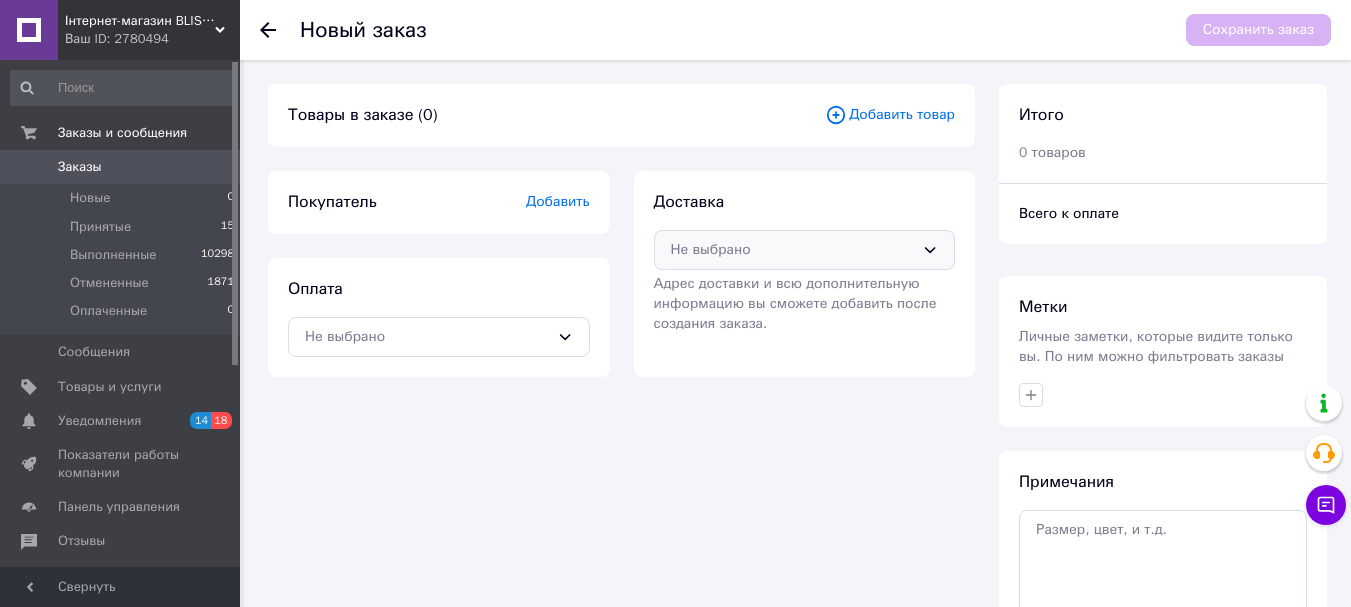 click on "Не выбрано" at bounding box center (793, 250) 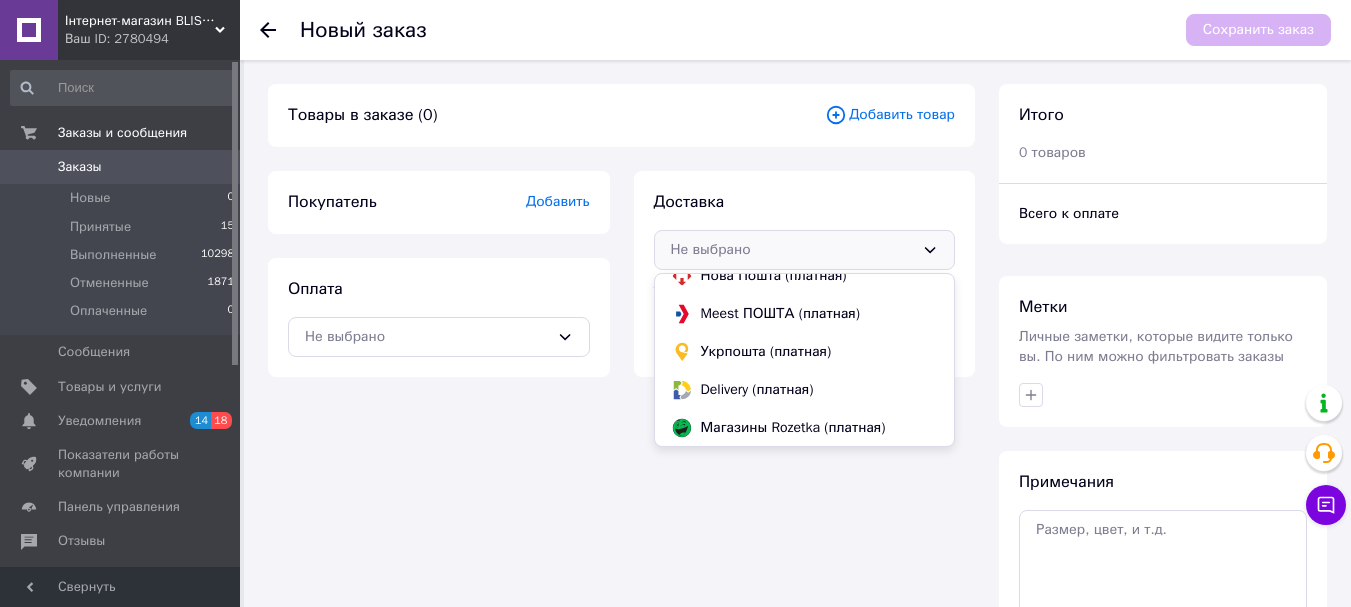 scroll, scrollTop: 132, scrollLeft: 0, axis: vertical 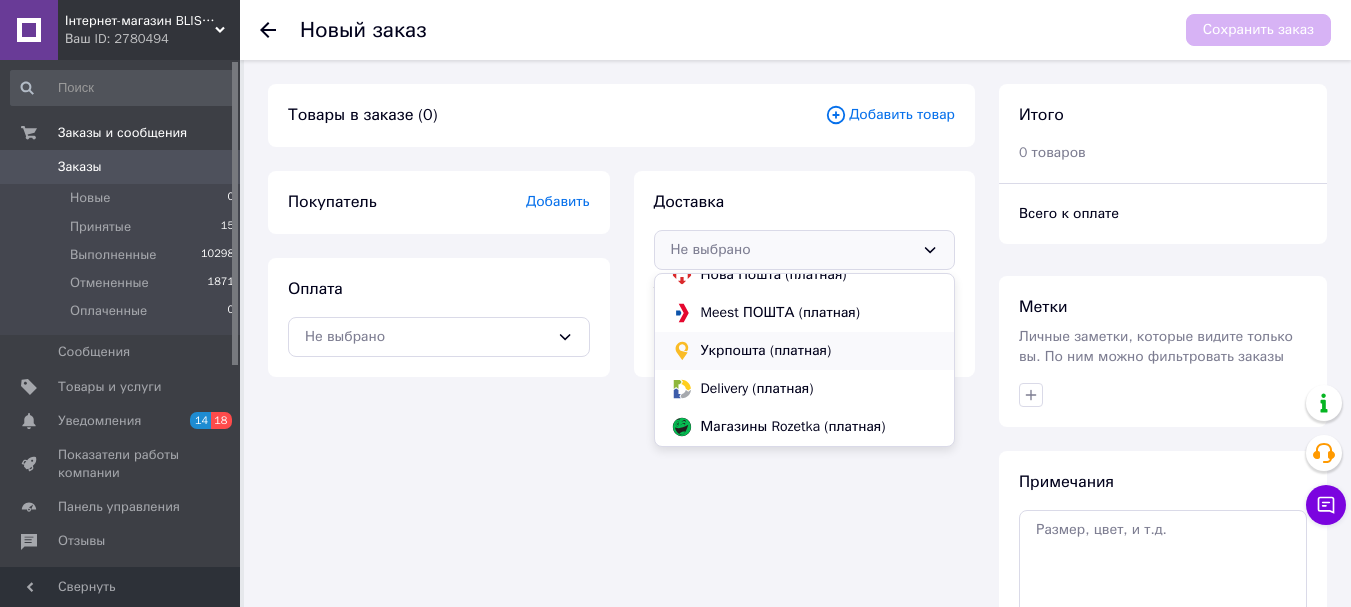 click on "Укрпошта (платная)" at bounding box center [820, 351] 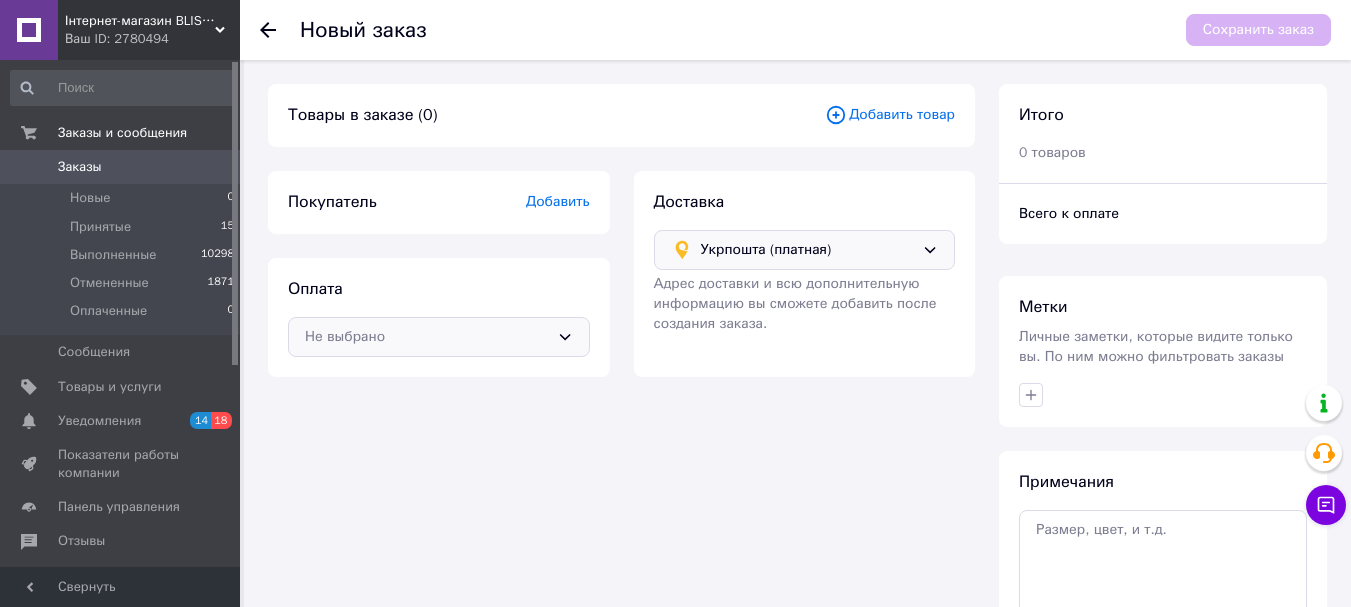 click on "Не выбрано" at bounding box center (439, 337) 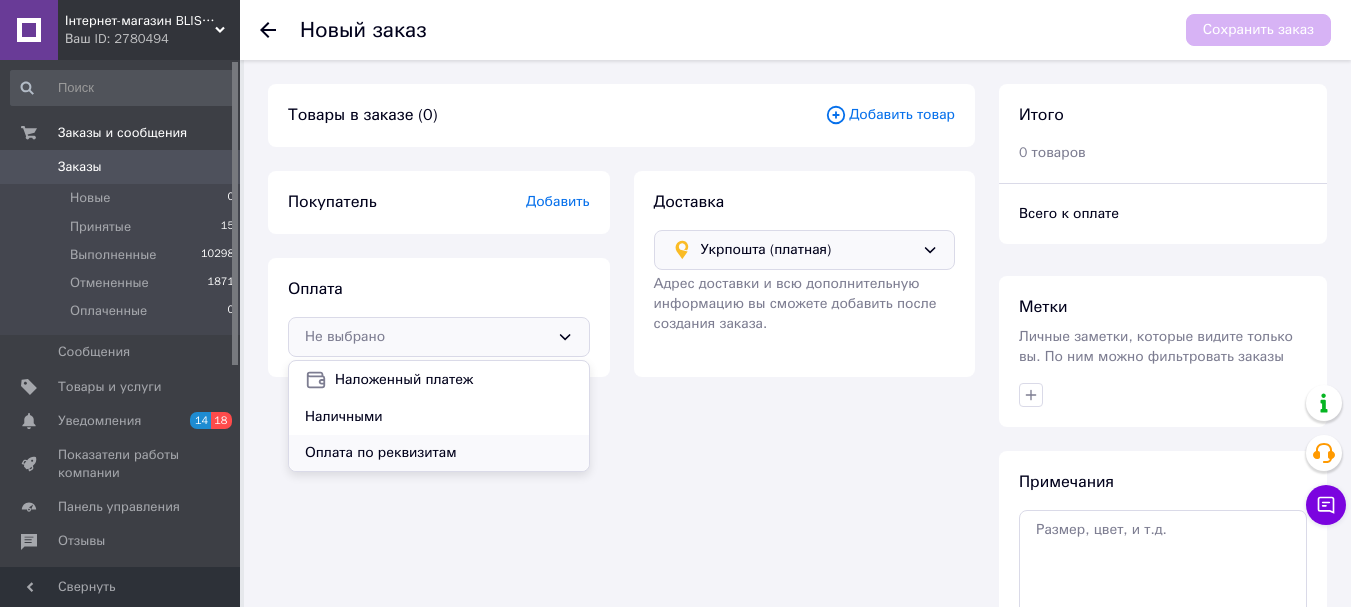 click on "Оплата по реквизитам" at bounding box center [439, 453] 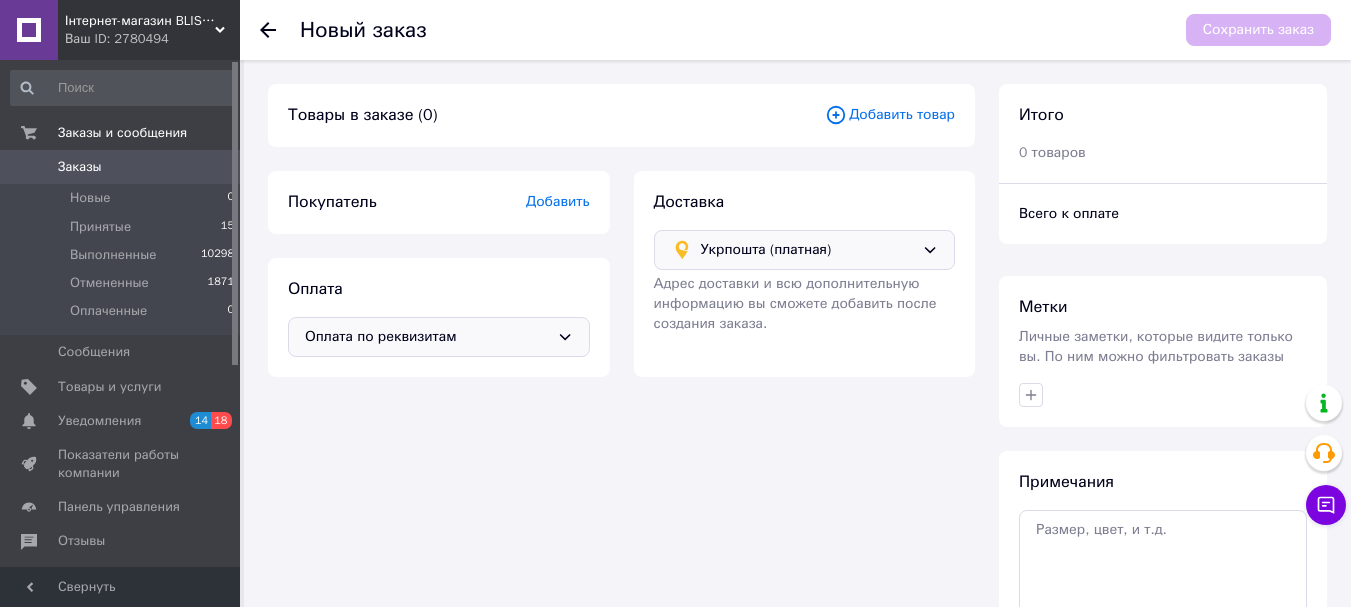 click on "Добавить" at bounding box center (558, 201) 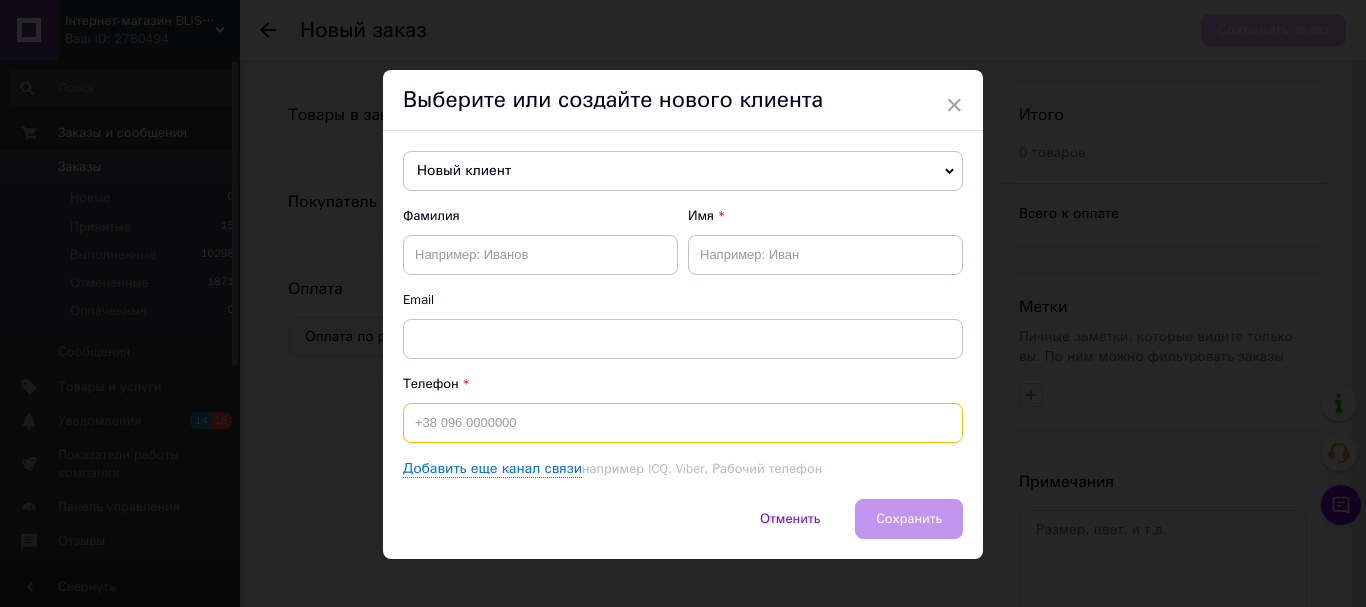 click at bounding box center (683, 423) 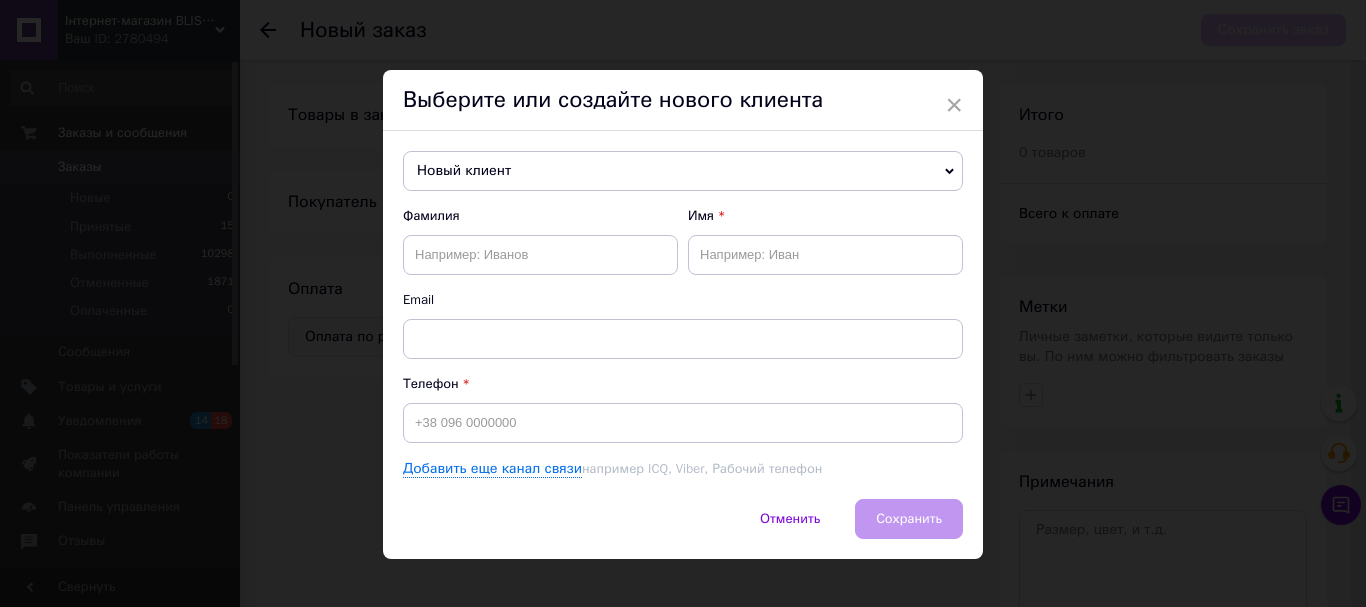 click on "Новый клиент" at bounding box center [683, 171] 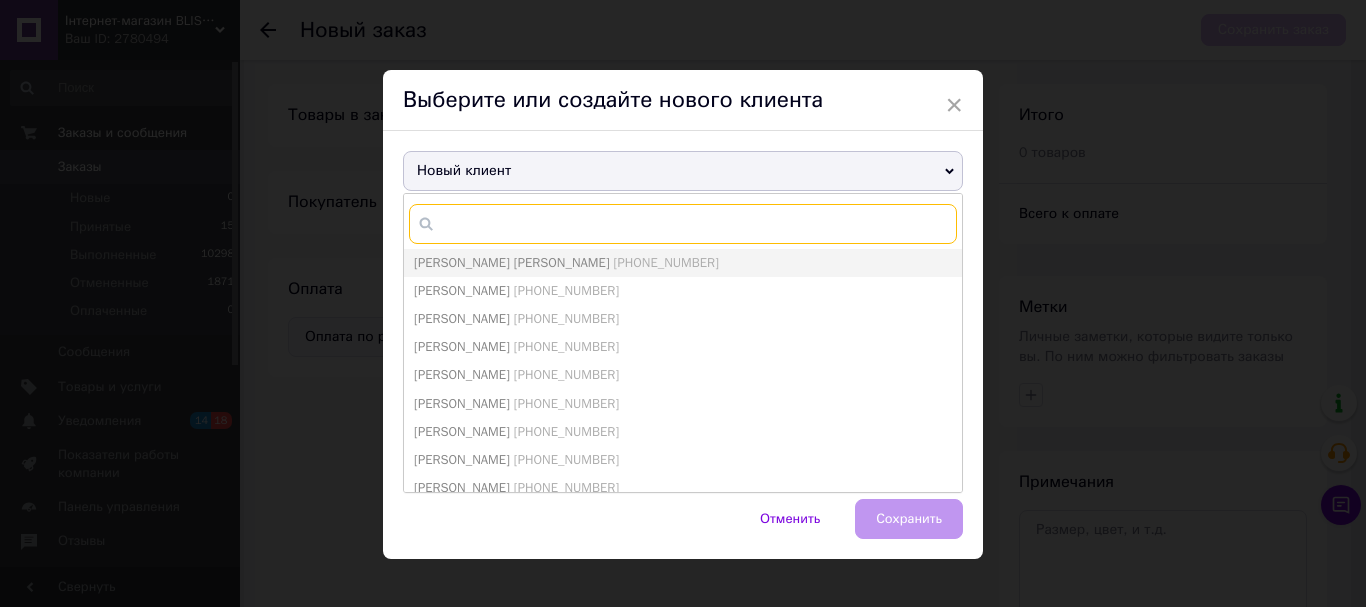 click at bounding box center [683, 224] 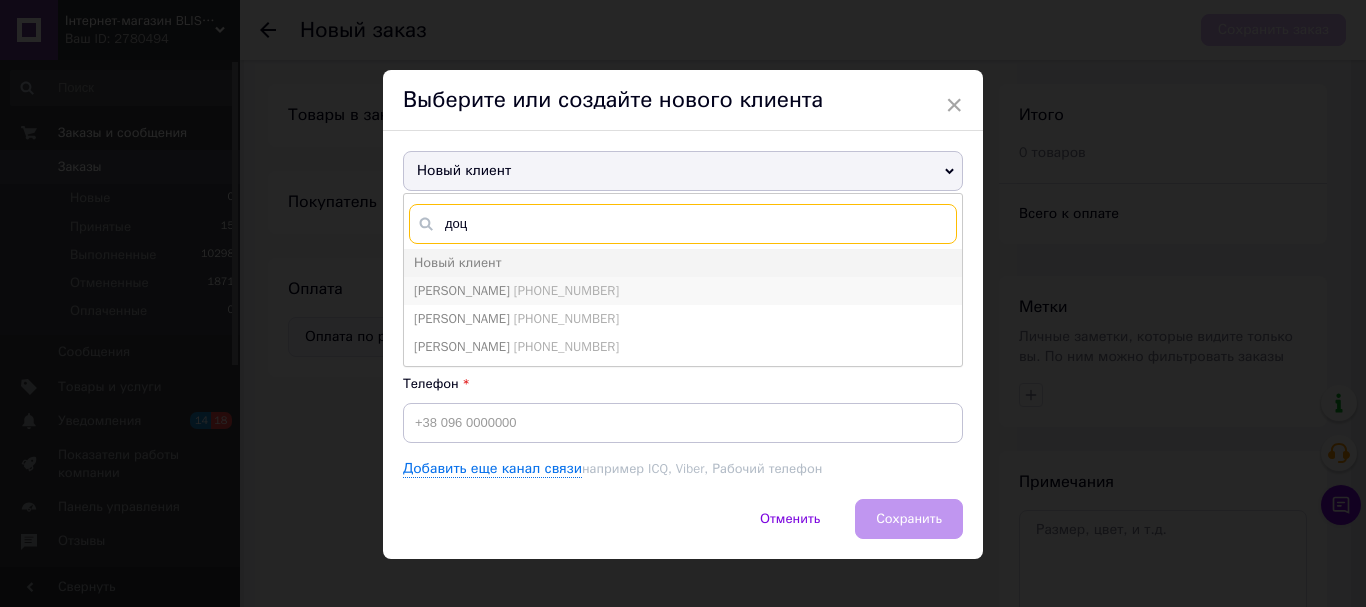 type on "доц" 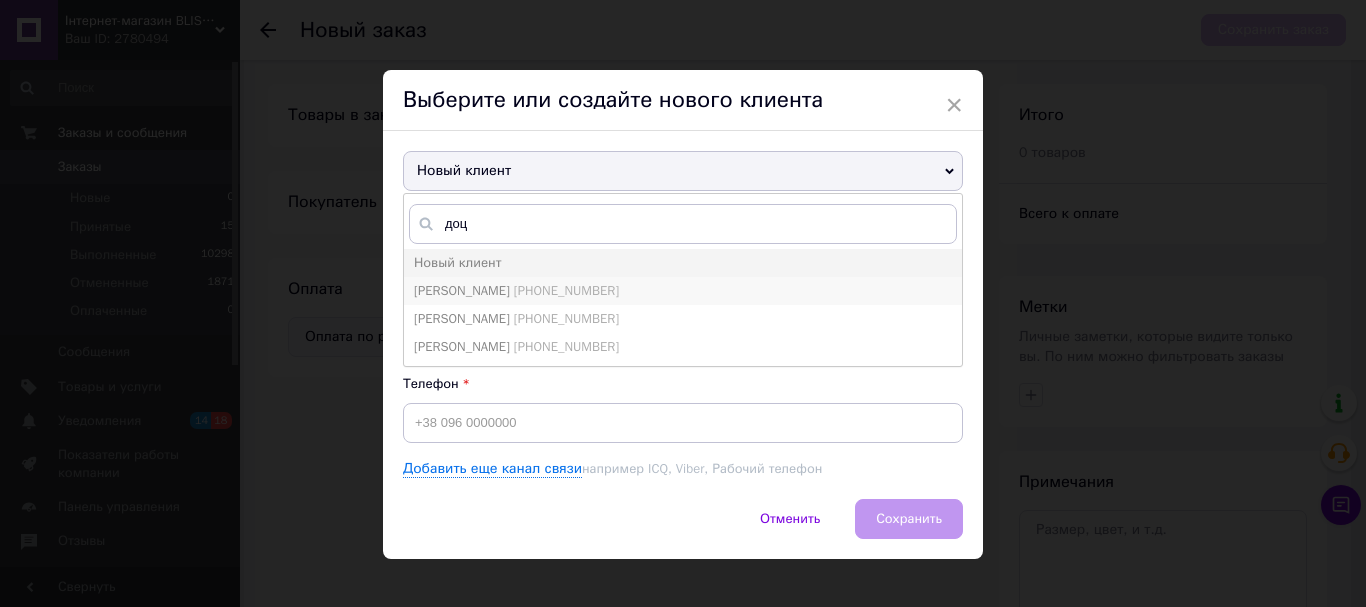 click on "[PERSON_NAME]" at bounding box center (462, 290) 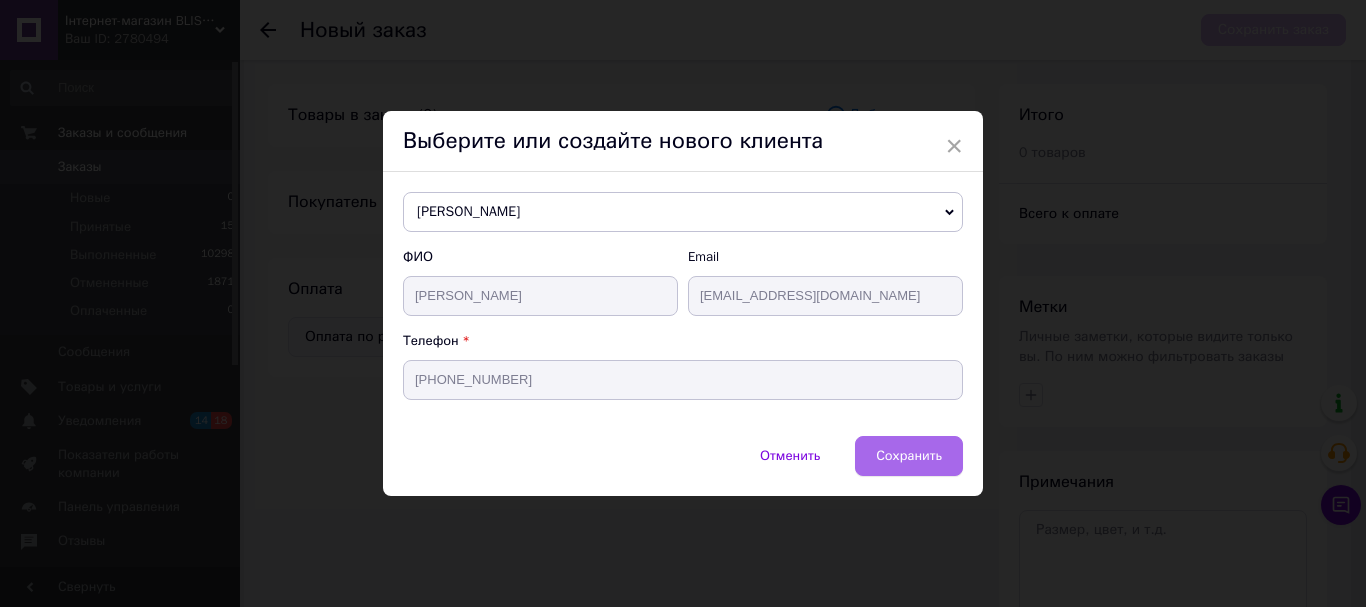 click on "Сохранить" at bounding box center (909, 455) 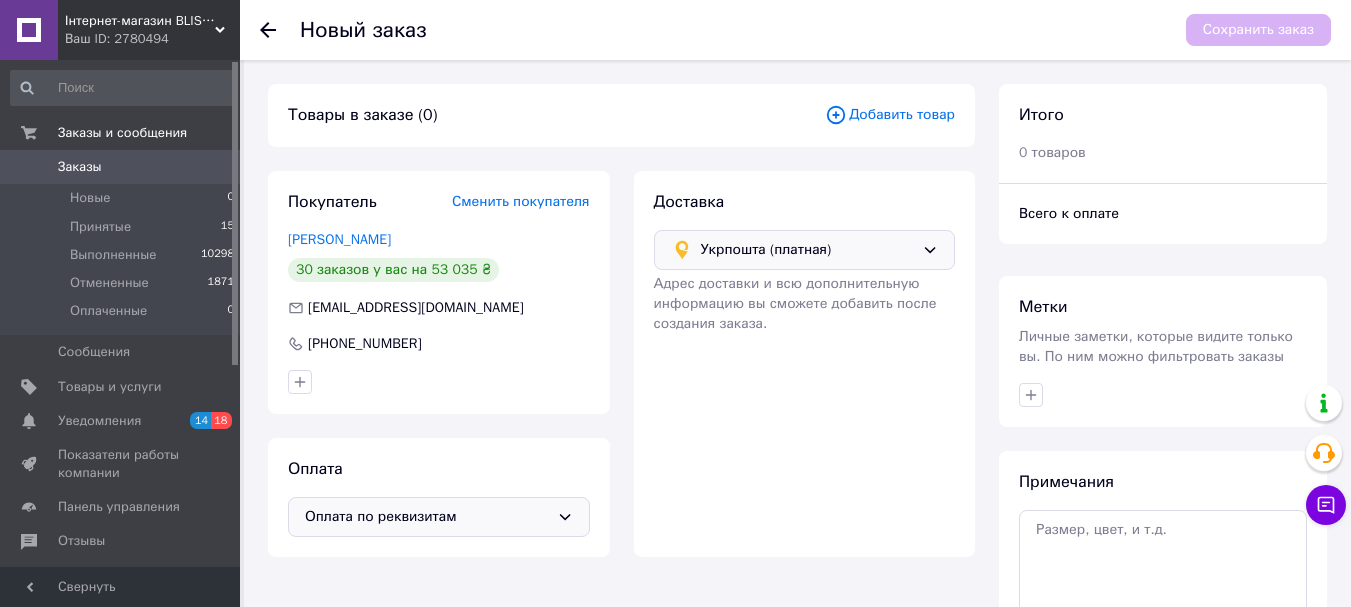click on "Добавить товар" at bounding box center [890, 115] 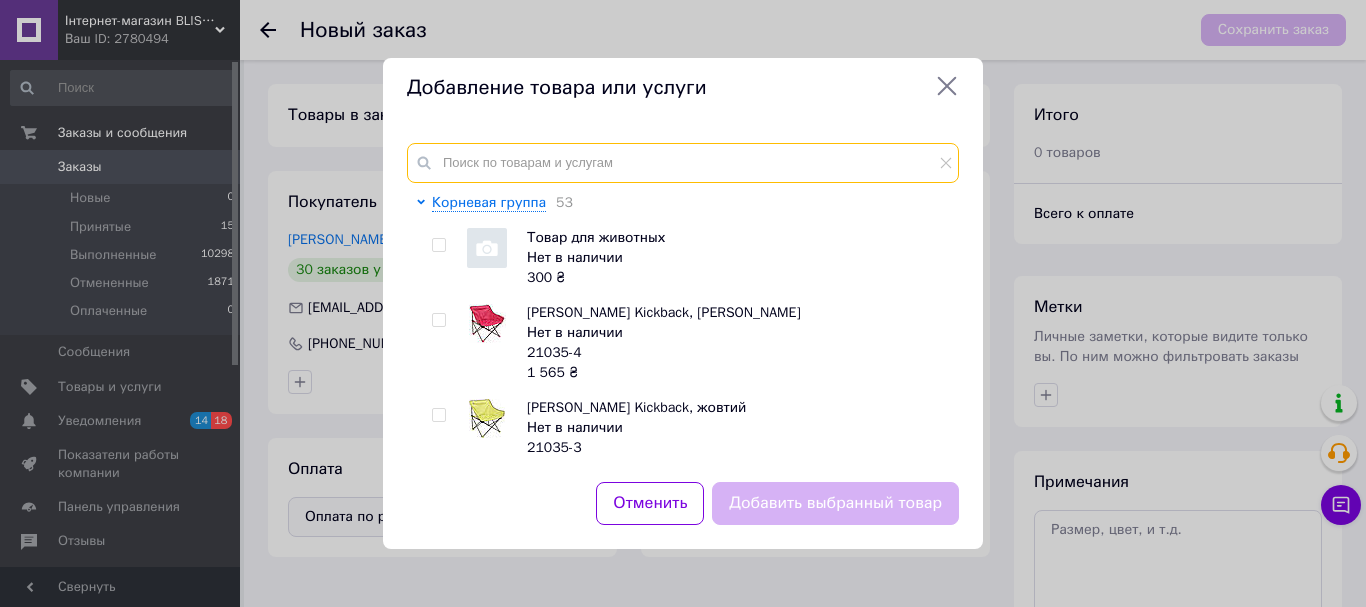 click at bounding box center [683, 163] 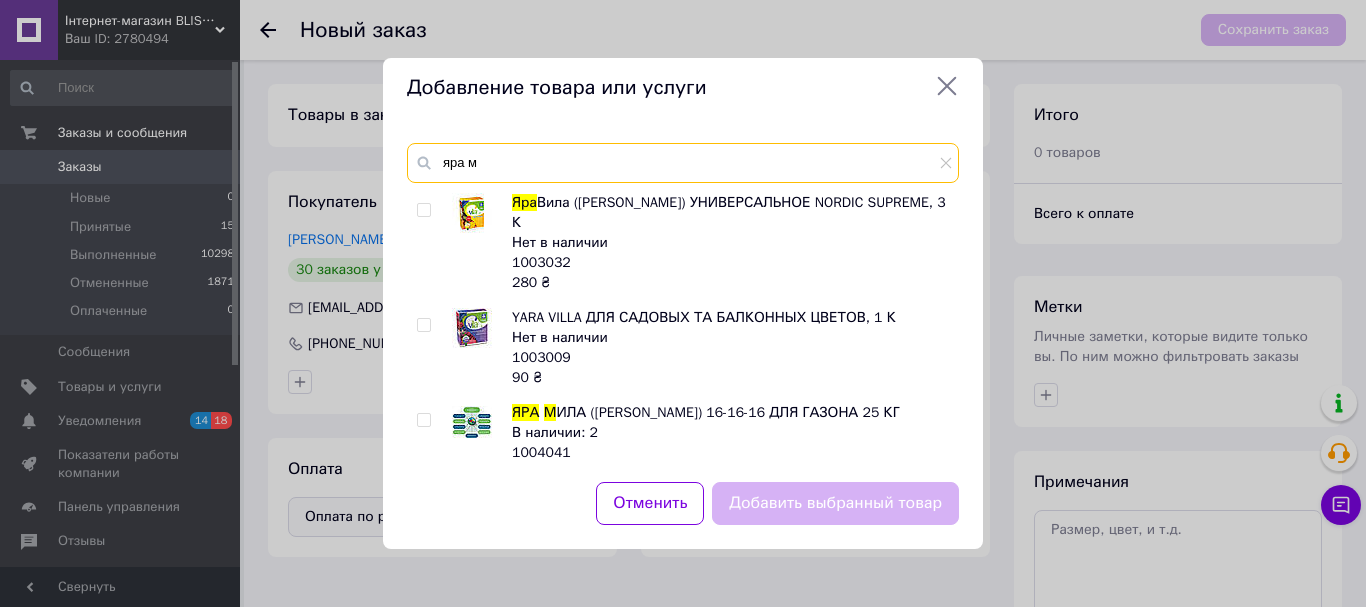 type on "яра м" 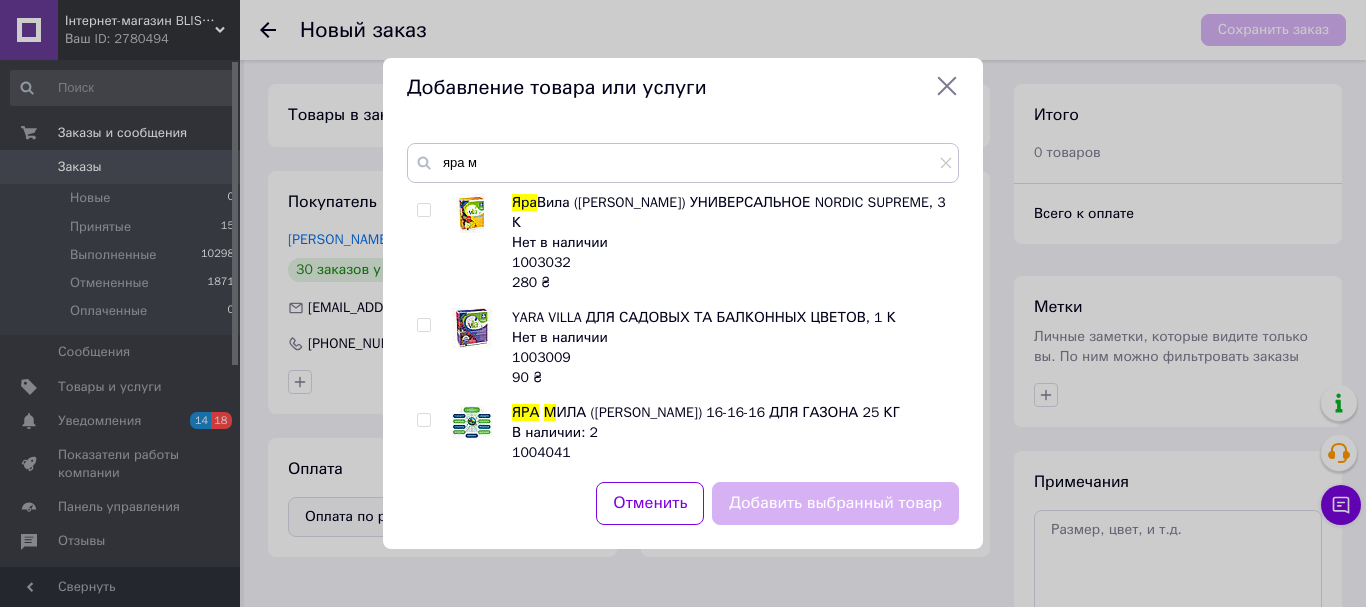 click at bounding box center (423, 420) 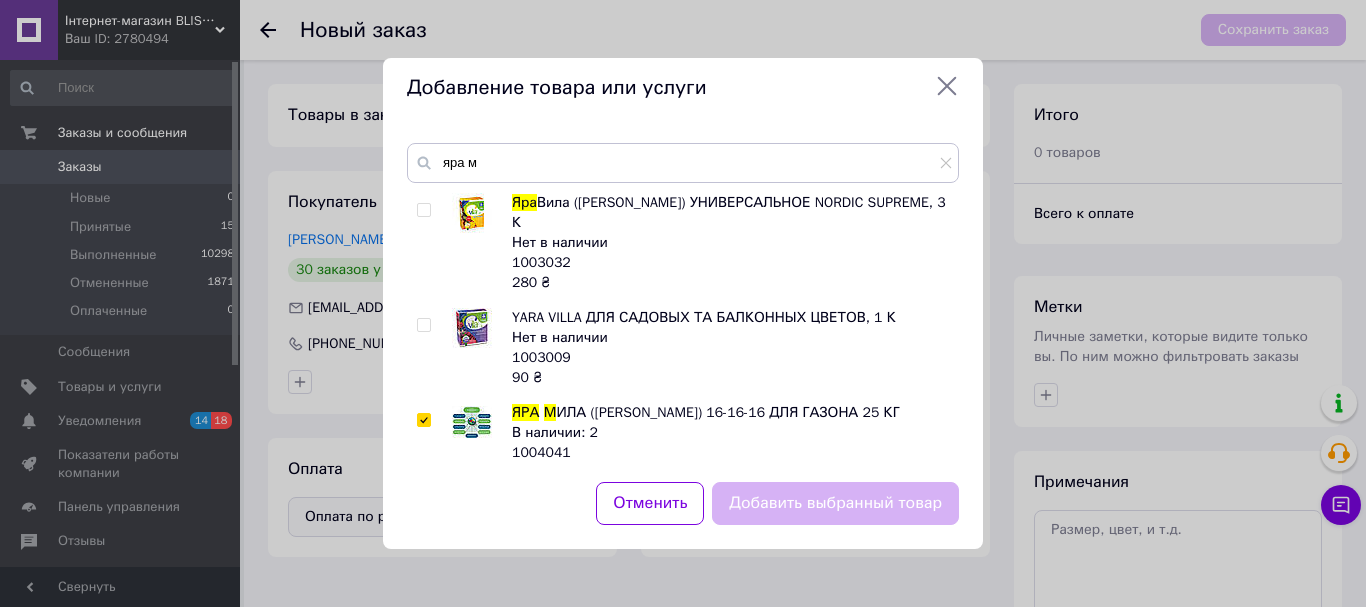 checkbox on "true" 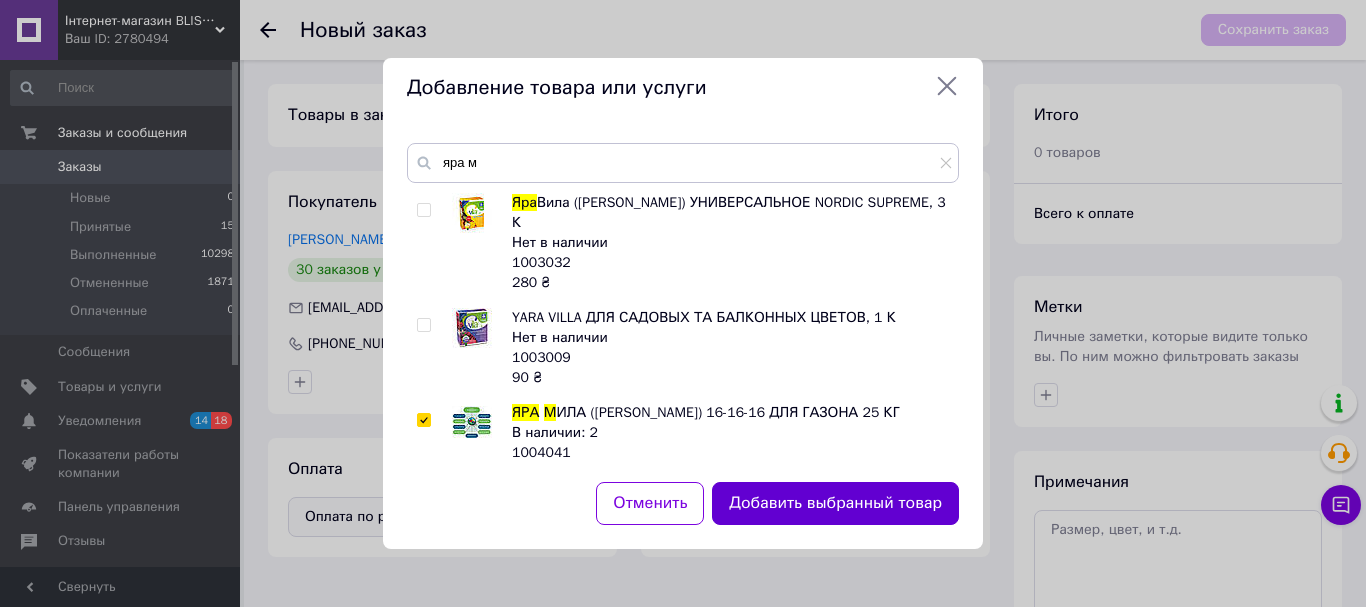 click on "Добавить выбранный товар" at bounding box center [835, 503] 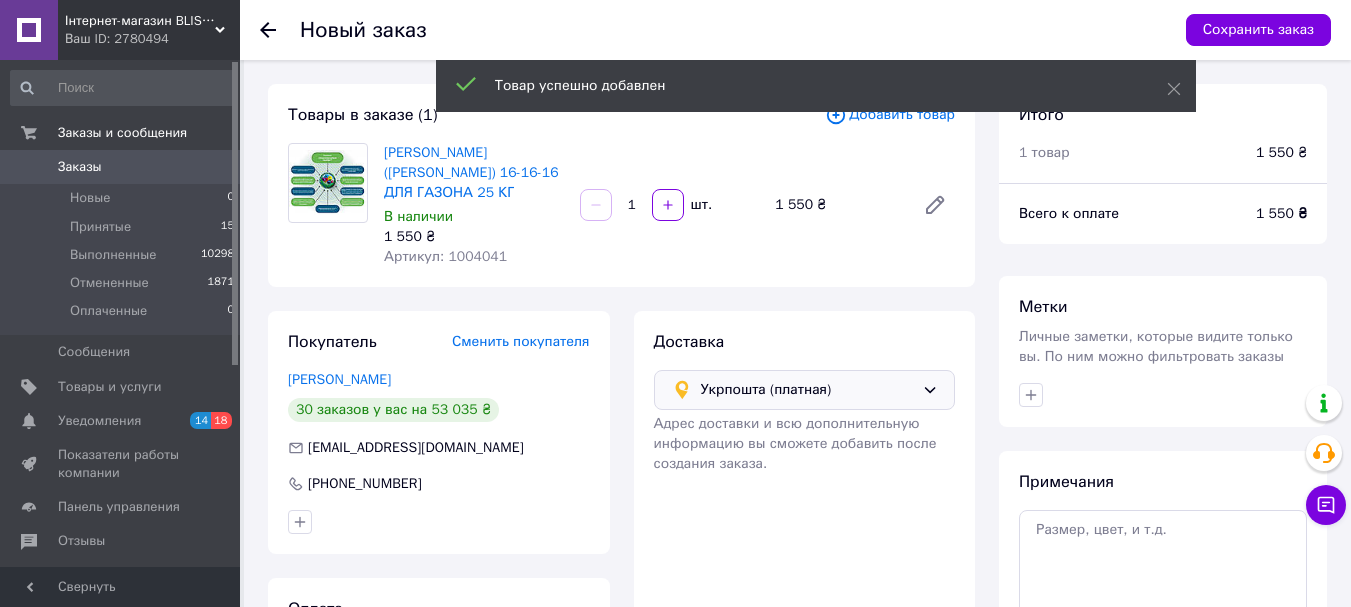 click on "Добавить товар" at bounding box center [890, 115] 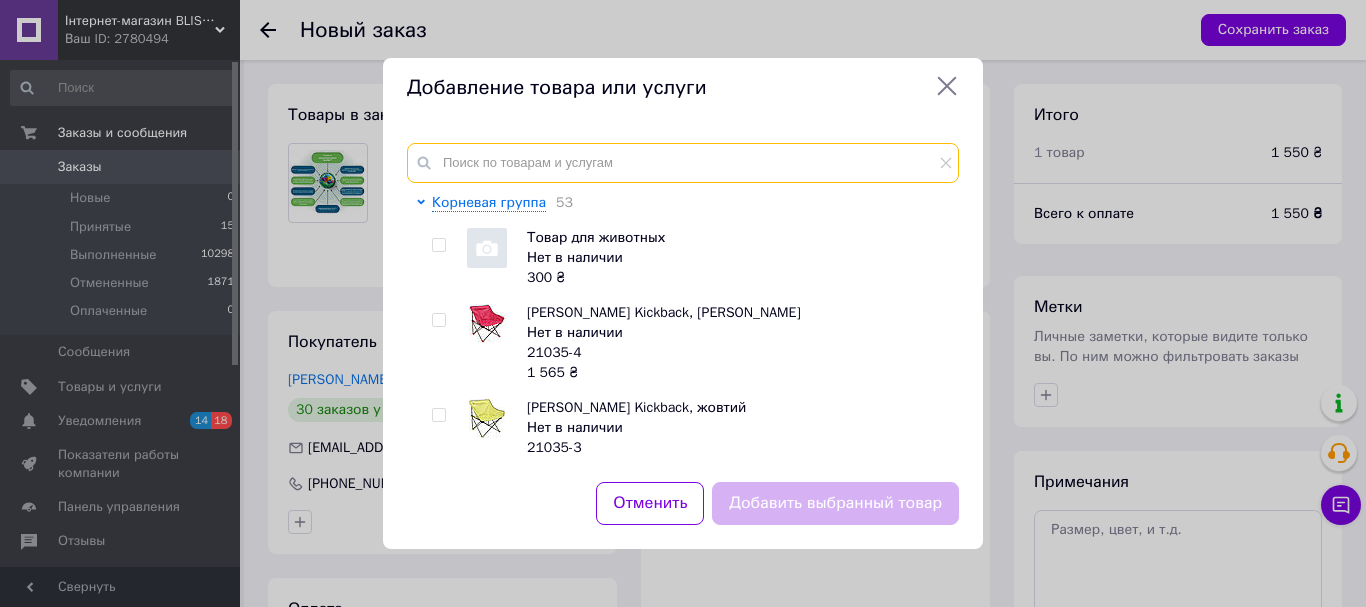 click at bounding box center [683, 163] 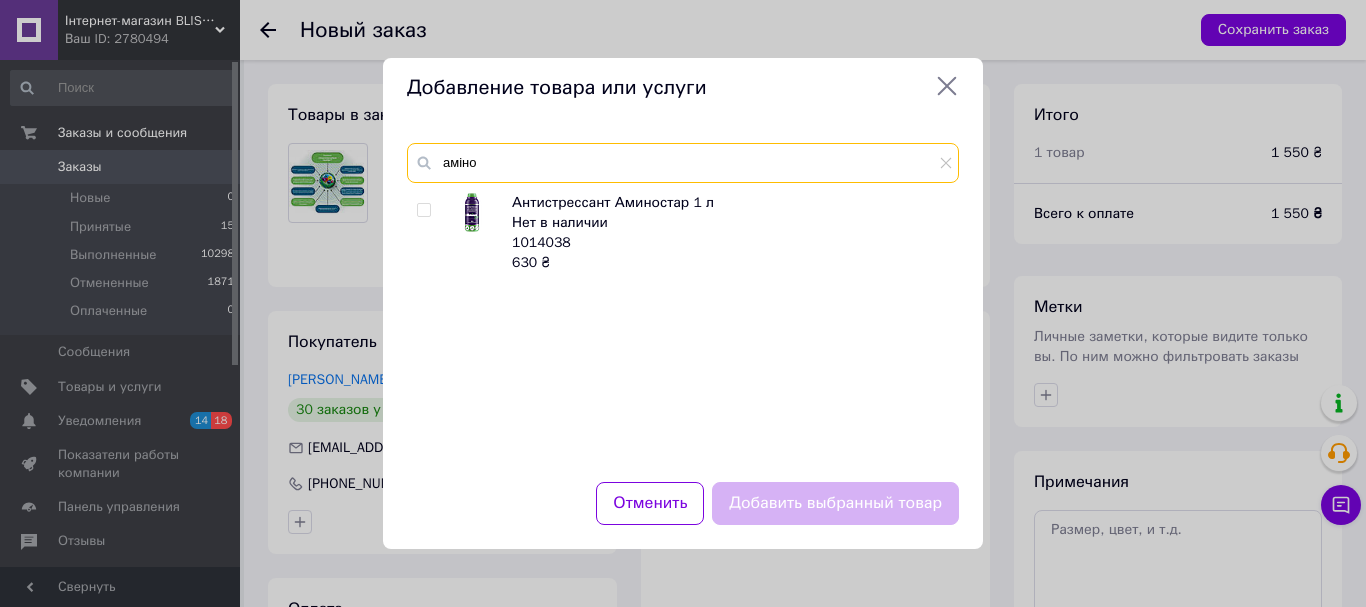 type on "аміно" 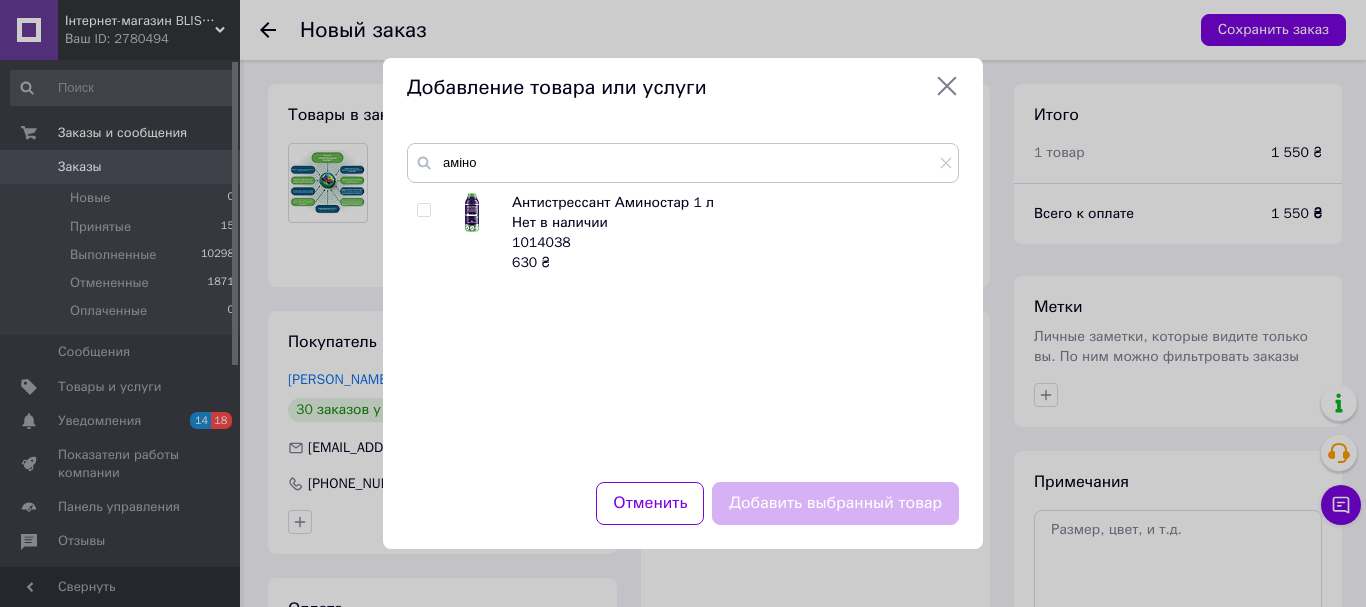 click at bounding box center (423, 210) 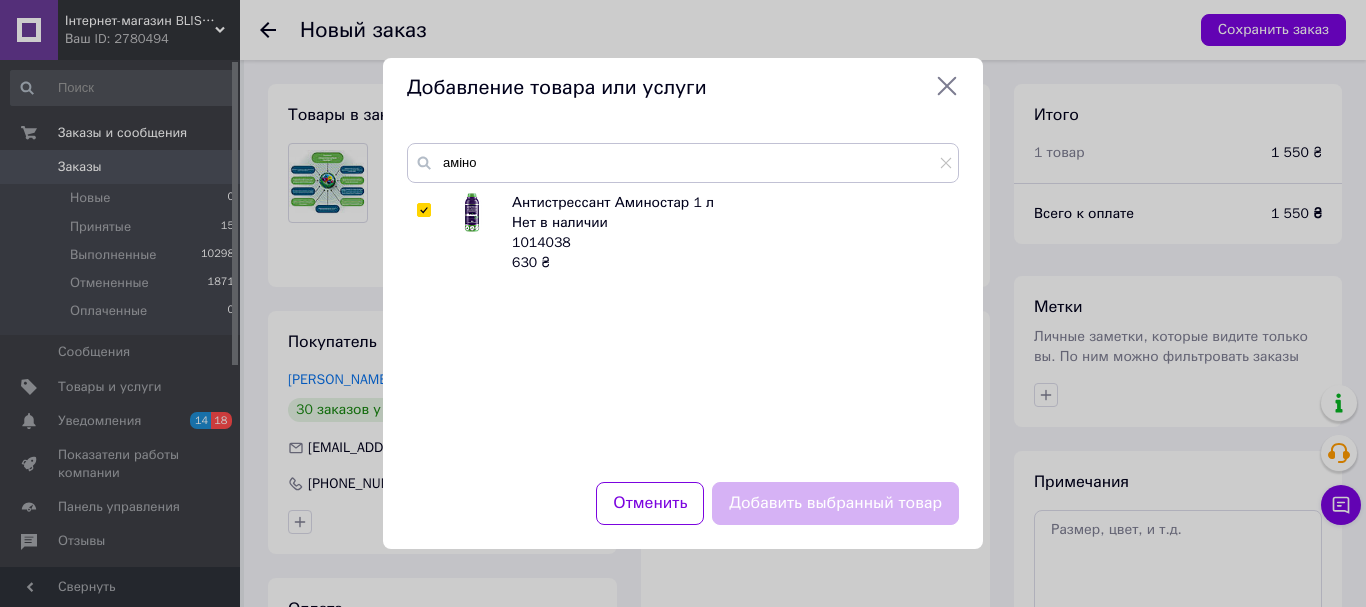checkbox on "true" 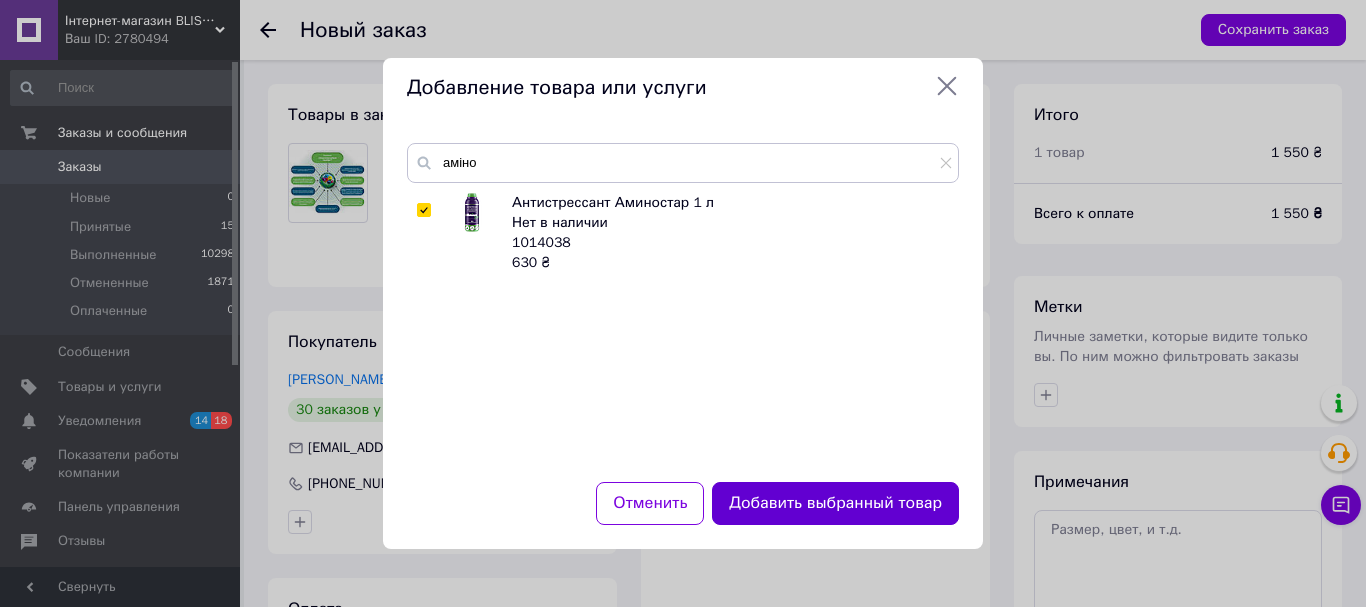 click on "Добавить выбранный товар" at bounding box center [835, 503] 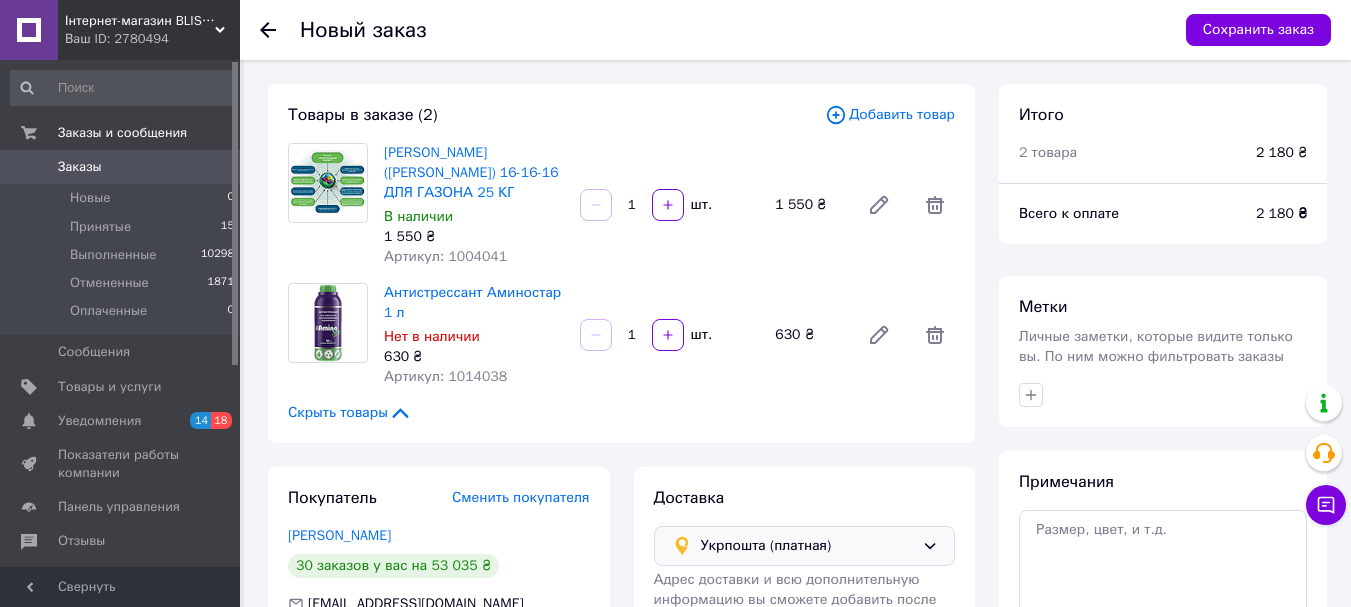 click on "Добавить товар" at bounding box center [890, 115] 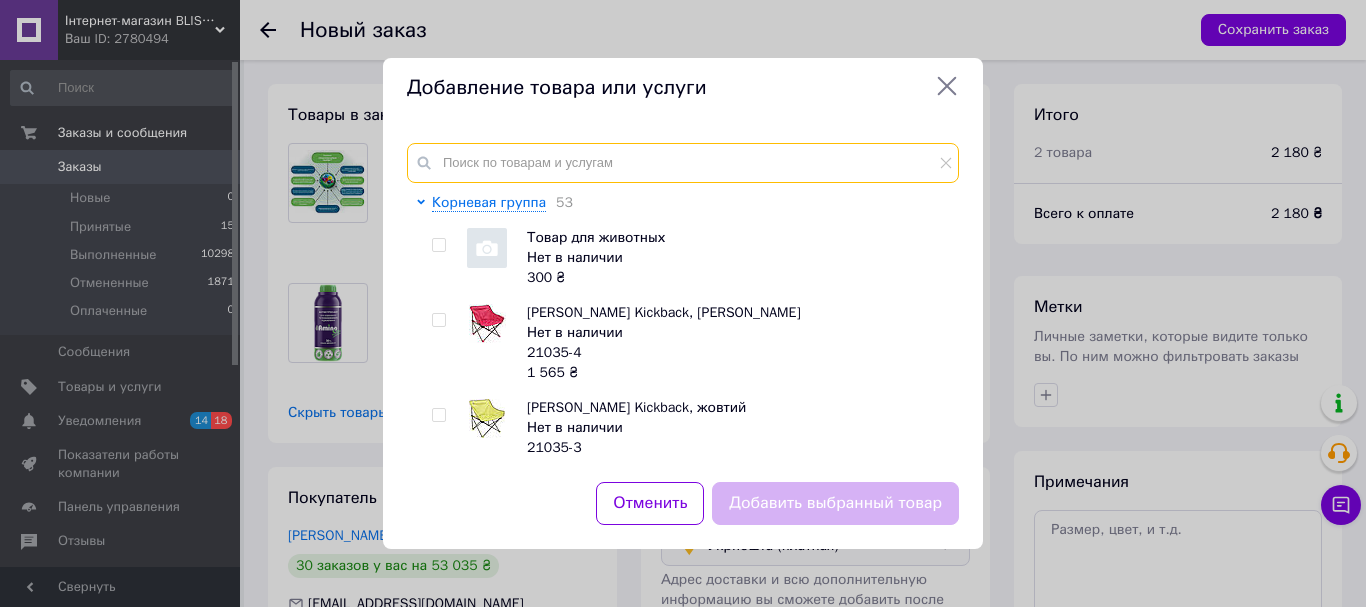 click at bounding box center [683, 163] 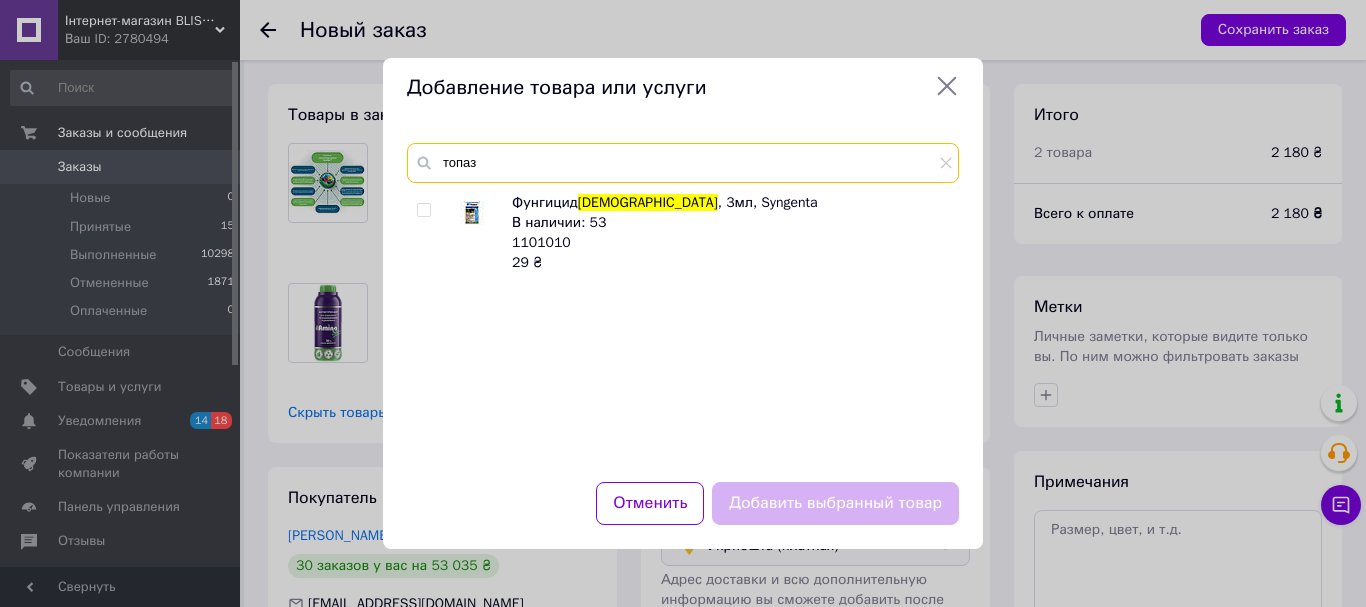 type on "топаз" 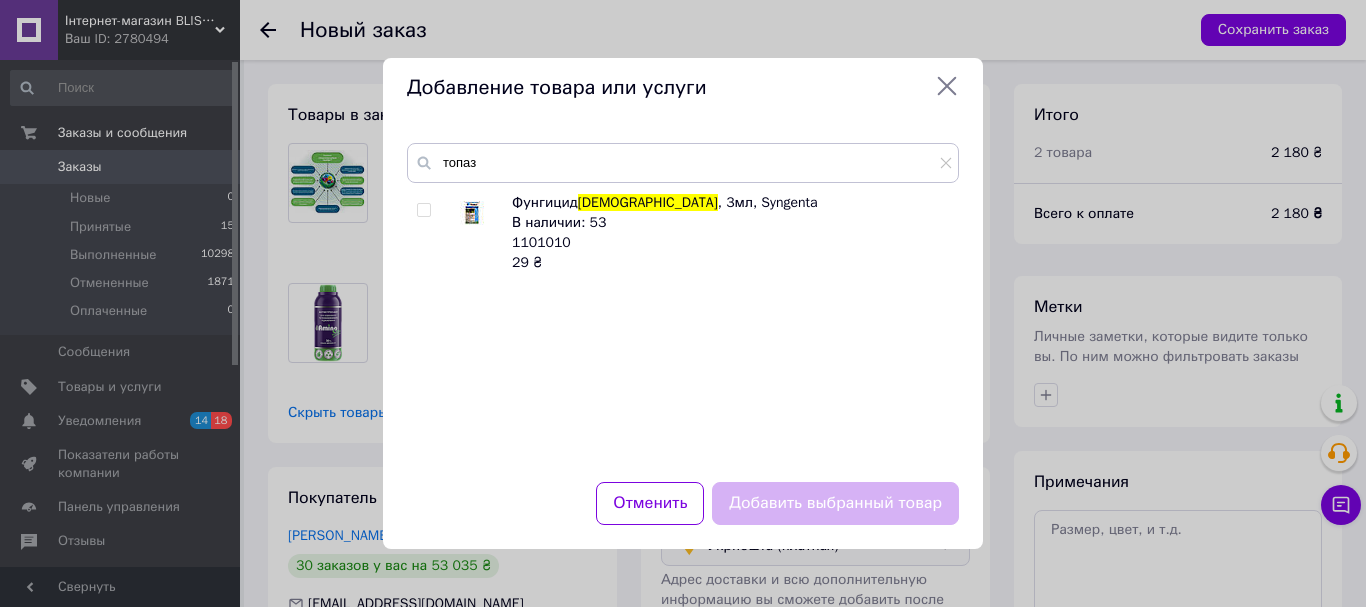 click at bounding box center (423, 210) 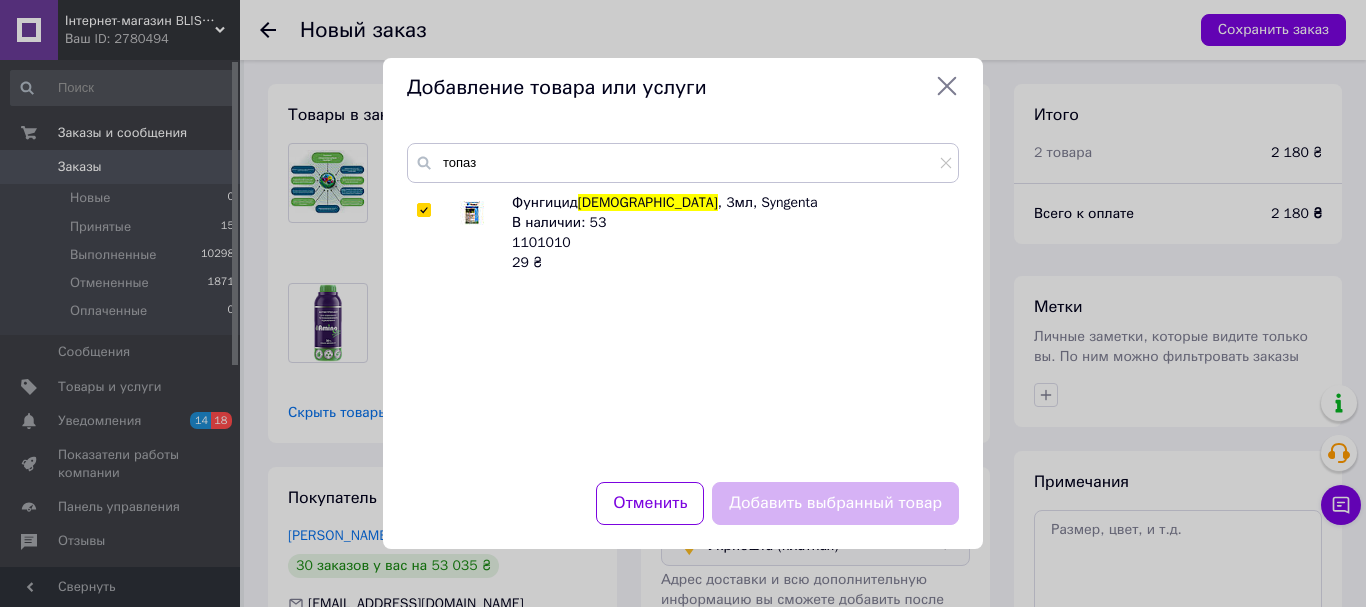 checkbox on "true" 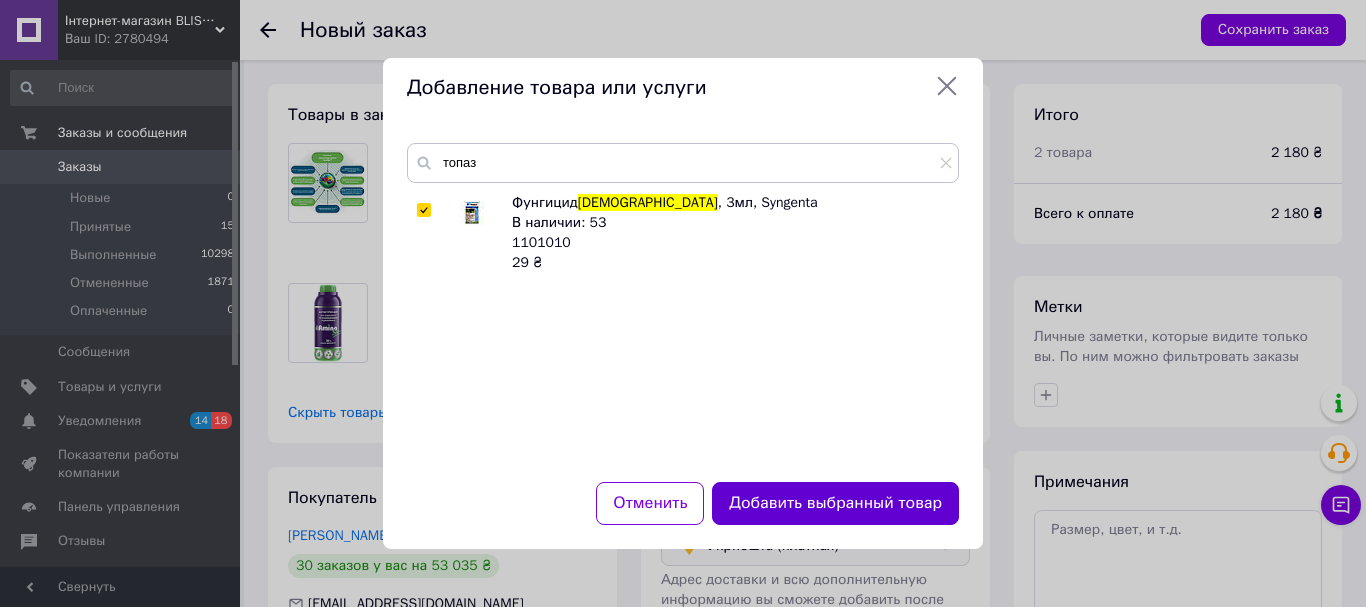 click on "Добавить выбранный товар" at bounding box center (835, 503) 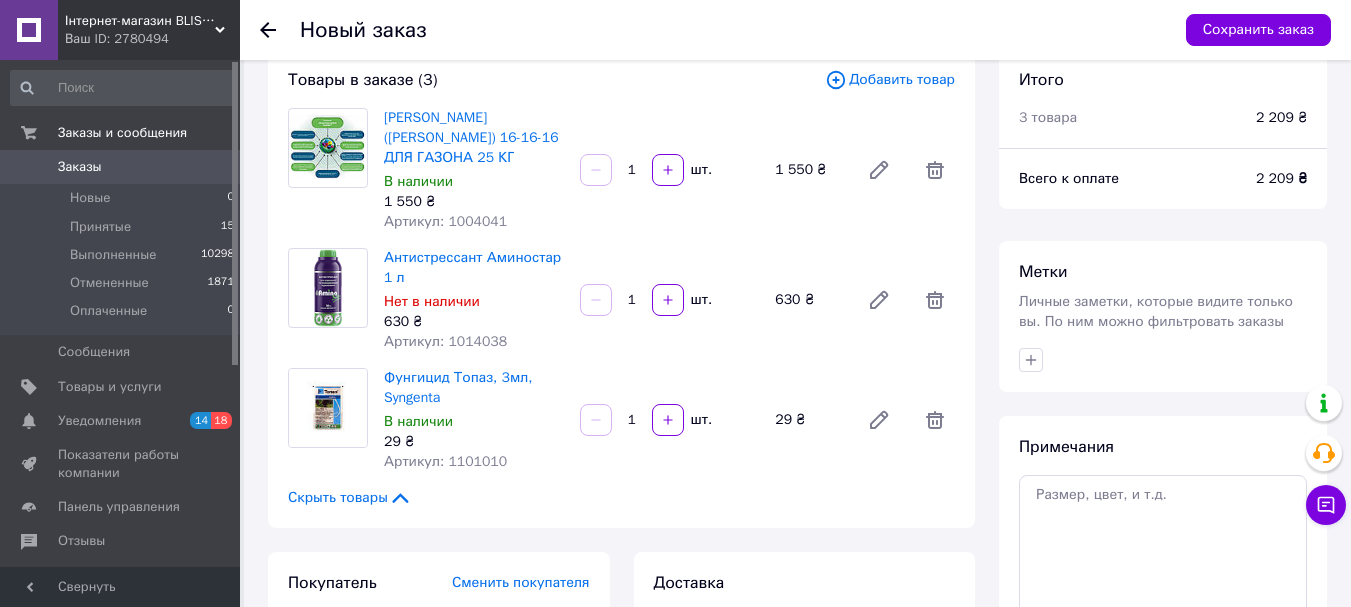 scroll, scrollTop: 0, scrollLeft: 0, axis: both 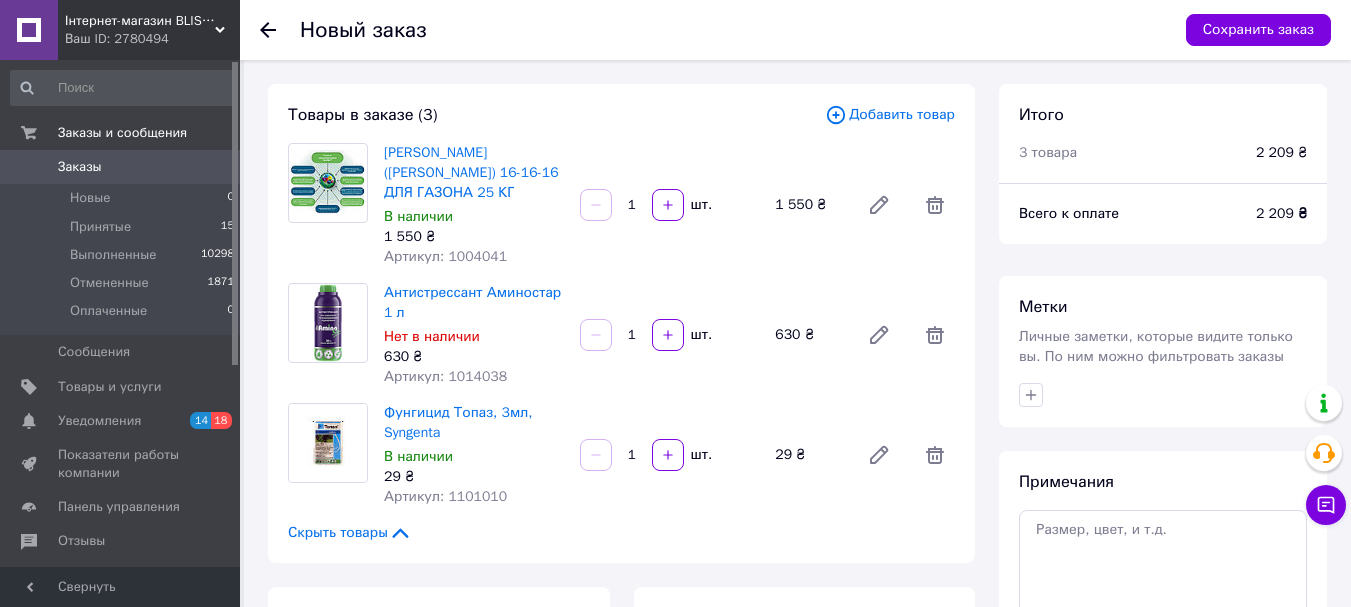 click on "Добавить товар" at bounding box center (890, 115) 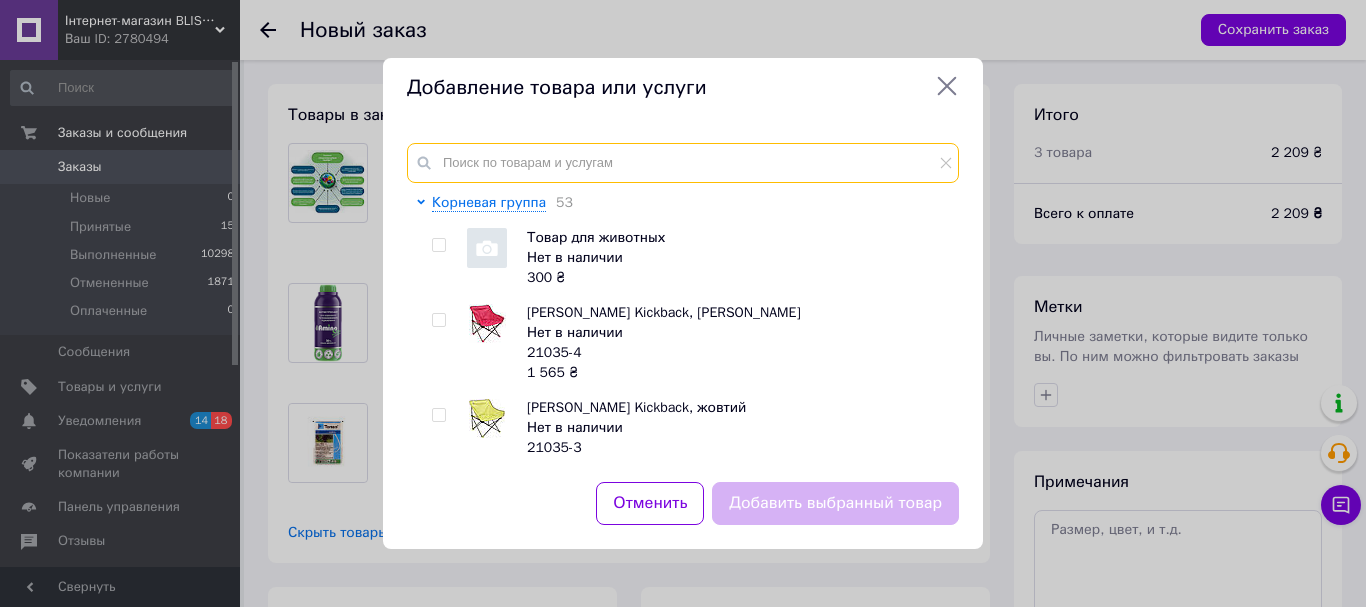 click at bounding box center [683, 163] 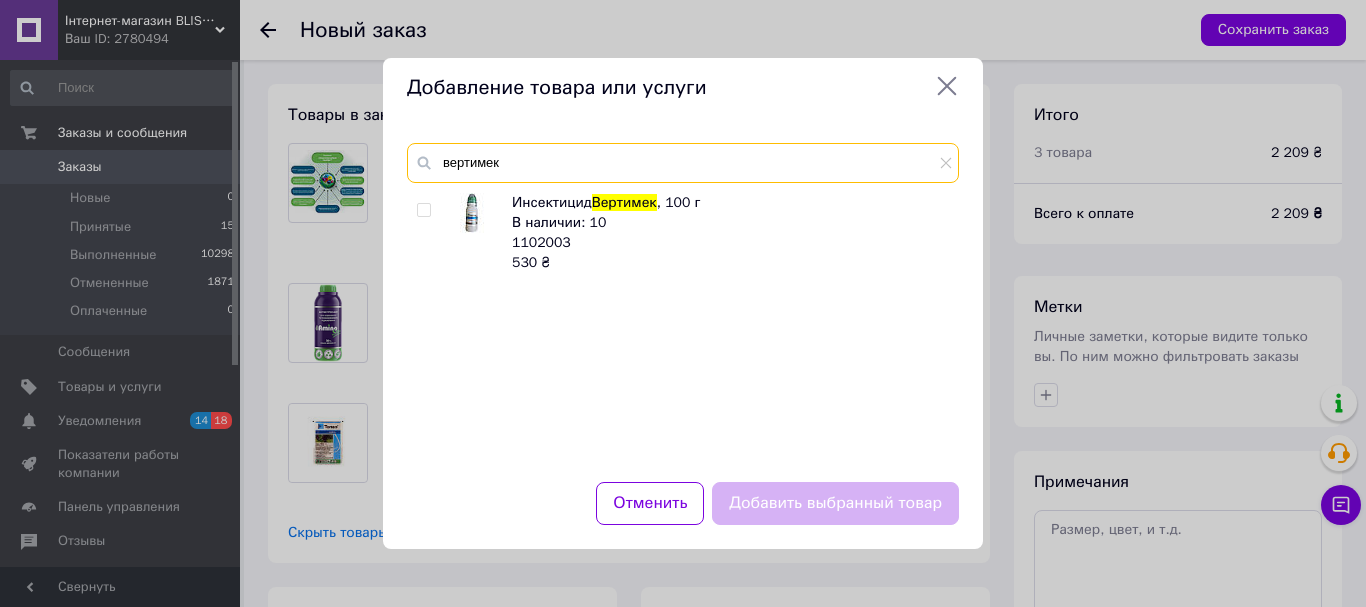 type on "вертимек" 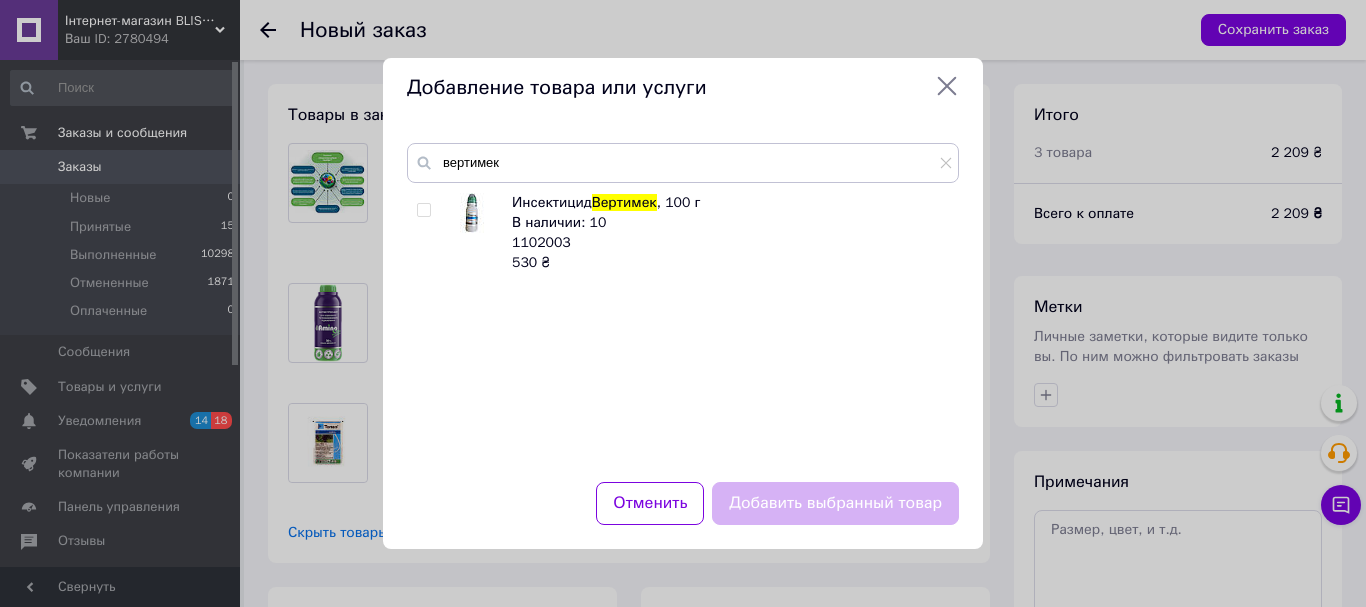 click at bounding box center [423, 210] 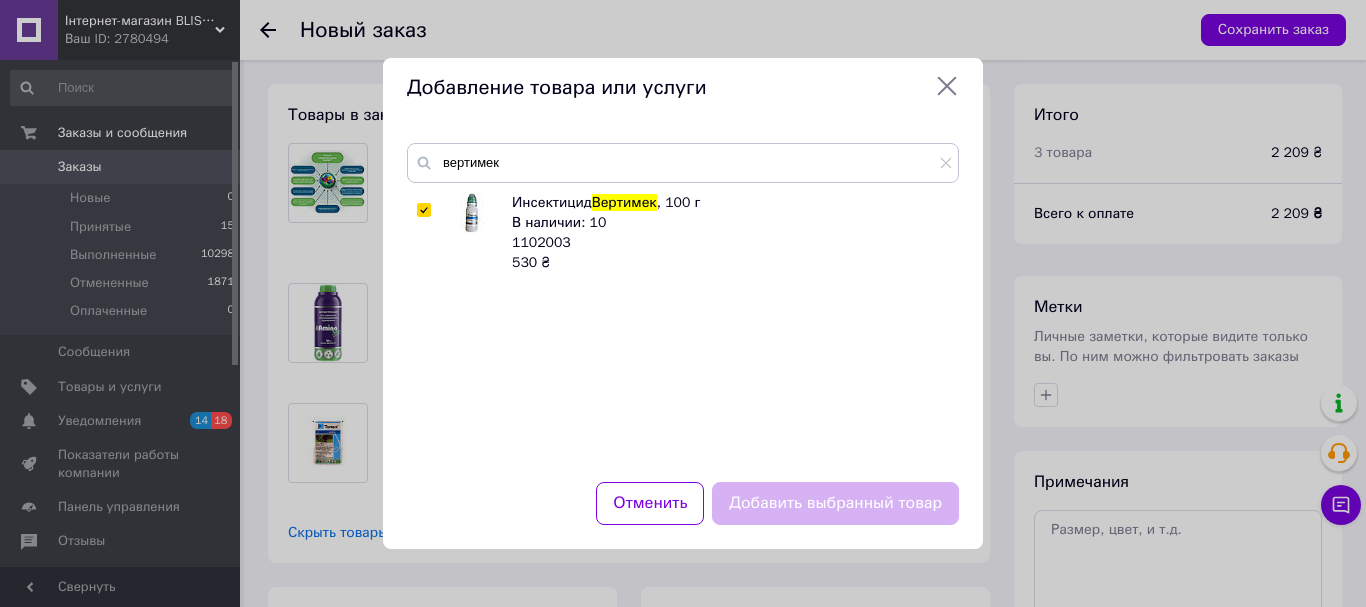 checkbox on "true" 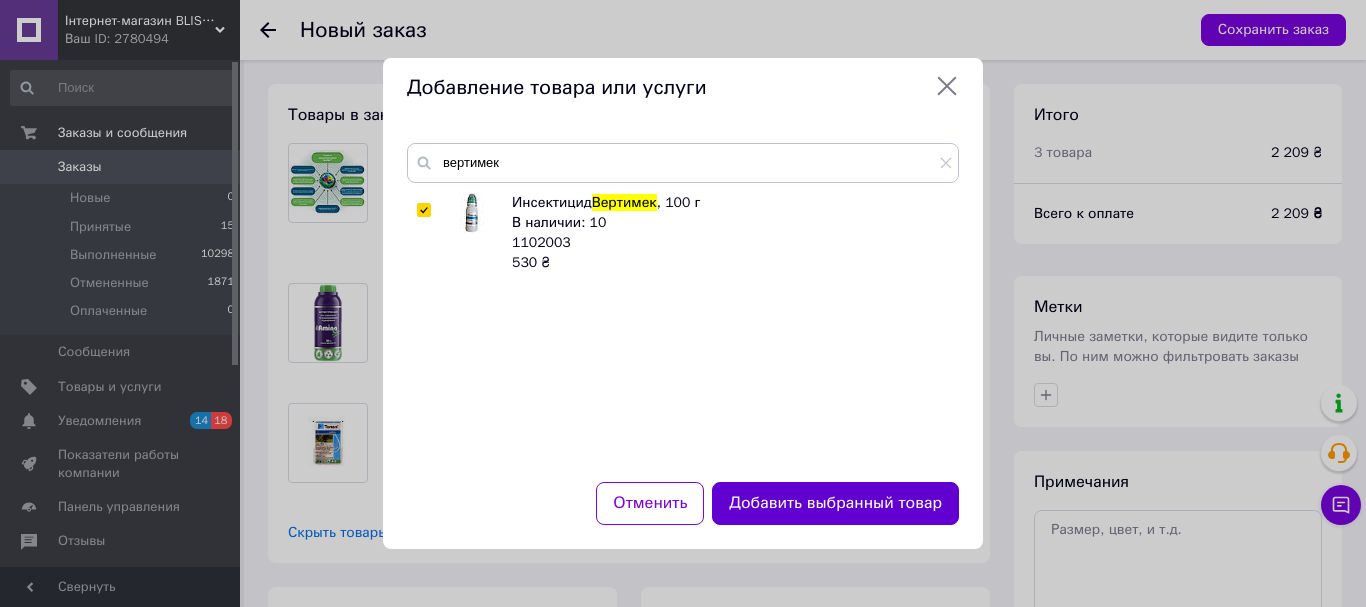 click on "Добавить выбранный товар" at bounding box center [835, 503] 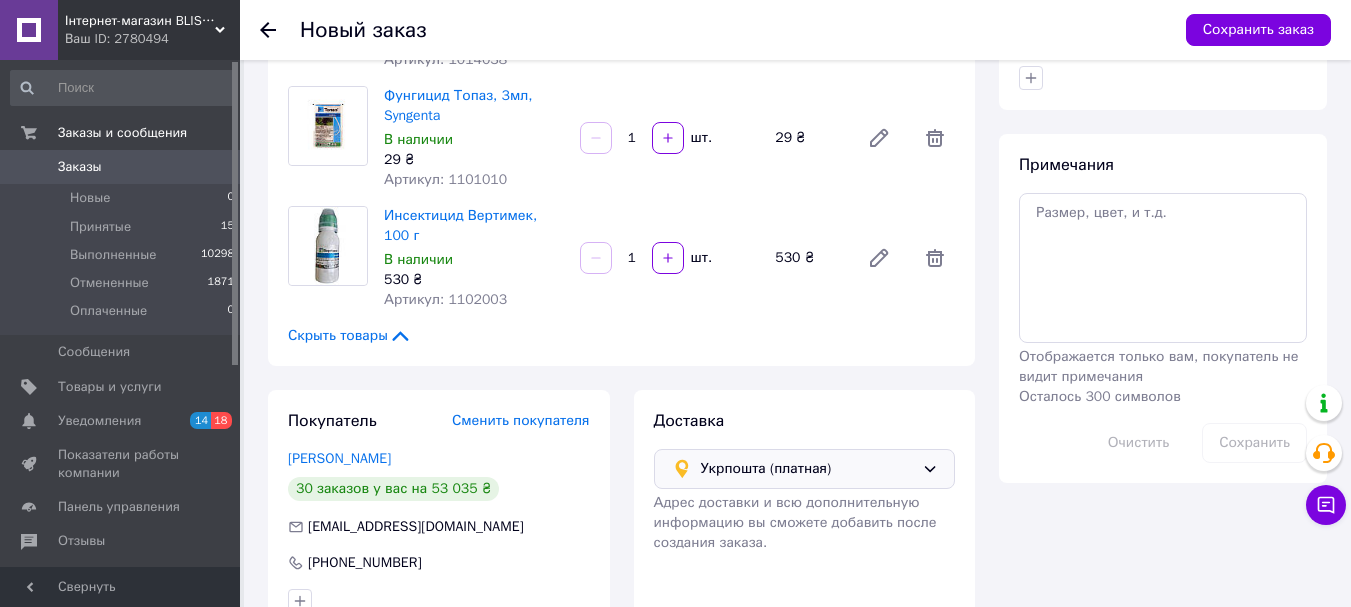 scroll, scrollTop: 190, scrollLeft: 0, axis: vertical 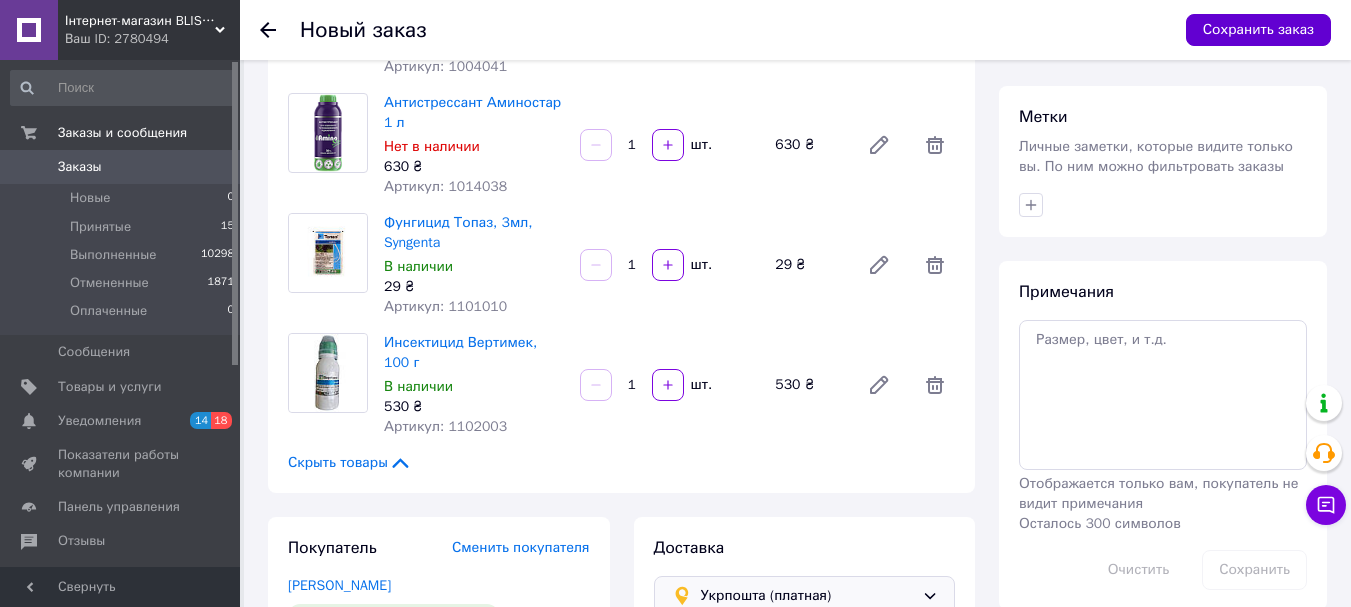 click on "Сохранить заказ" at bounding box center (1258, 30) 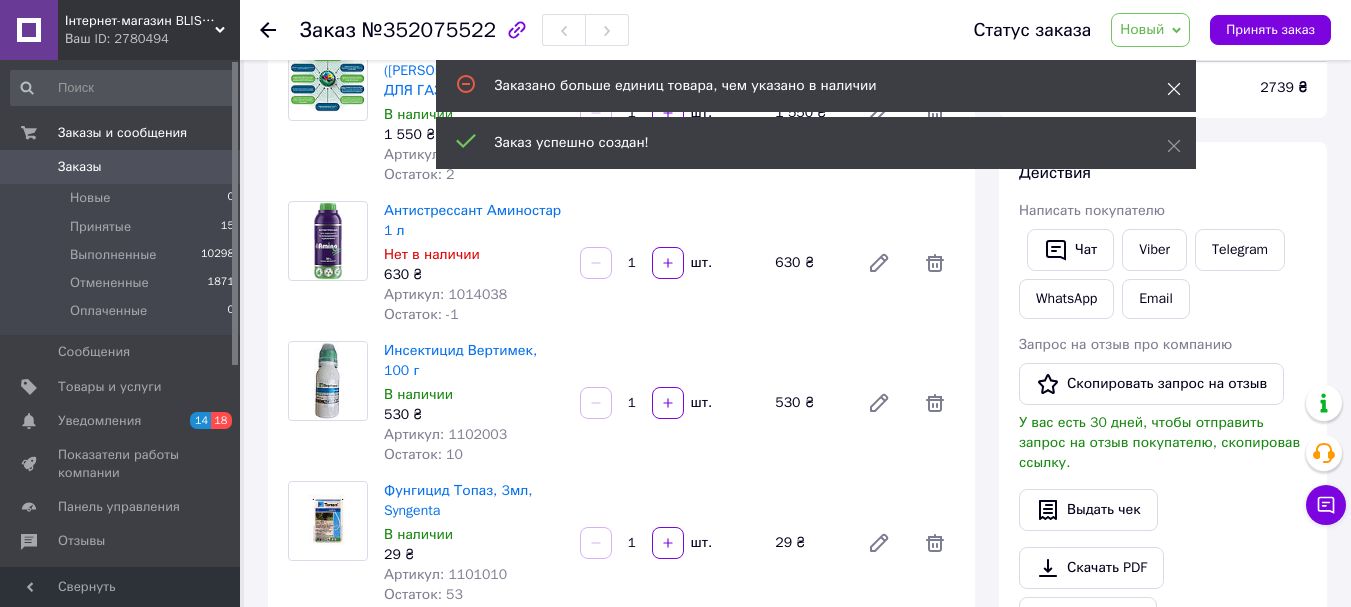 click 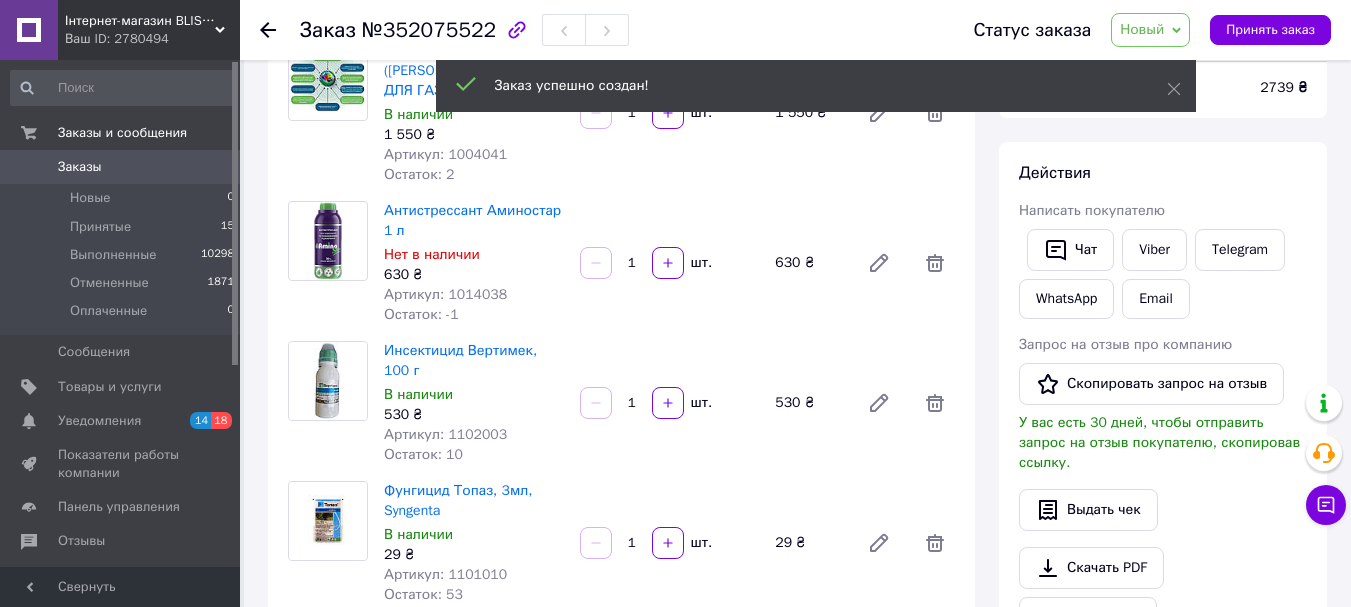 click on "Заказ успешно создан!" at bounding box center [816, 86] 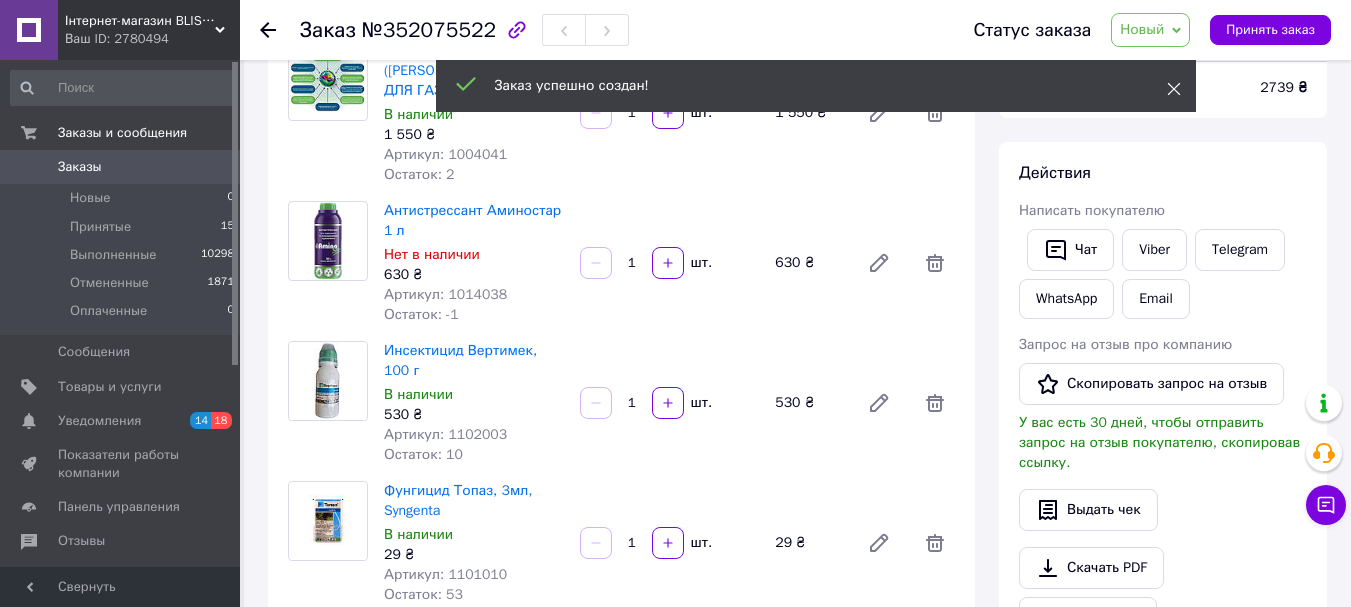 click 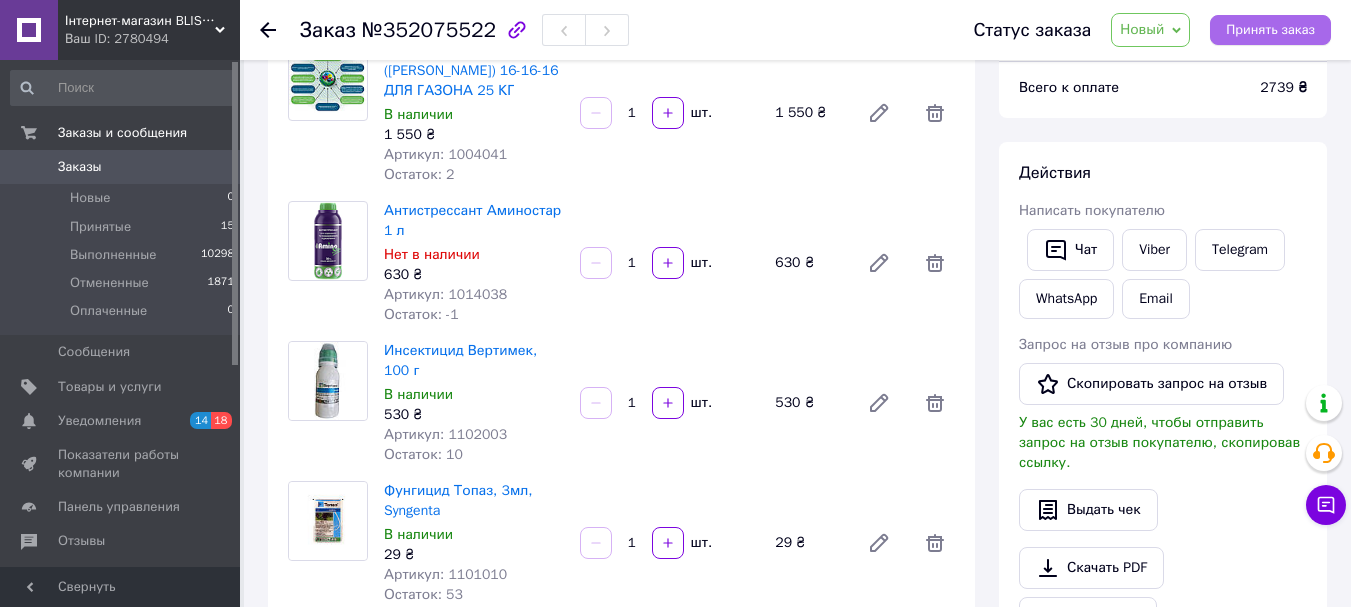 click on "Принять заказ" at bounding box center [1270, 30] 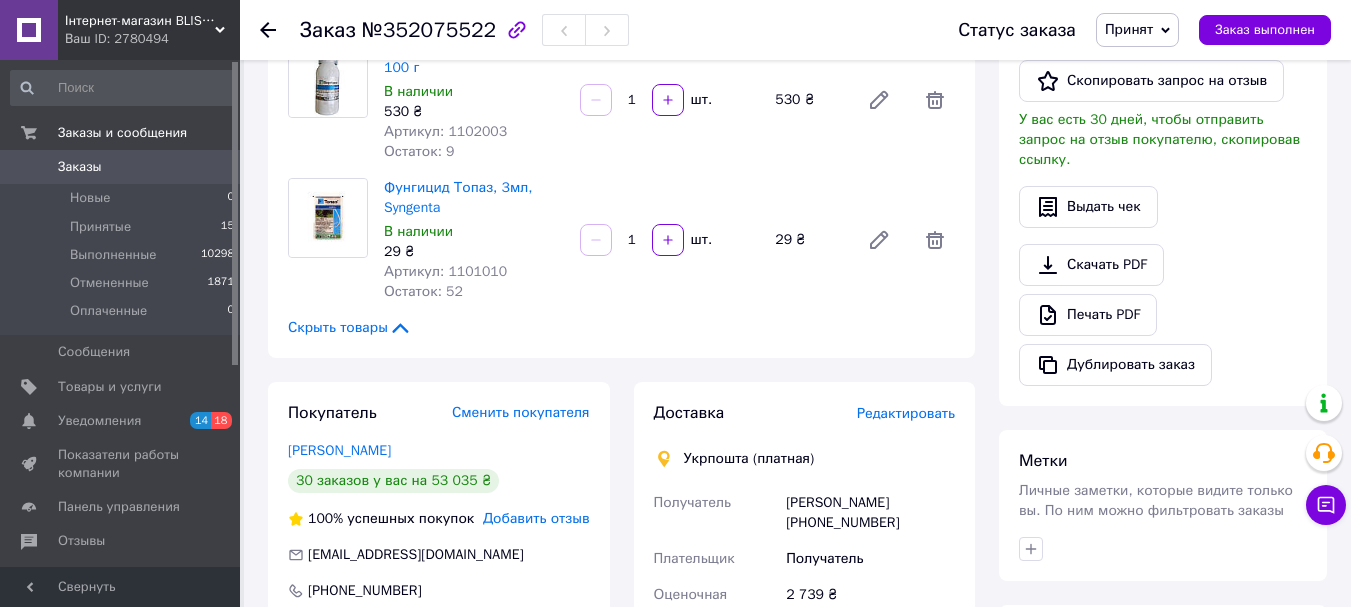 scroll, scrollTop: 490, scrollLeft: 0, axis: vertical 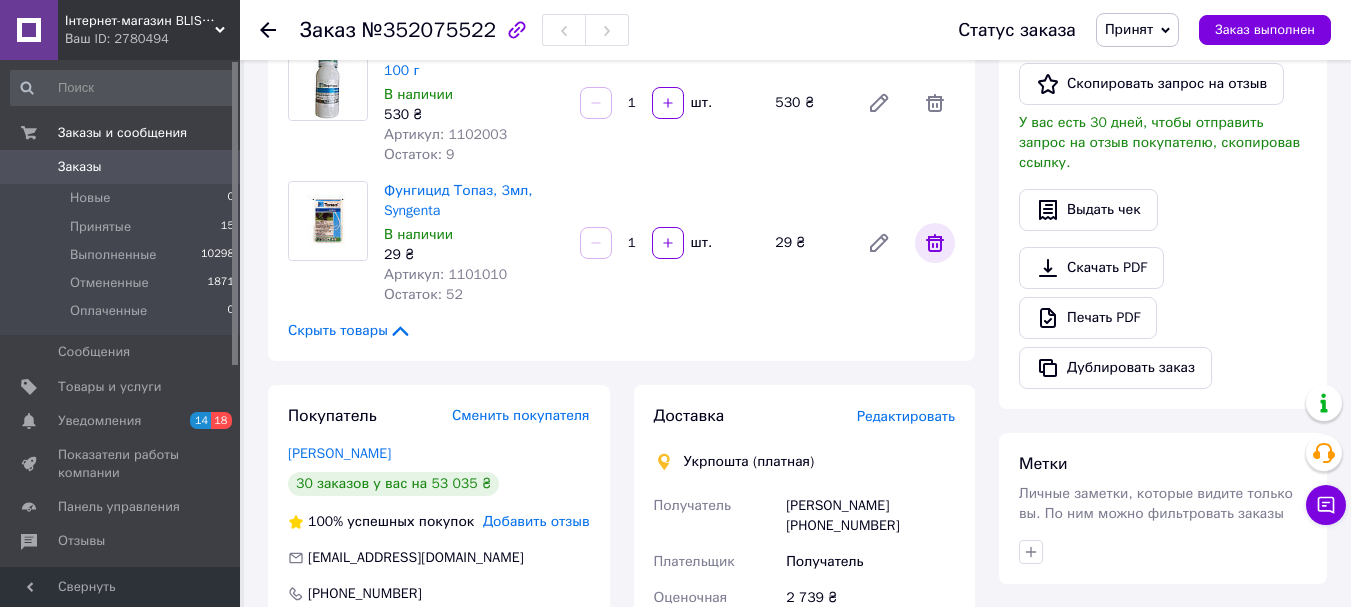 click 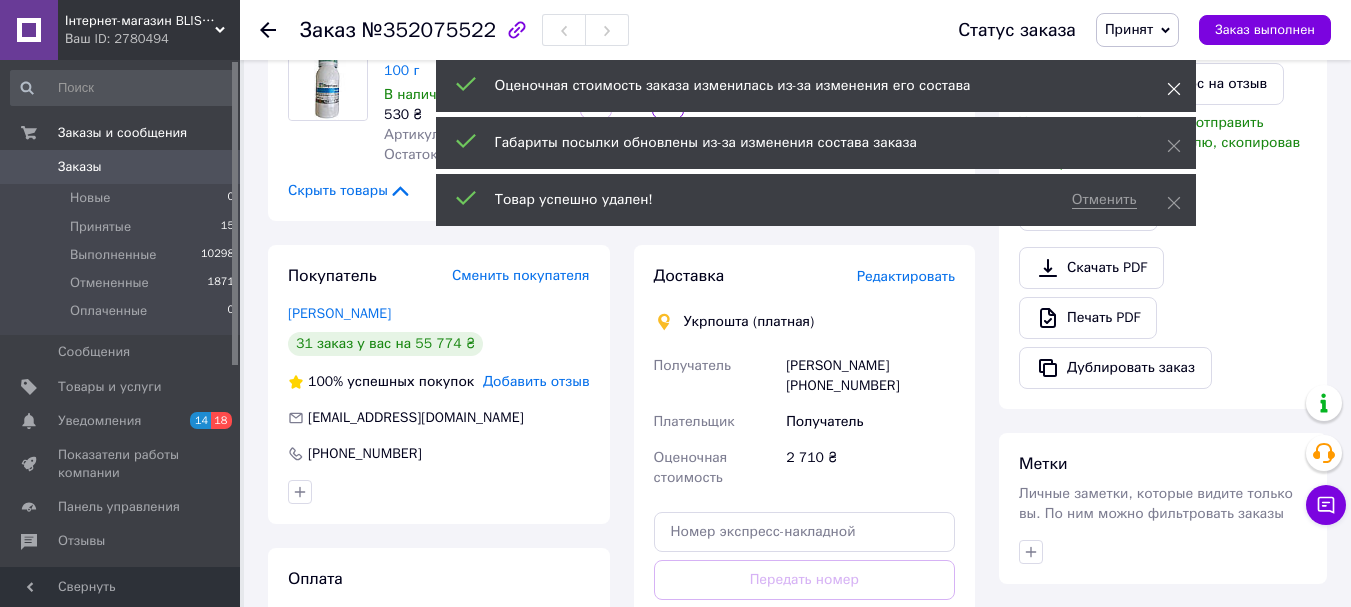 click at bounding box center [1174, 89] 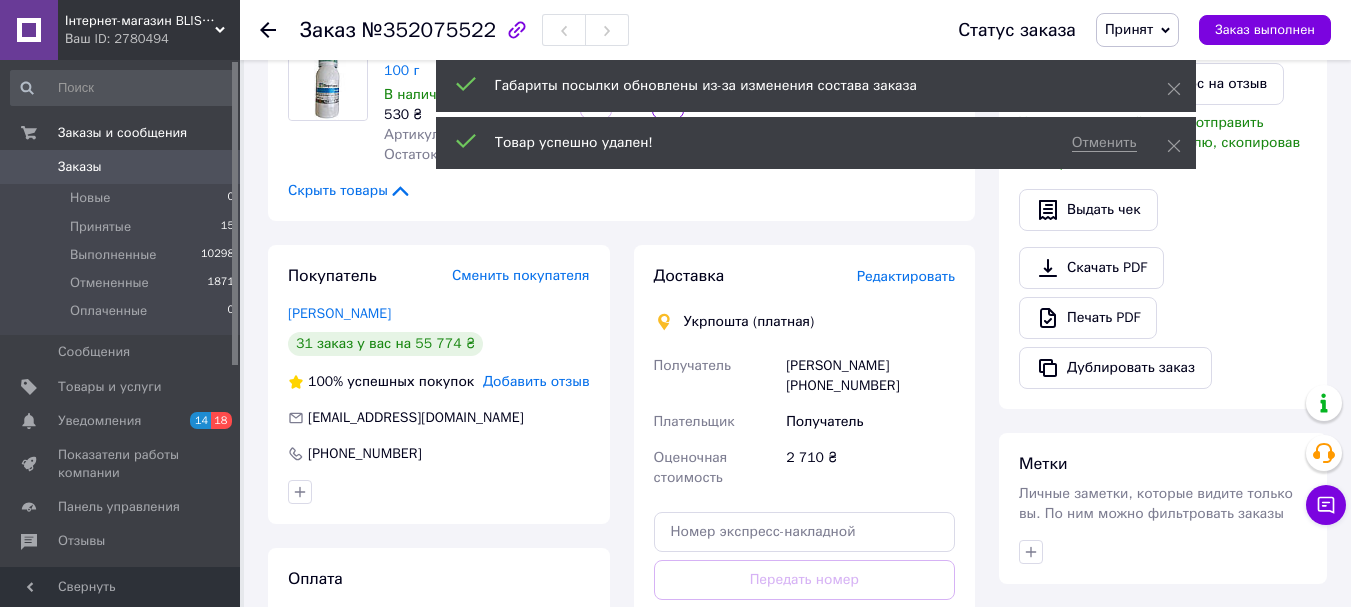 click at bounding box center (1174, 89) 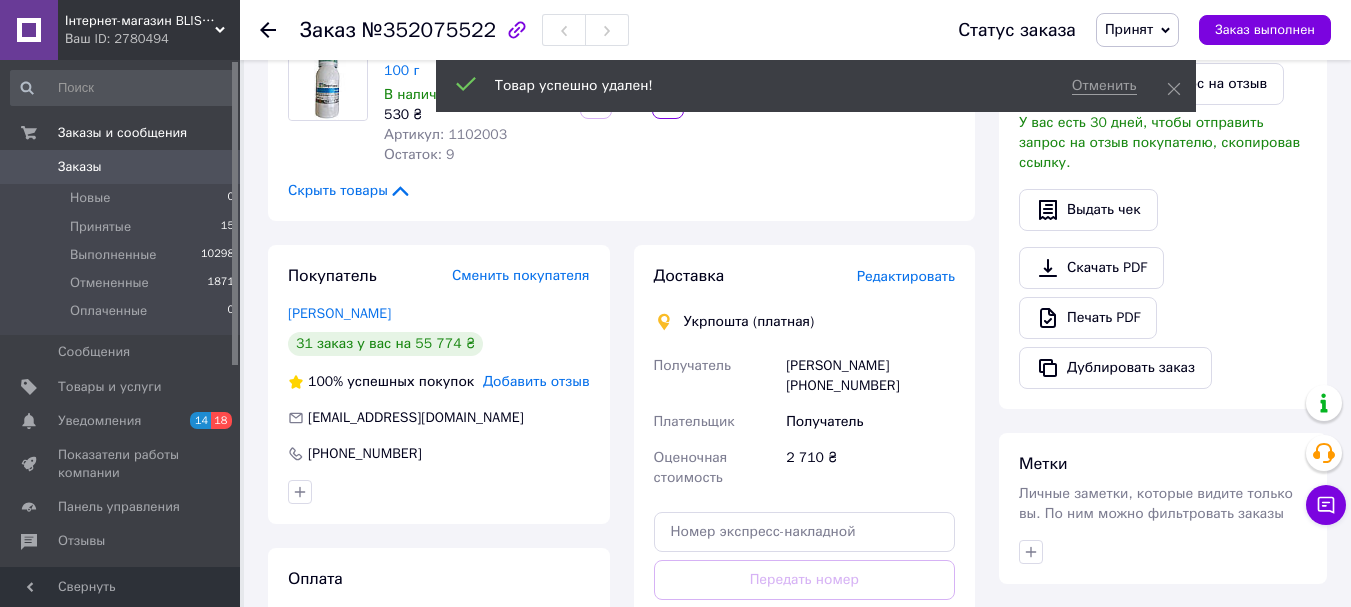 click at bounding box center [1174, 89] 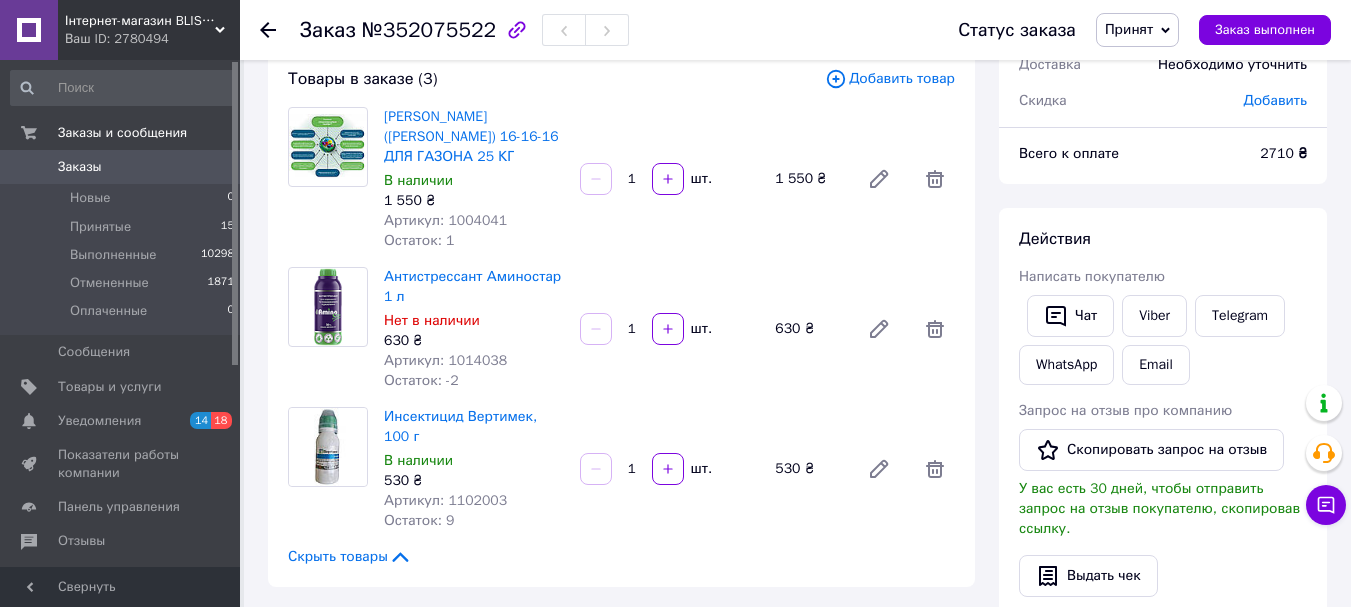 scroll, scrollTop: 90, scrollLeft: 0, axis: vertical 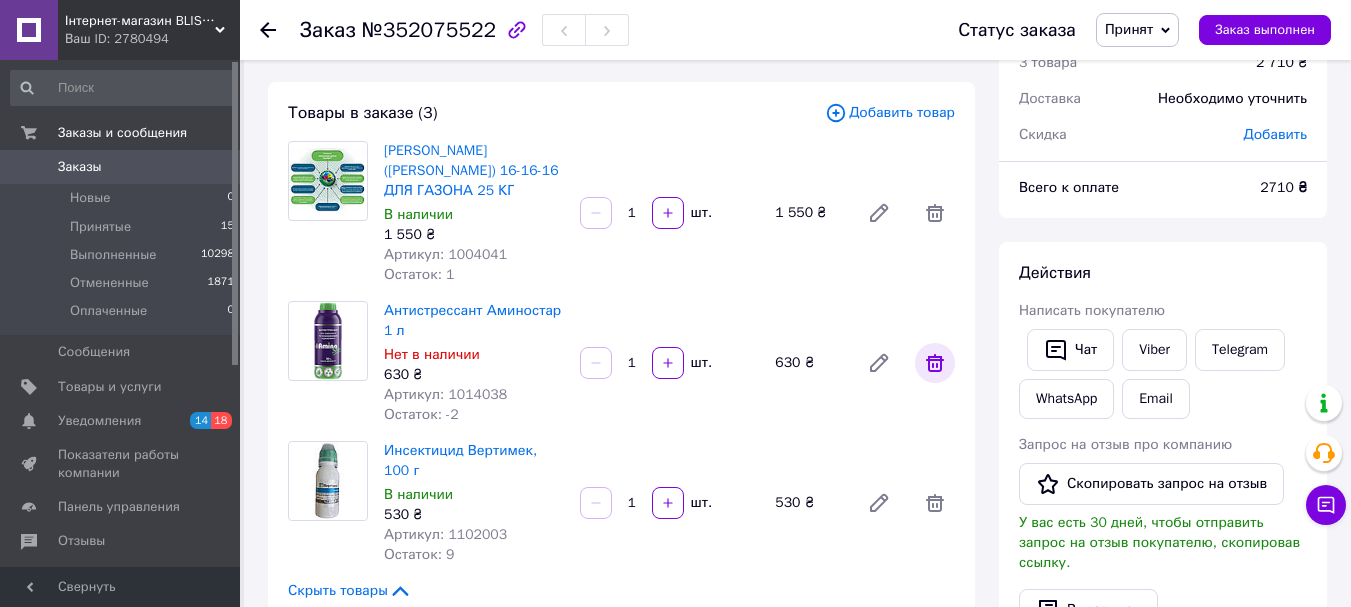 click 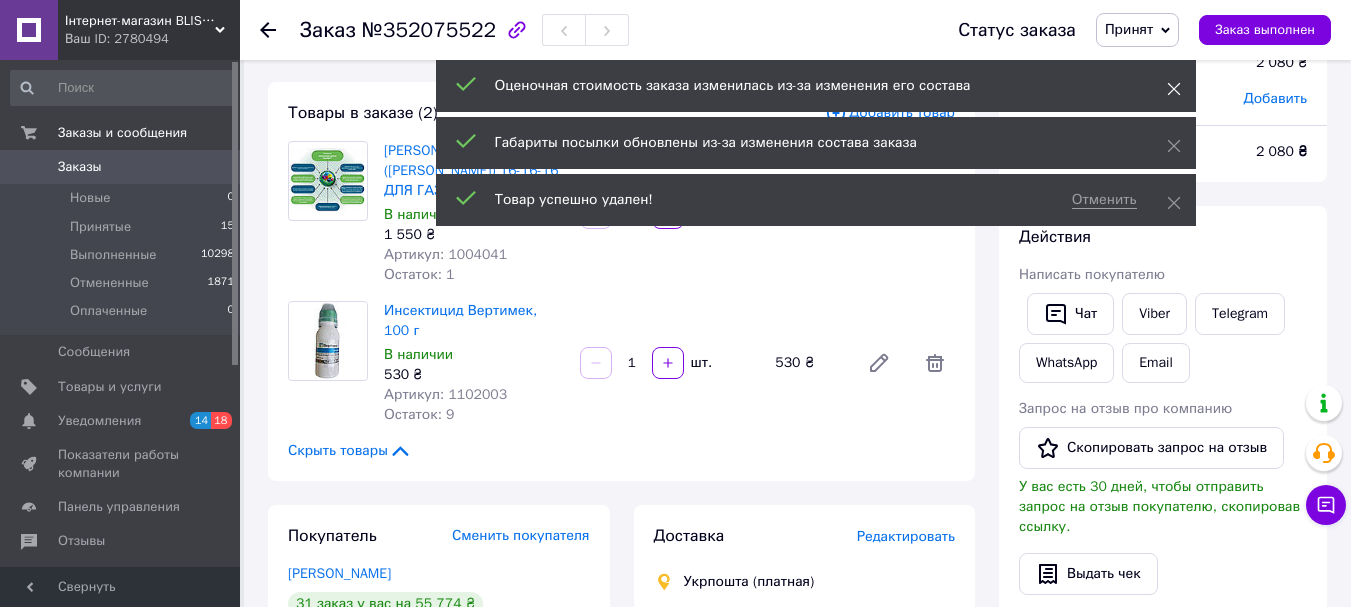 click 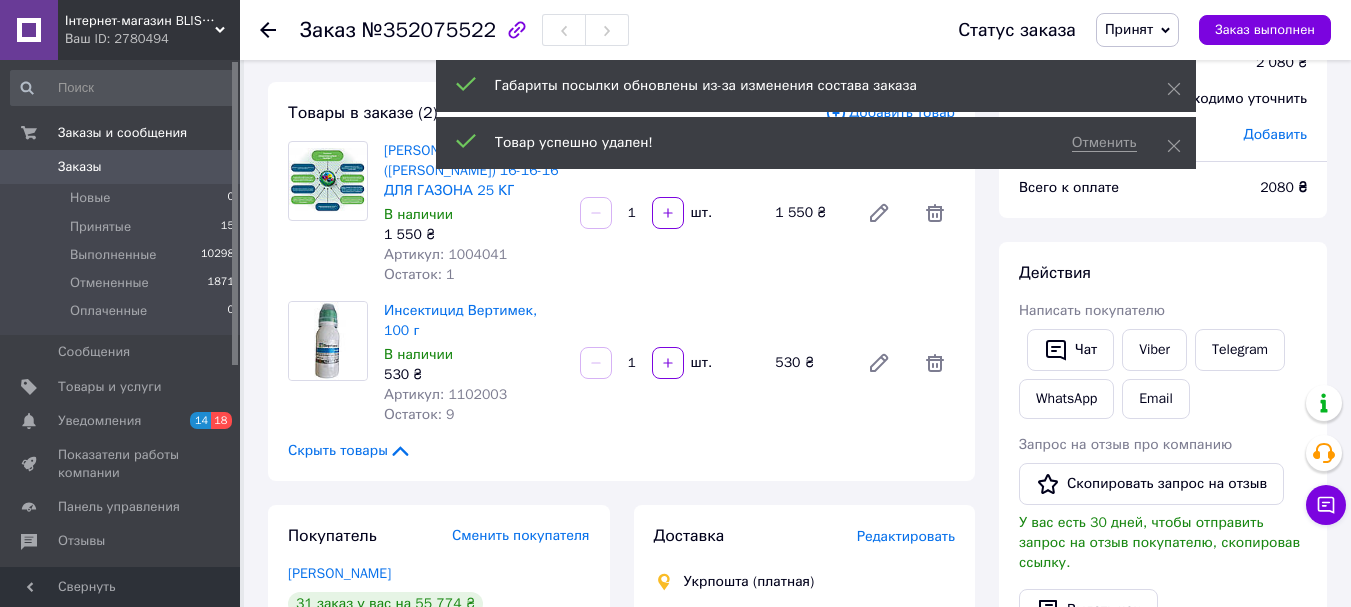 click 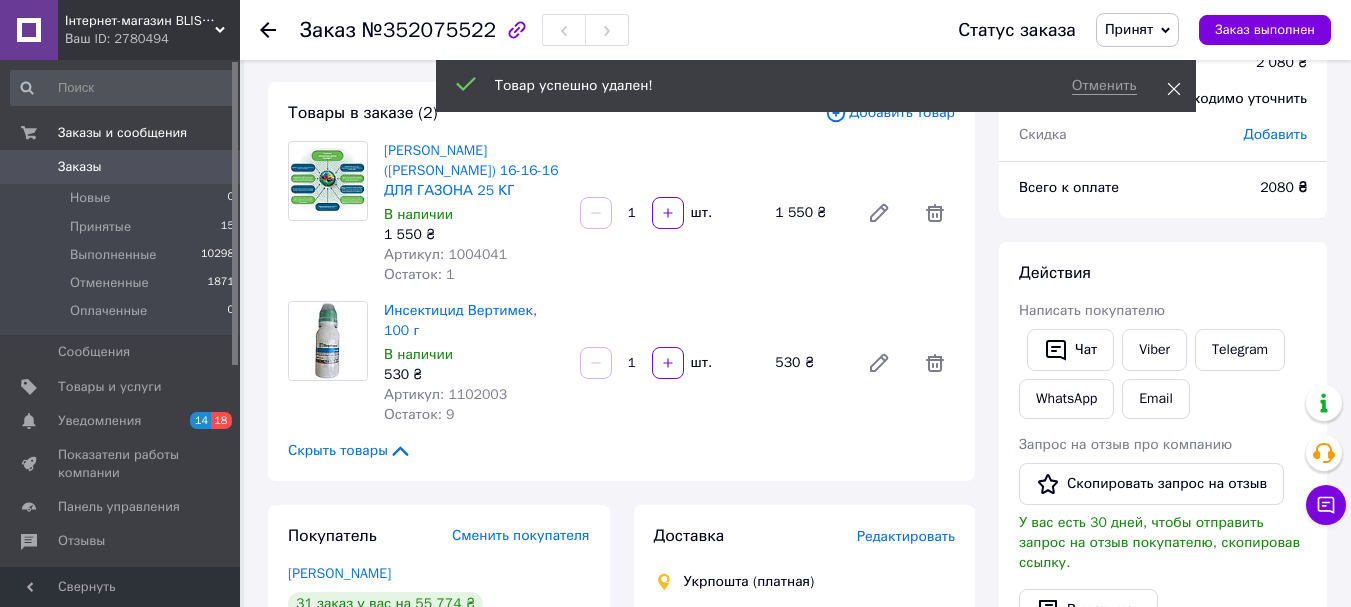 click 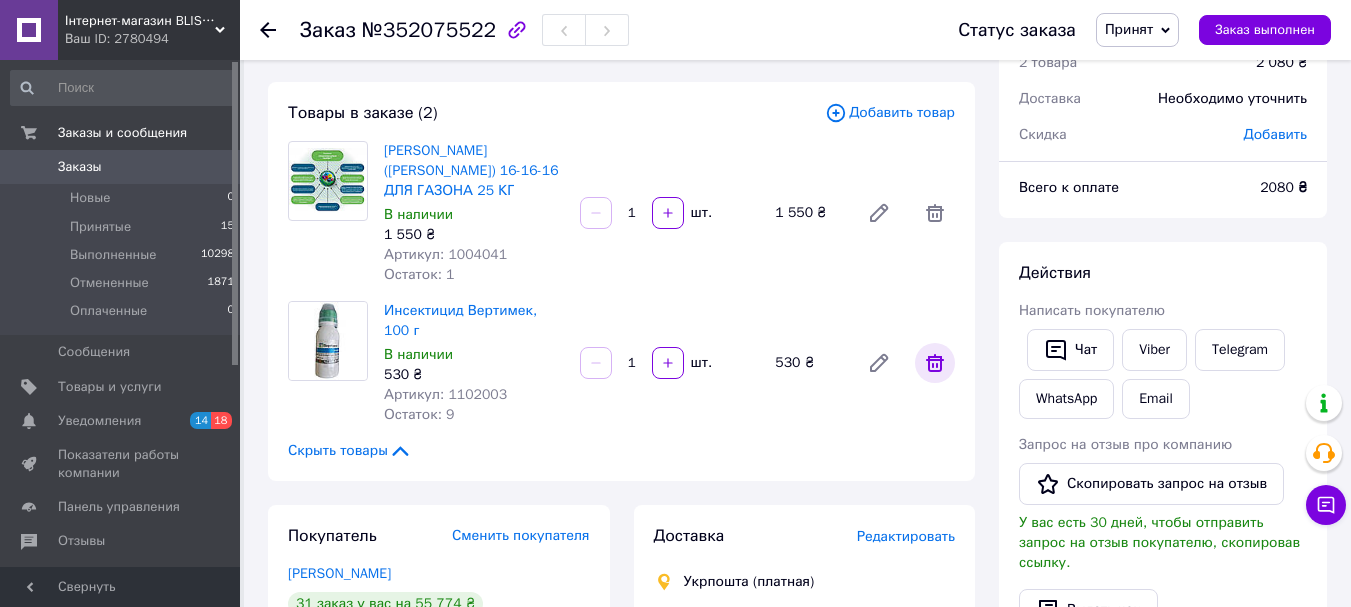 click 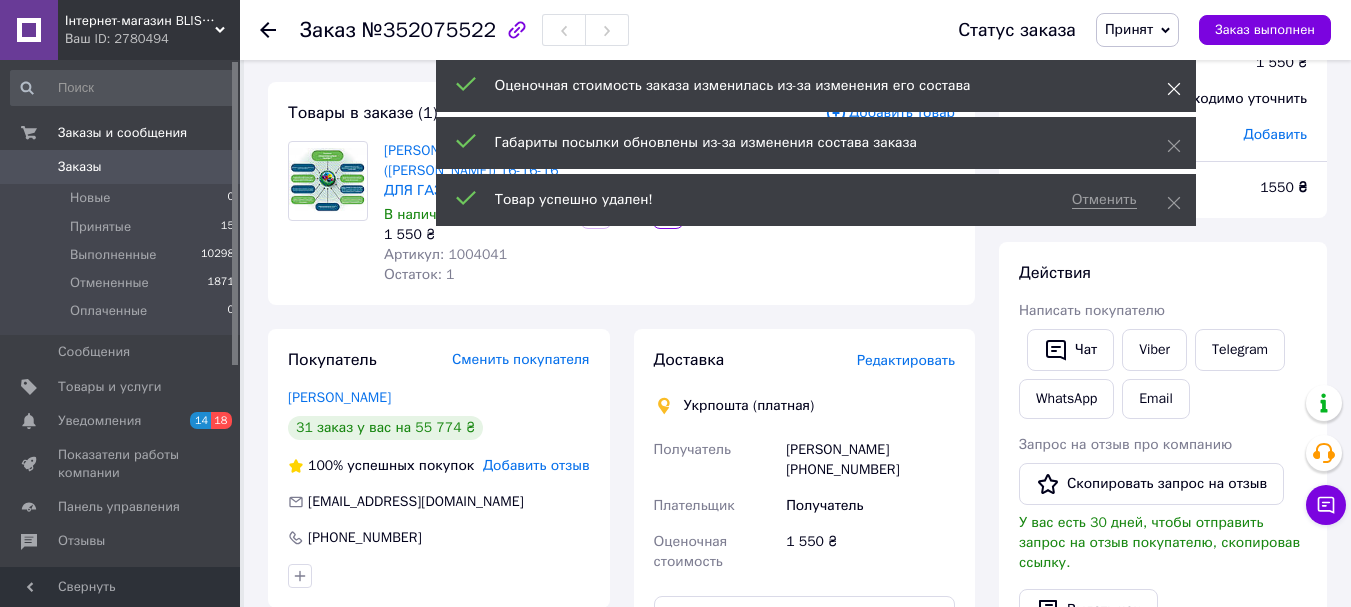 click 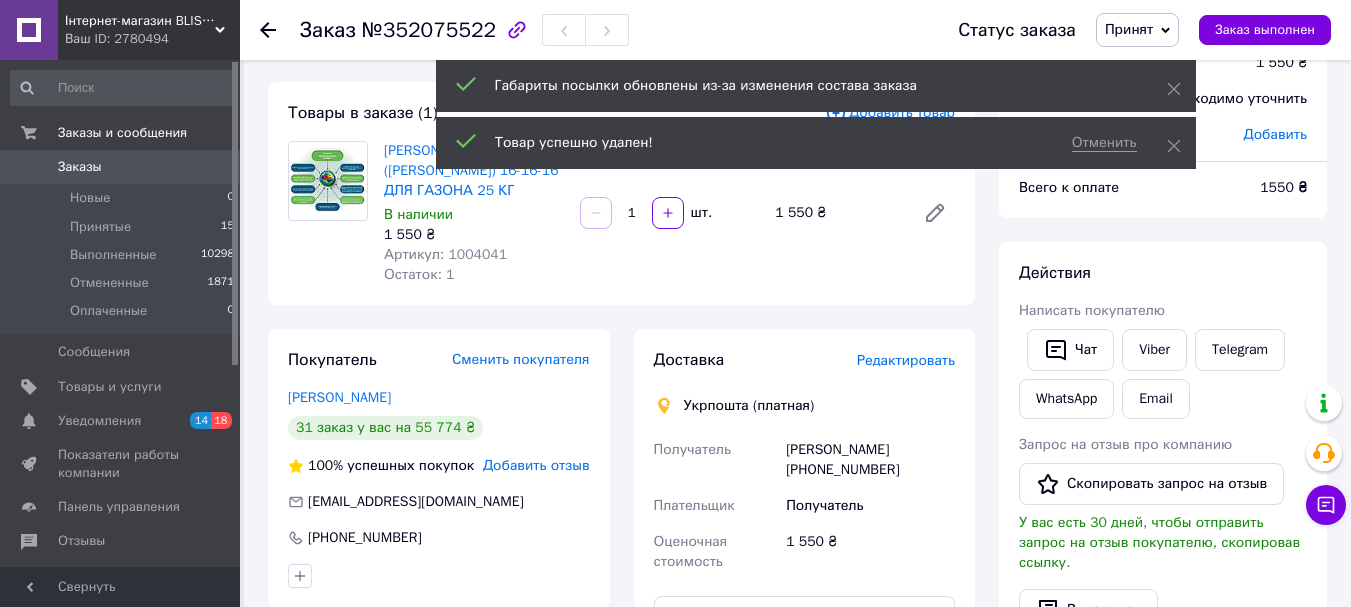 click 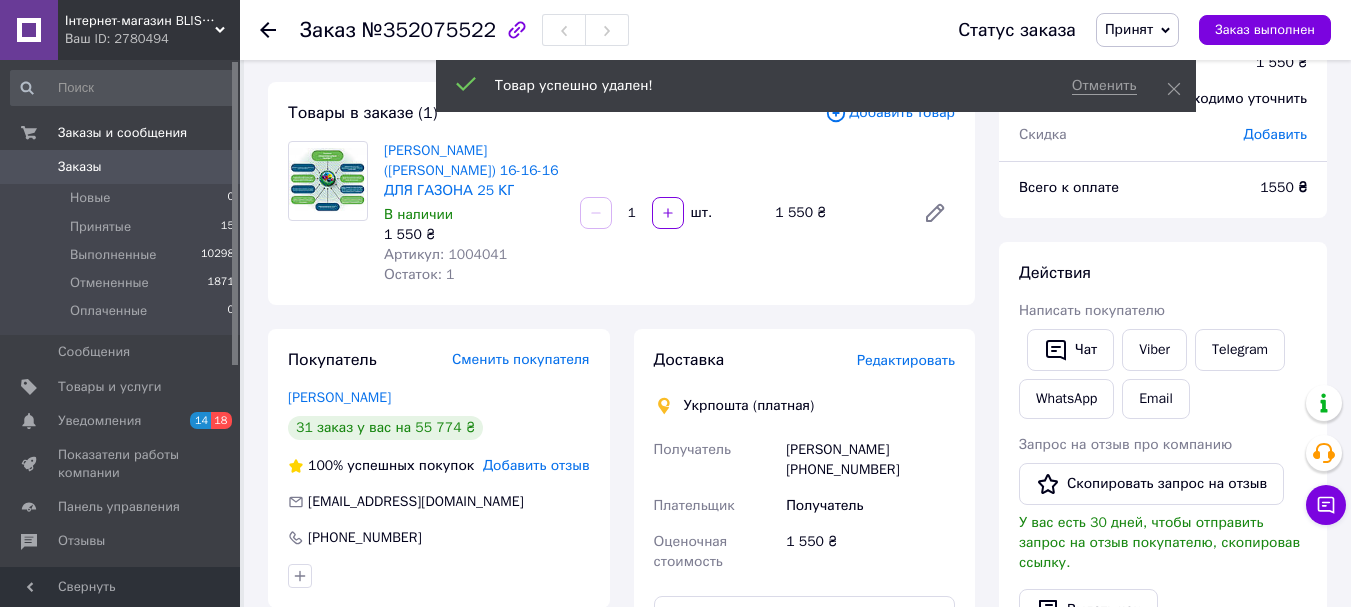 click 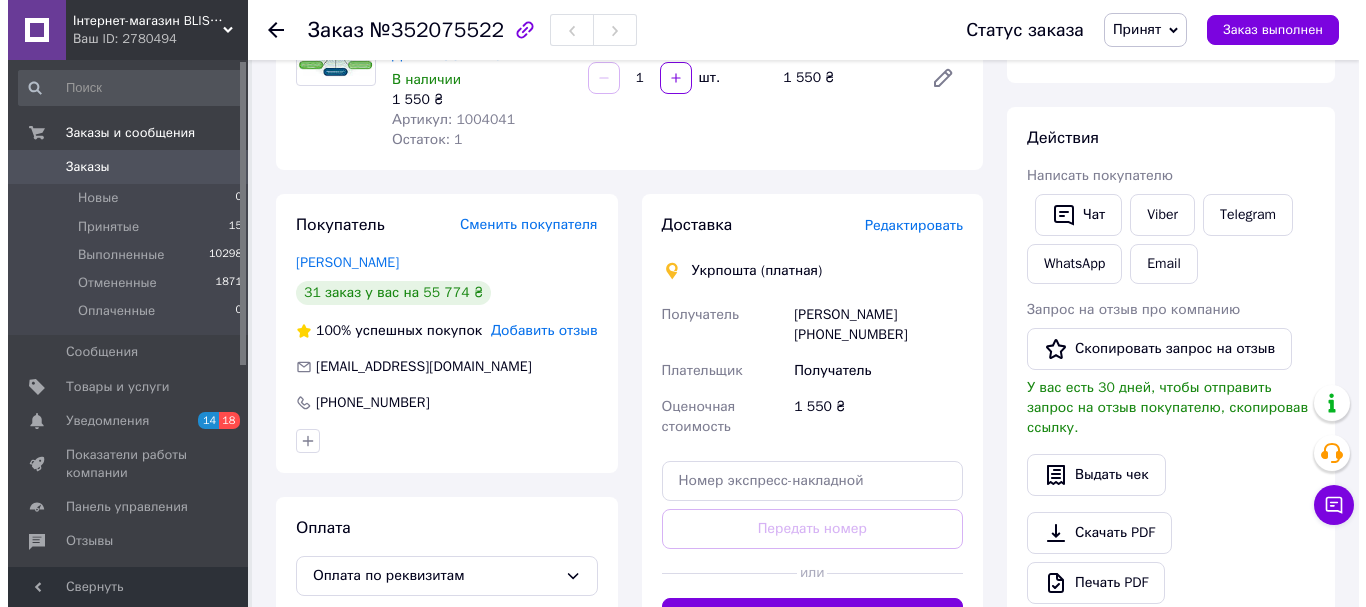 scroll, scrollTop: 290, scrollLeft: 0, axis: vertical 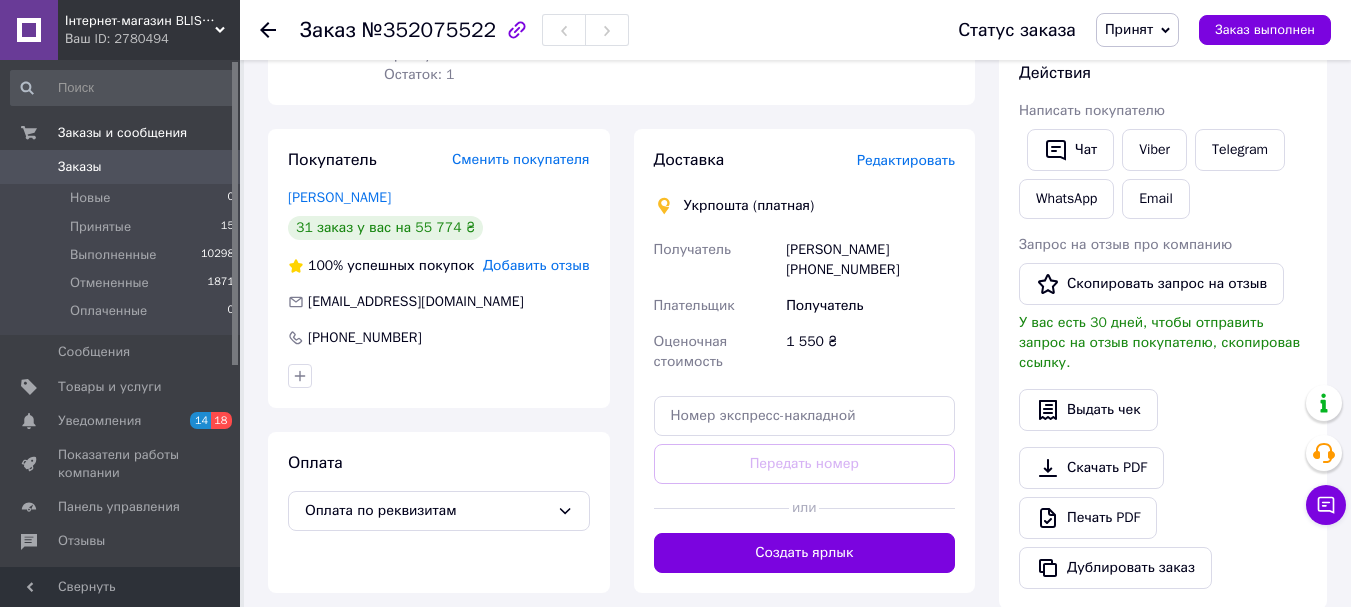 click on "Редактировать" at bounding box center (906, 160) 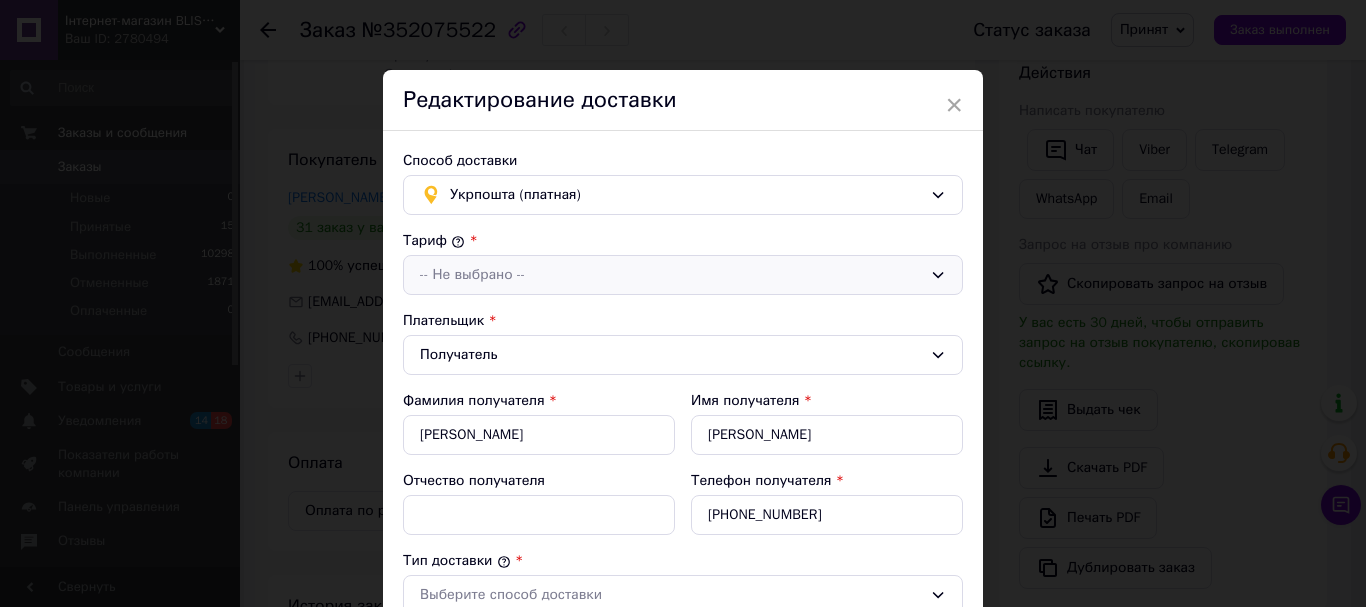 click on "-- Не выбрано --" at bounding box center [671, 275] 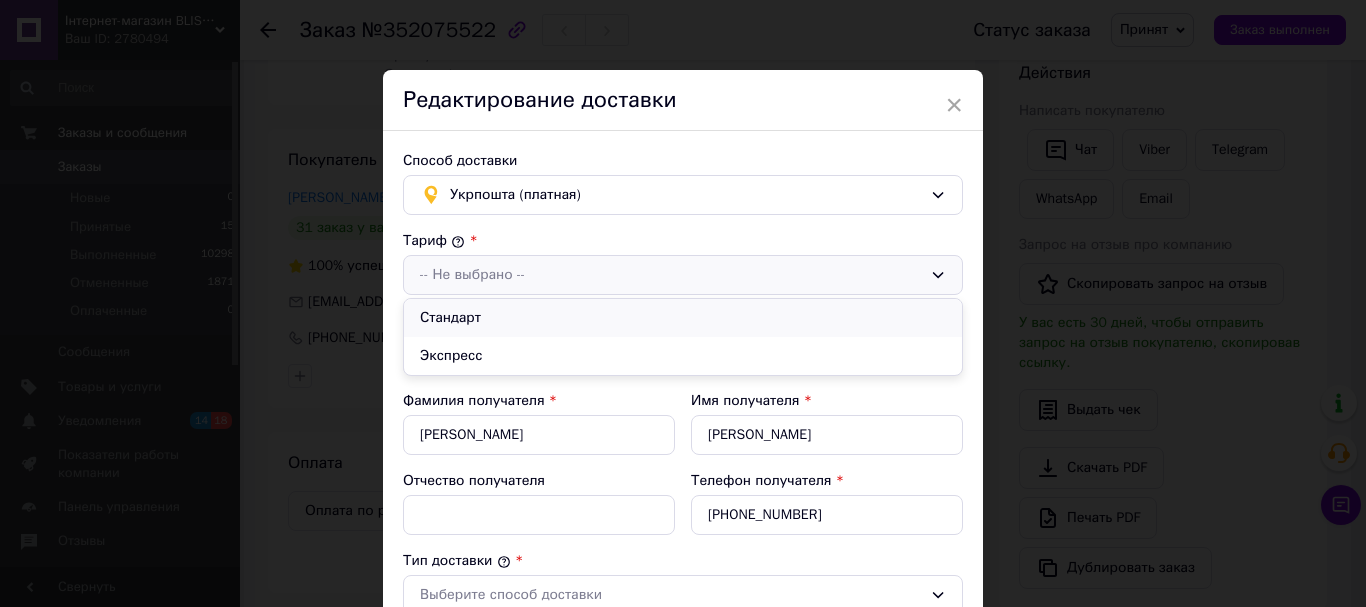 click on "Стандарт" at bounding box center (683, 318) 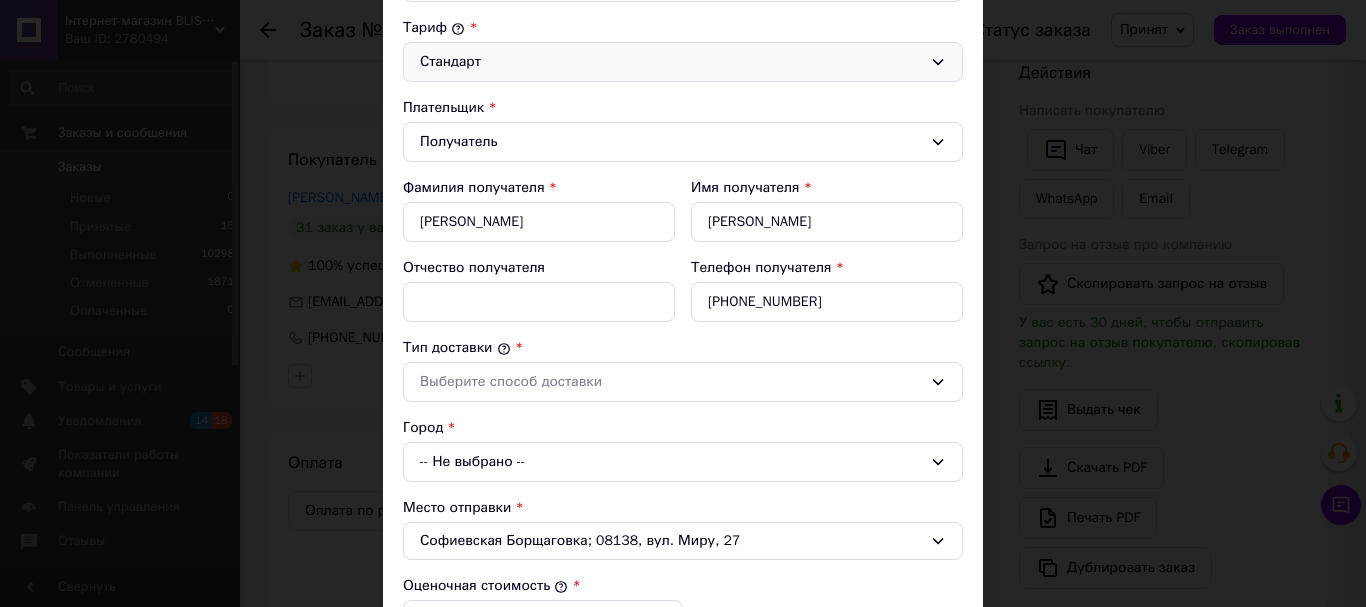 scroll, scrollTop: 300, scrollLeft: 0, axis: vertical 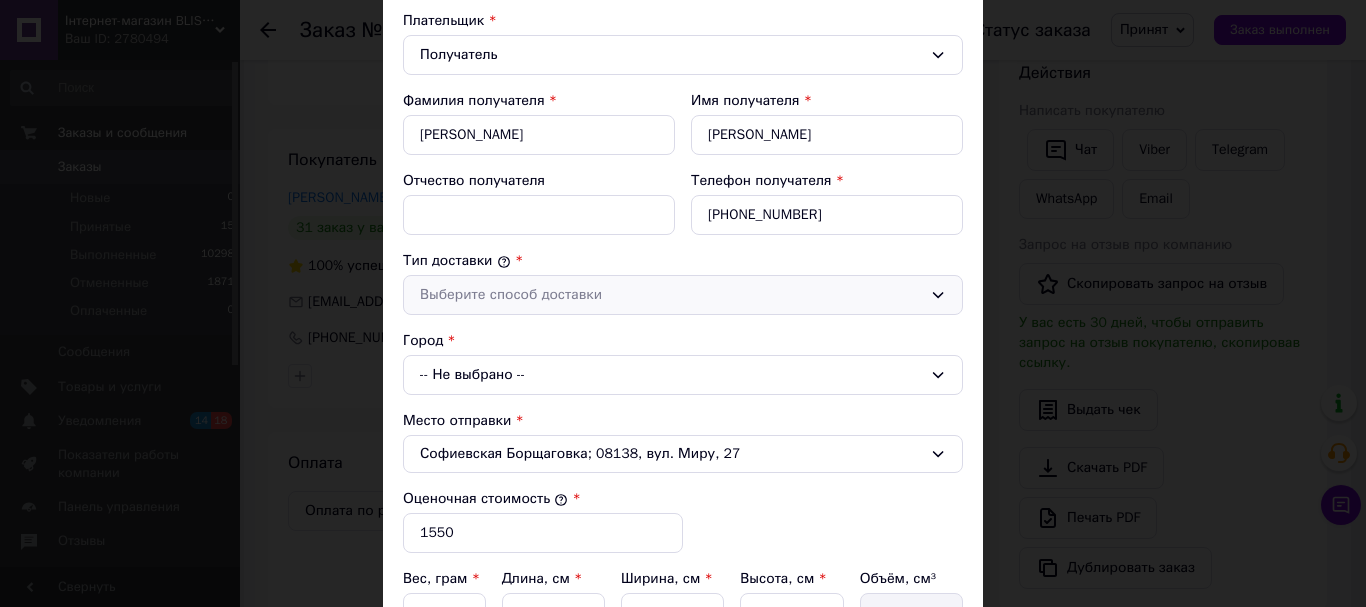 click on "Выберите способ доставки" at bounding box center [671, 295] 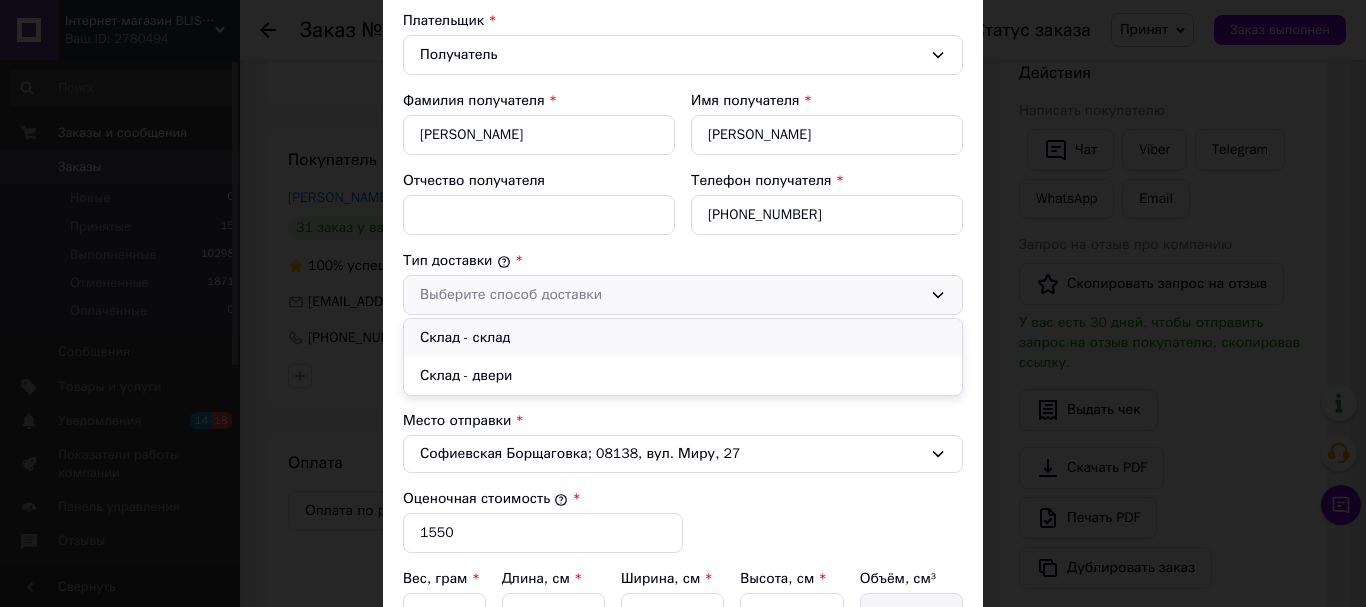click on "Склад - склад" at bounding box center [683, 338] 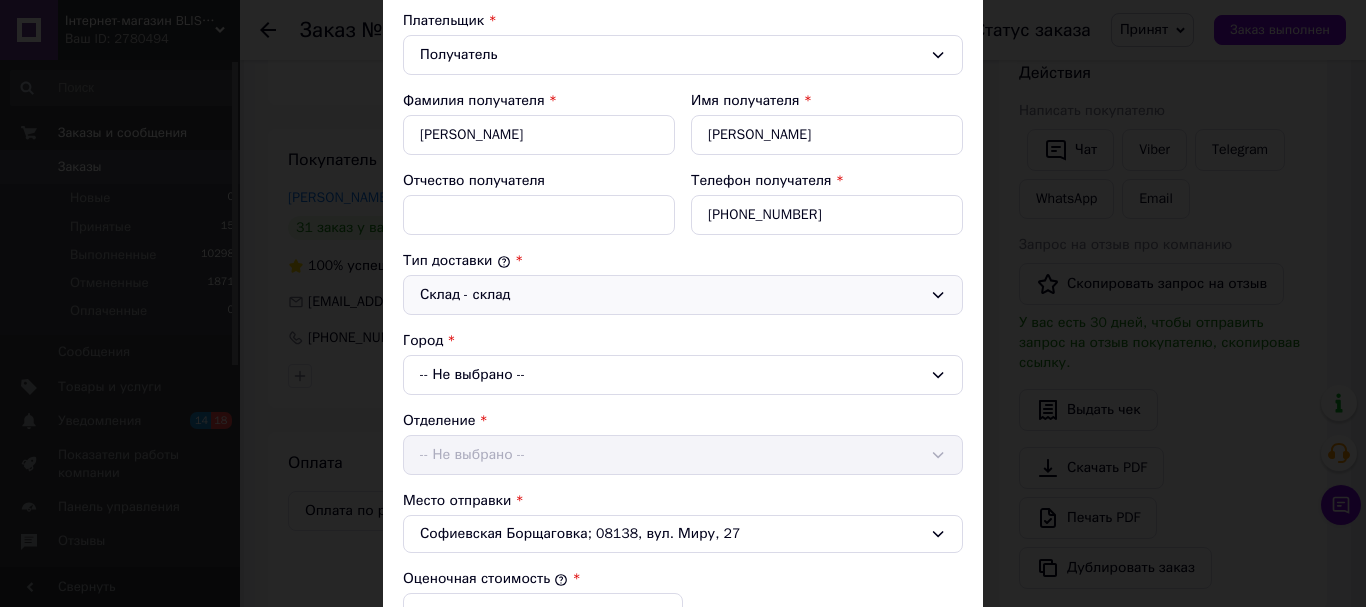 click on "-- Не выбрано --" at bounding box center [683, 375] 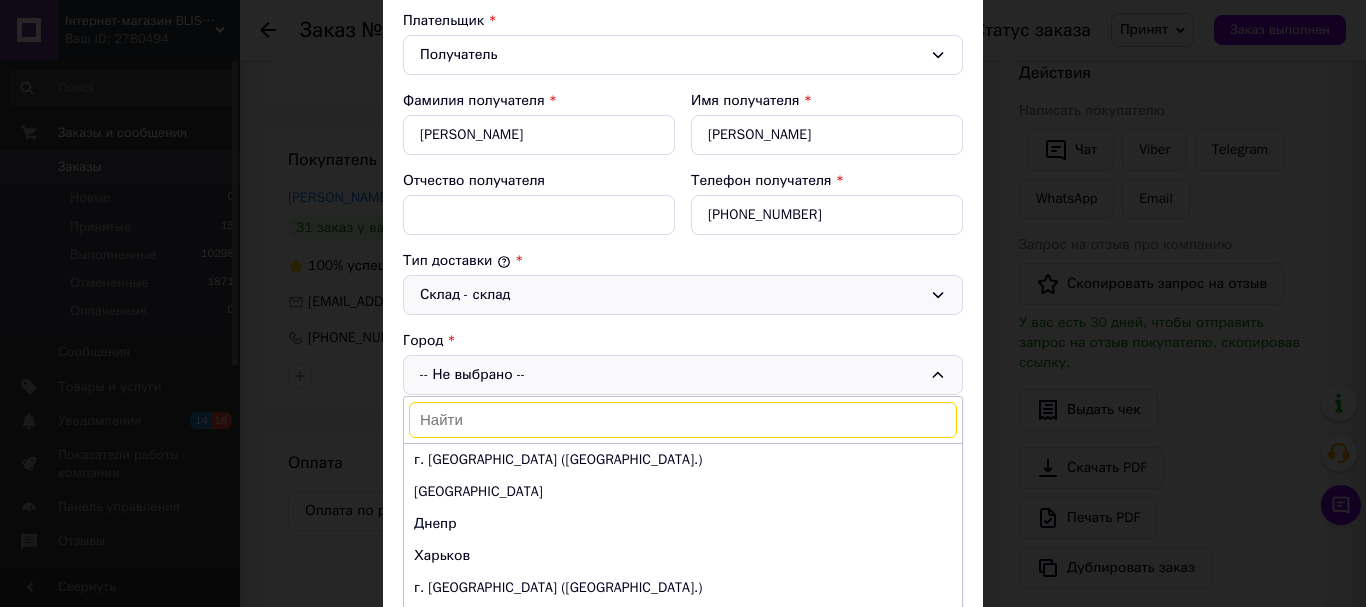 click at bounding box center [683, 420] 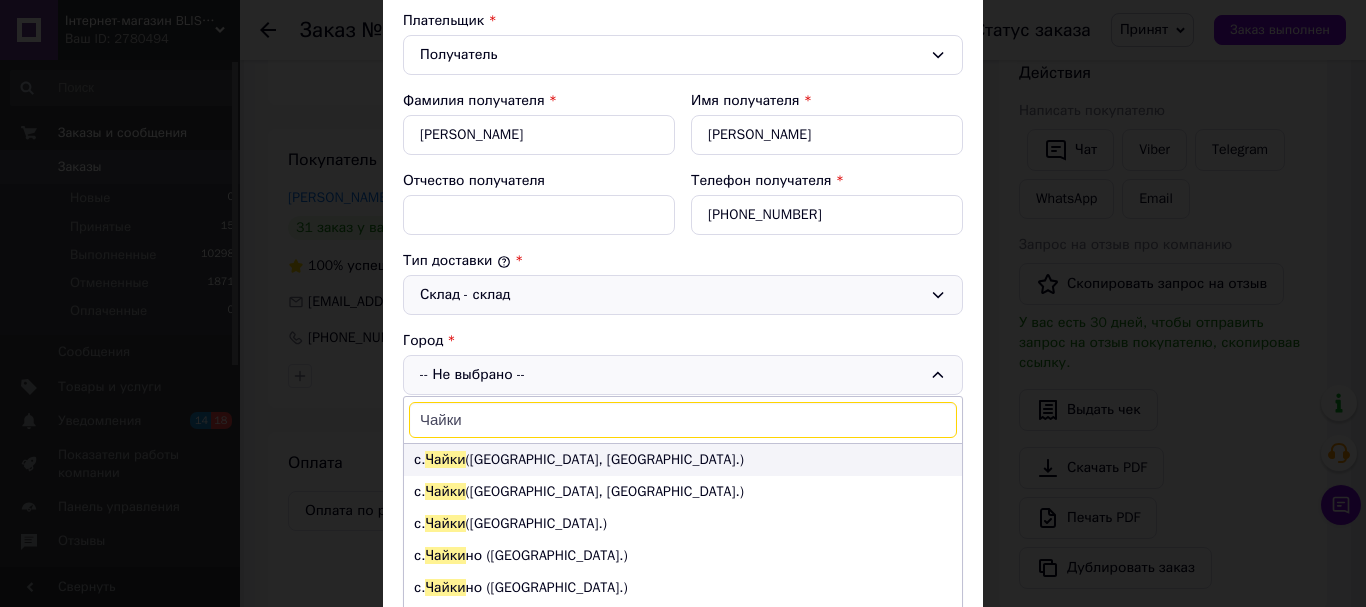type on "Чайки" 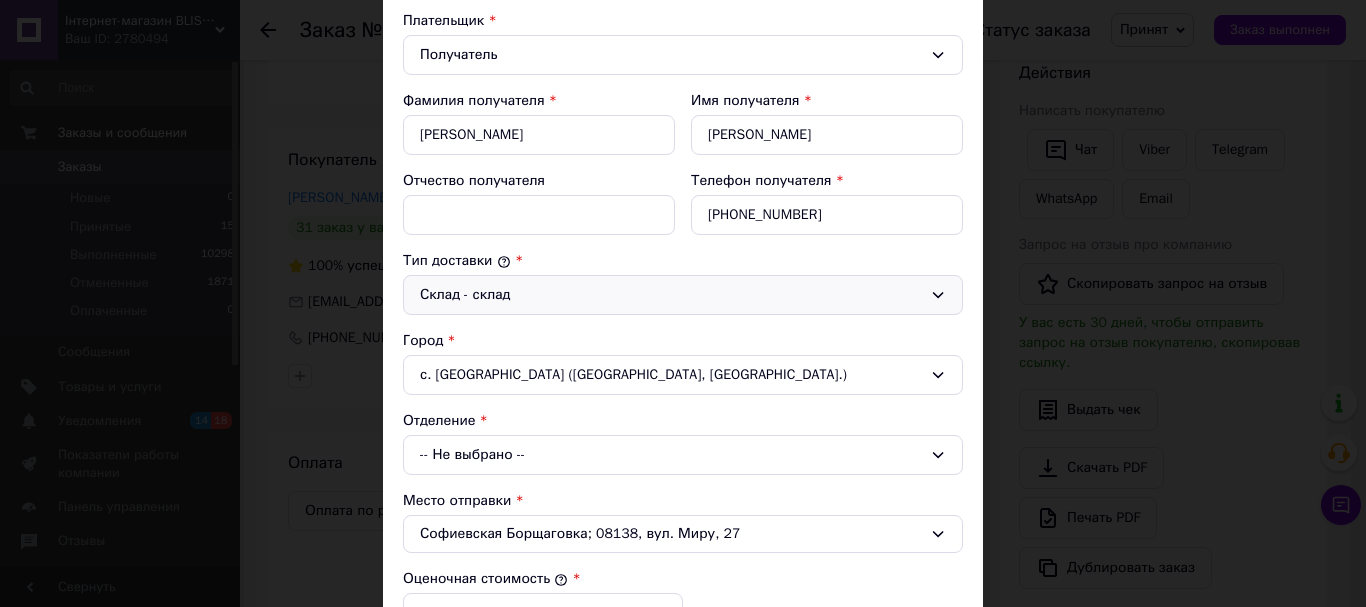 click on "-- Не выбрано --" at bounding box center [683, 455] 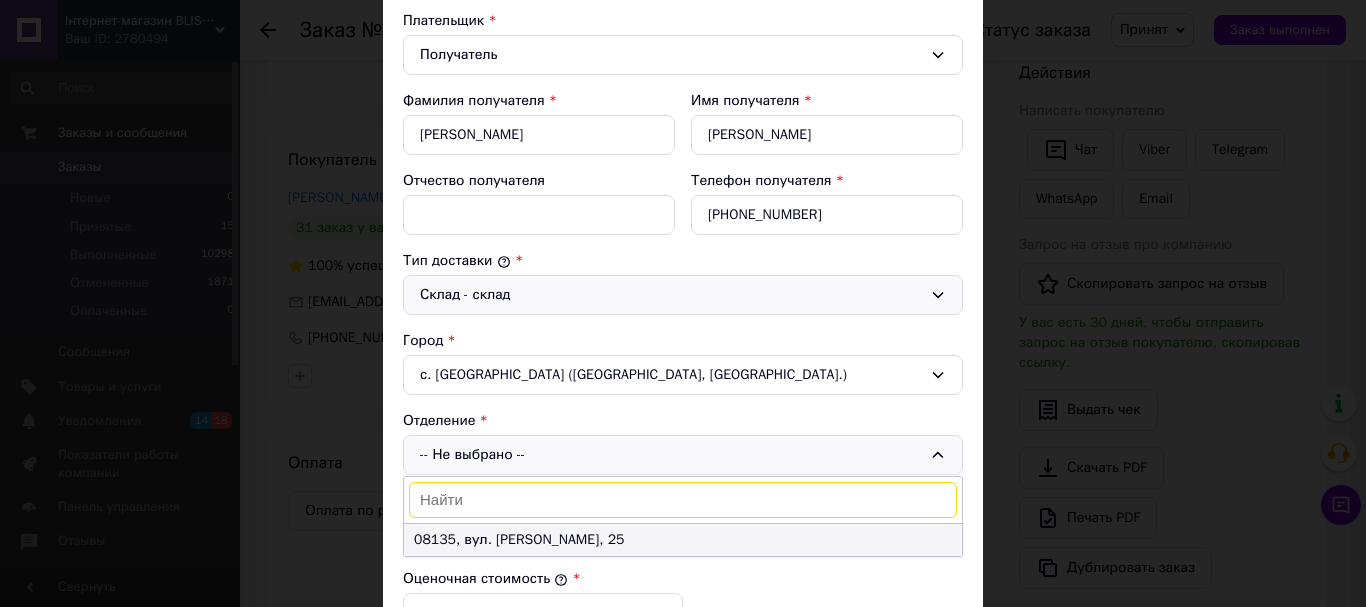 click on "08135, вул. [PERSON_NAME], 25" at bounding box center (683, 540) 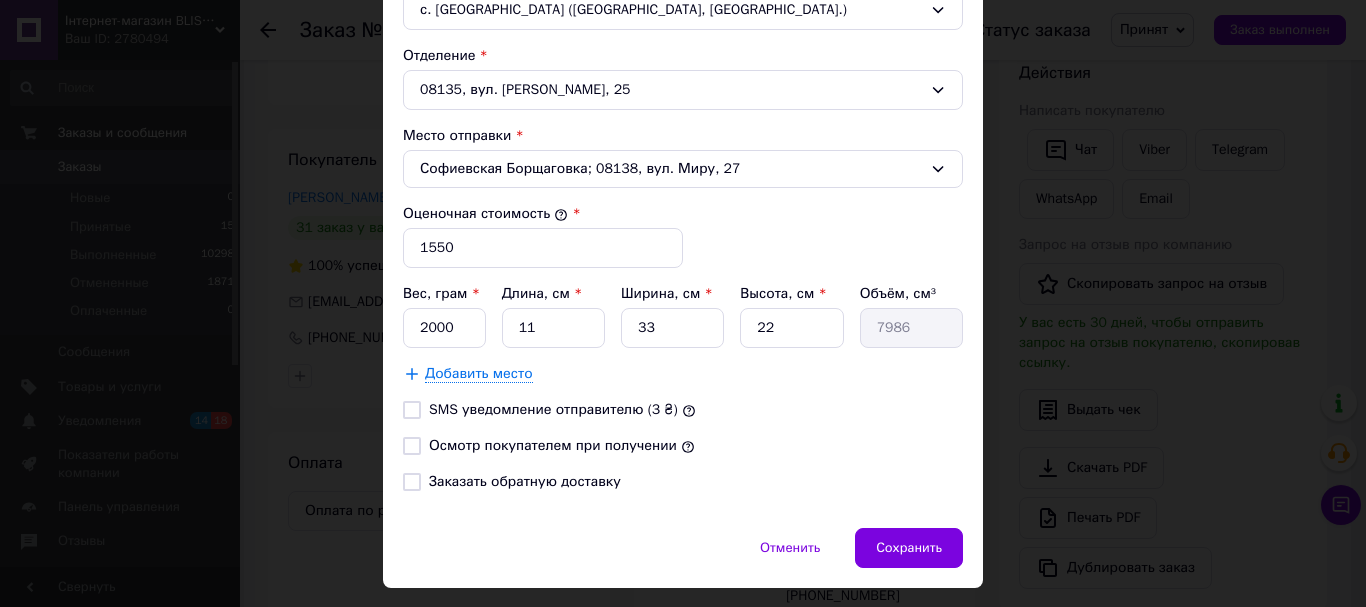 scroll, scrollTop: 700, scrollLeft: 0, axis: vertical 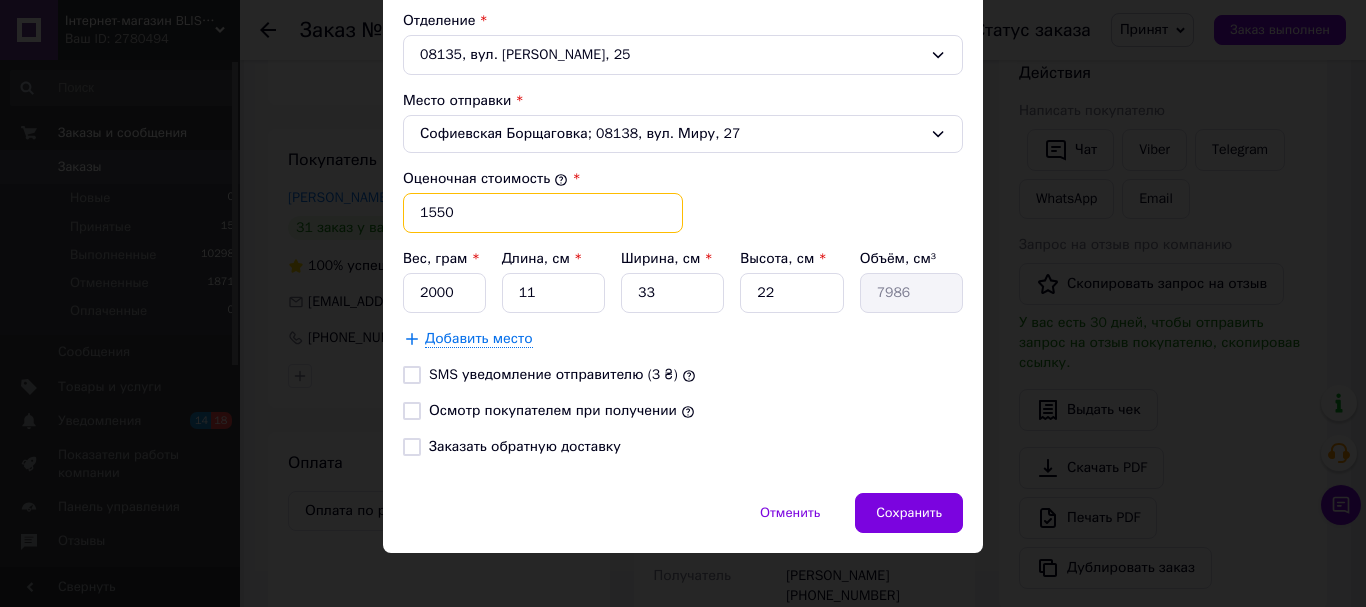 click on "1550" at bounding box center (543, 213) 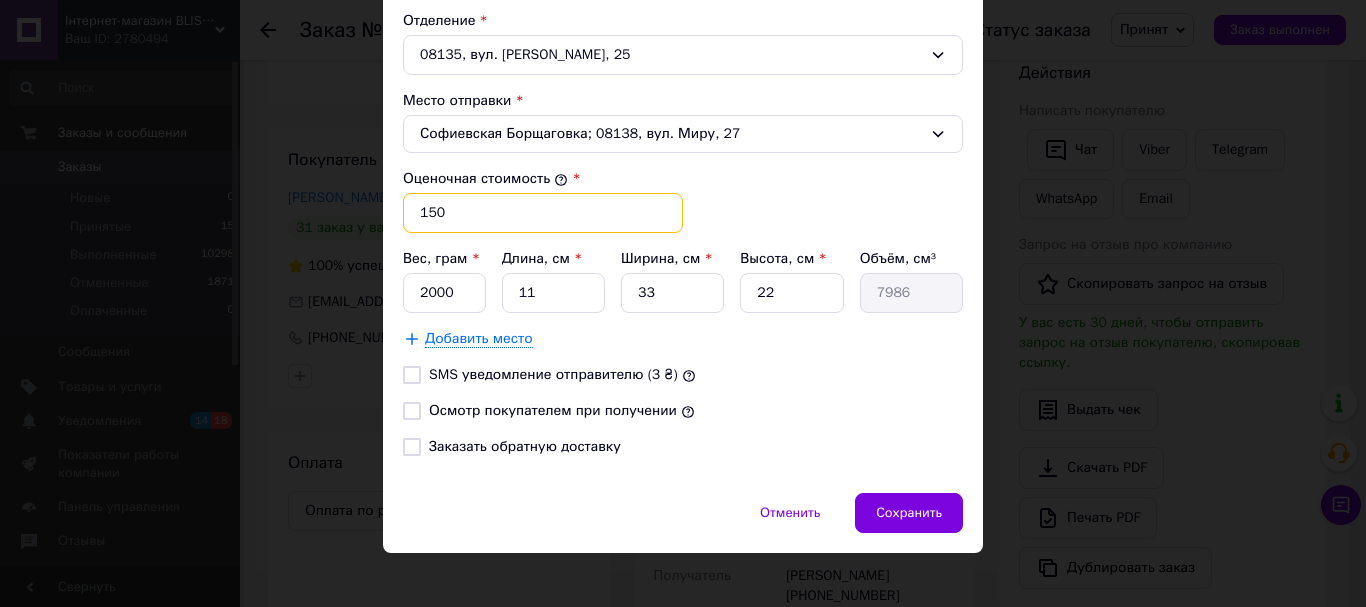 click on "150" at bounding box center [543, 213] 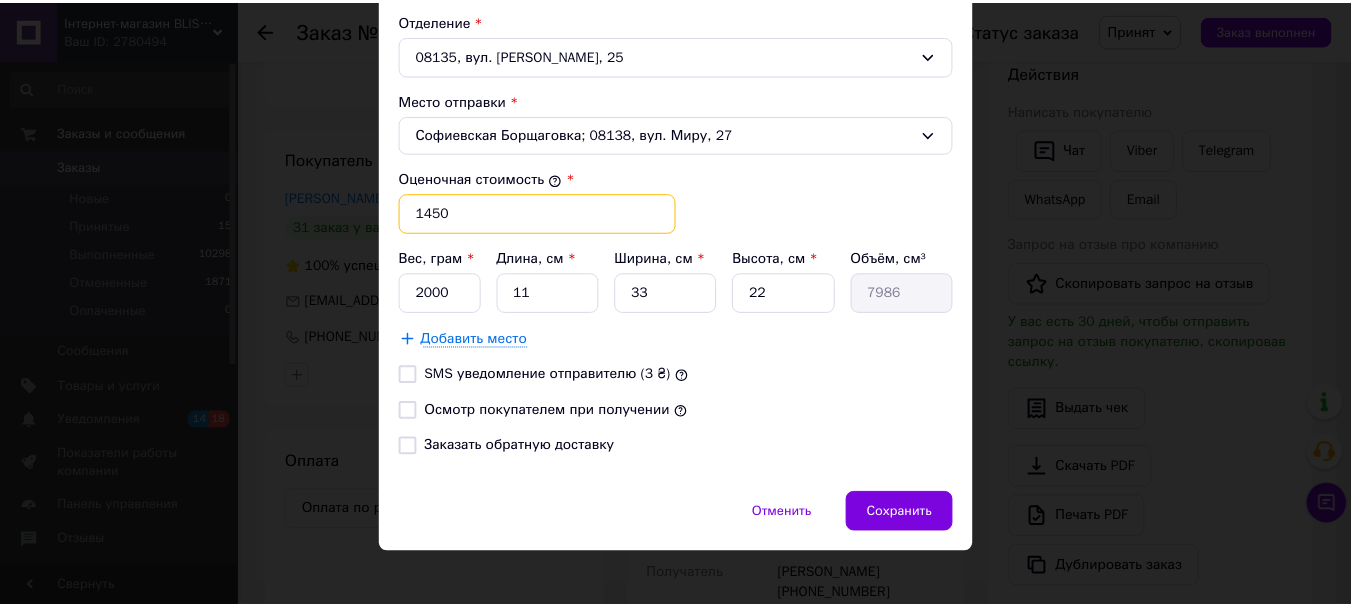 scroll, scrollTop: 716, scrollLeft: 0, axis: vertical 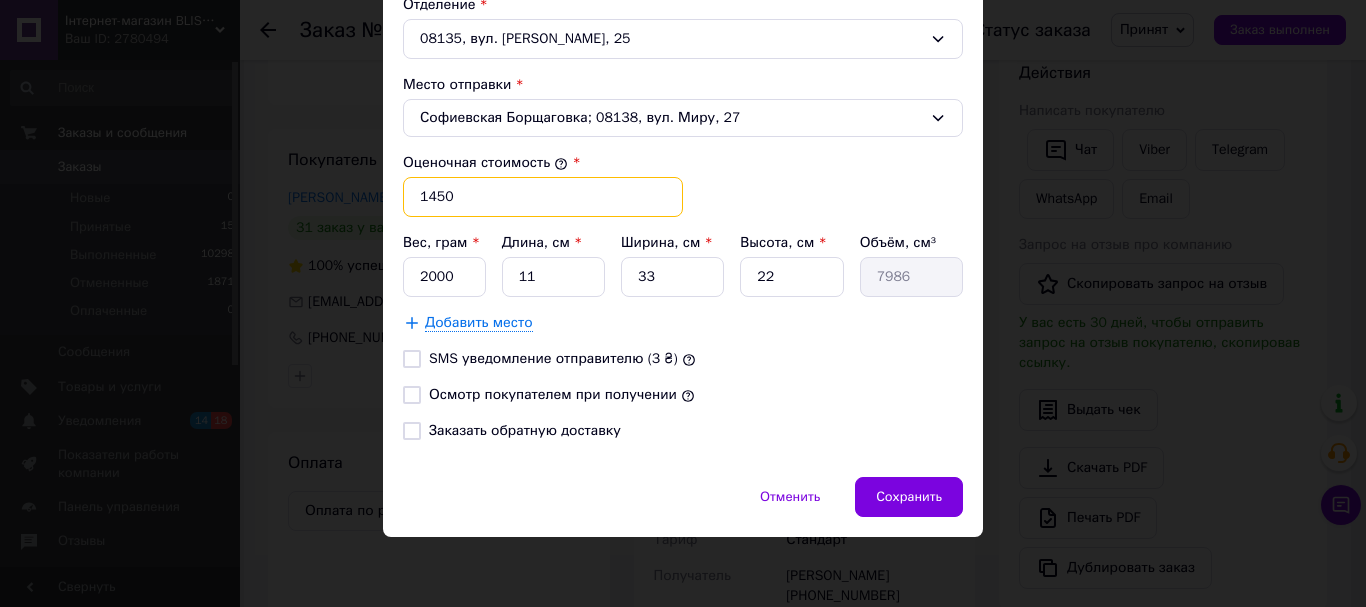 type on "1450" 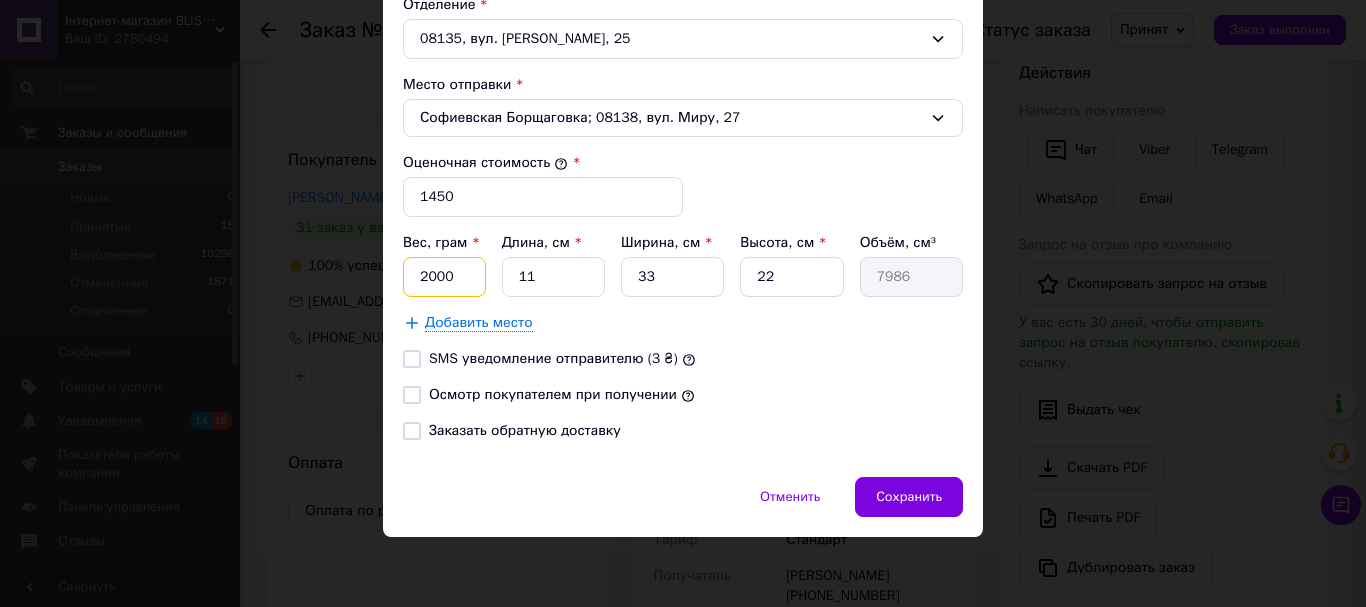 click on "2000" at bounding box center [444, 277] 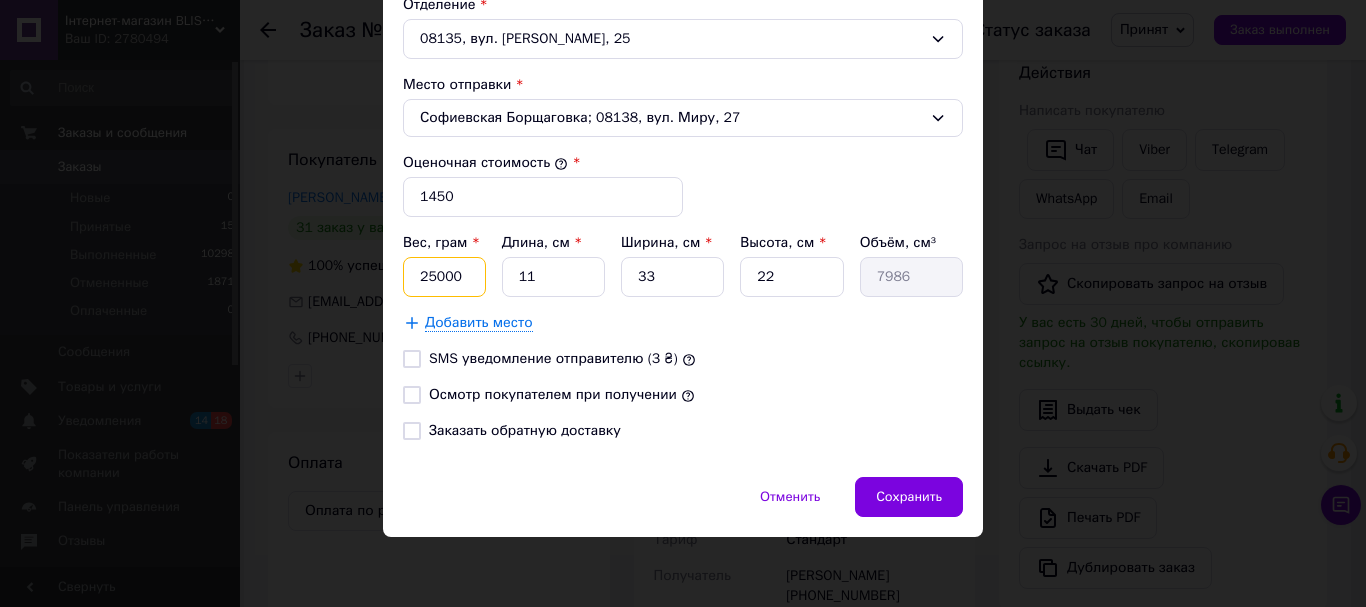 type on "25000" 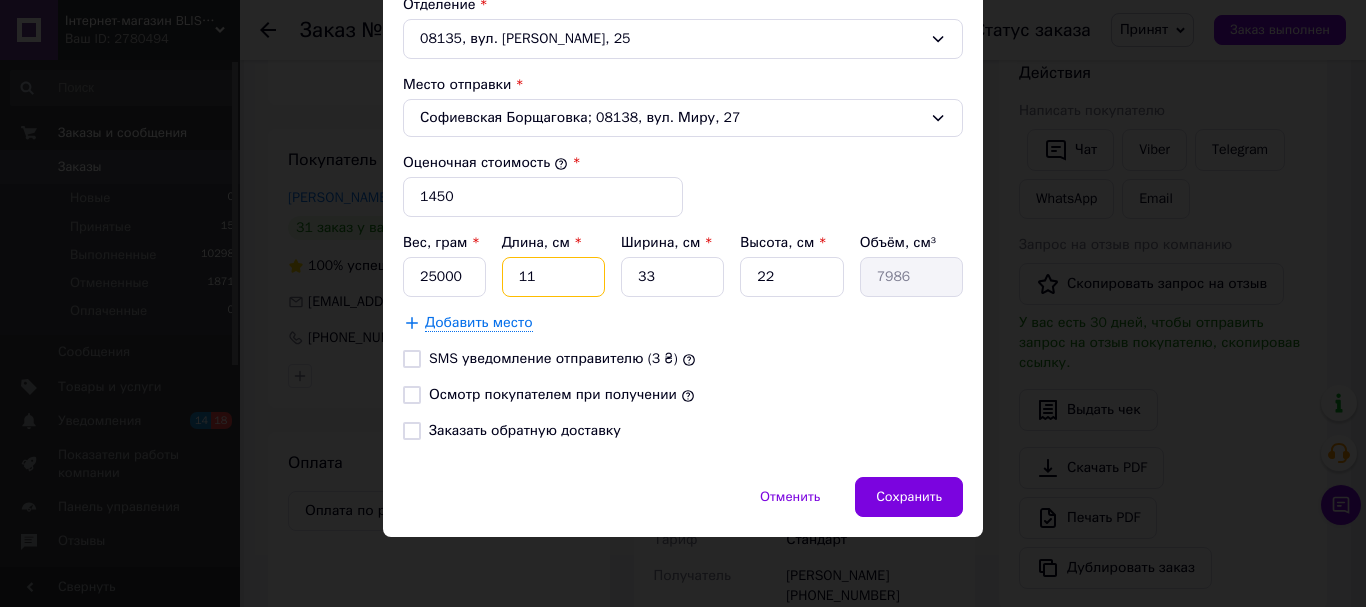click on "11" at bounding box center (553, 277) 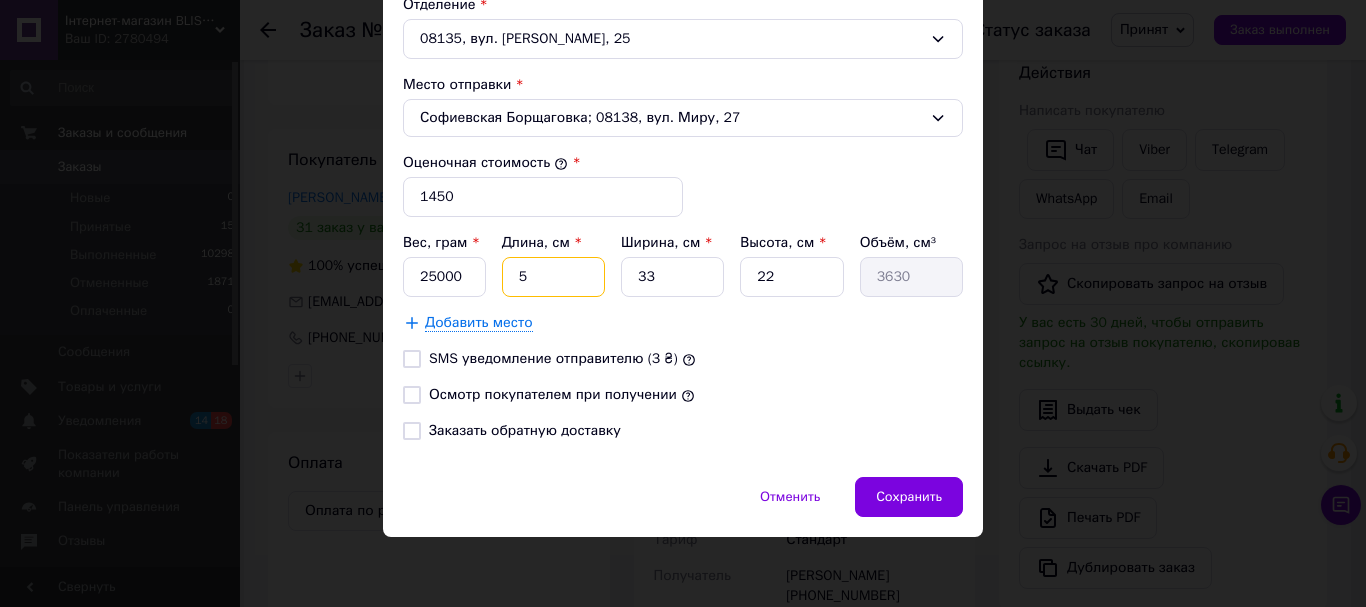 type on "50" 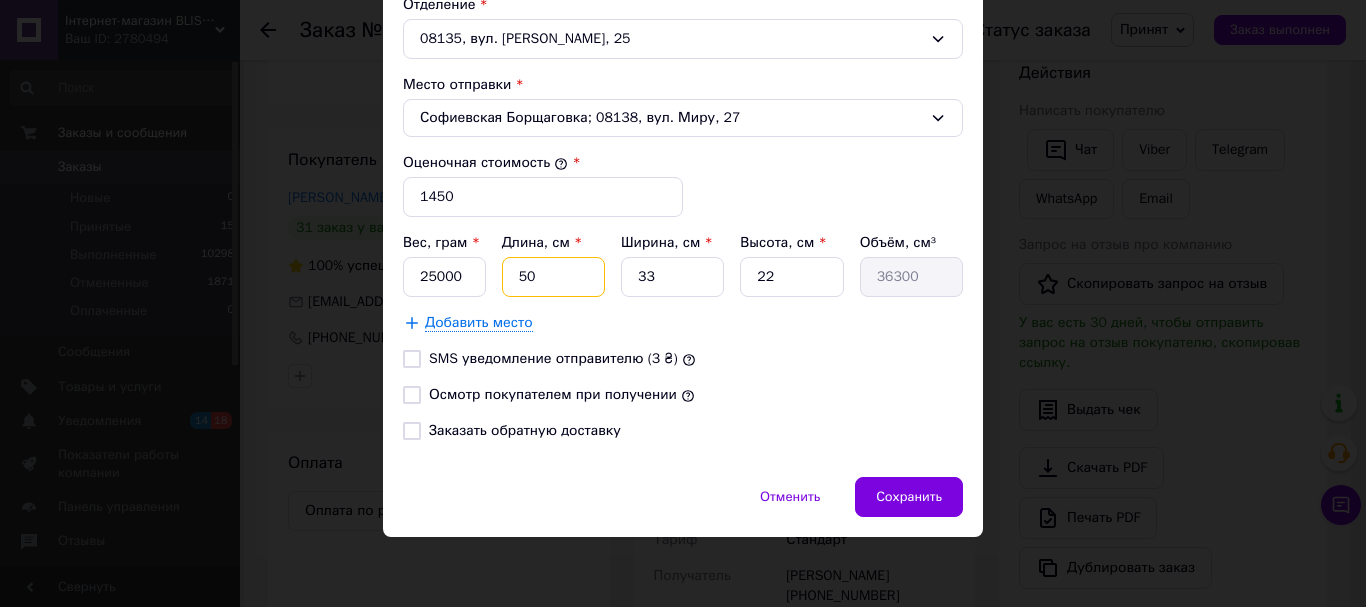 type on "50" 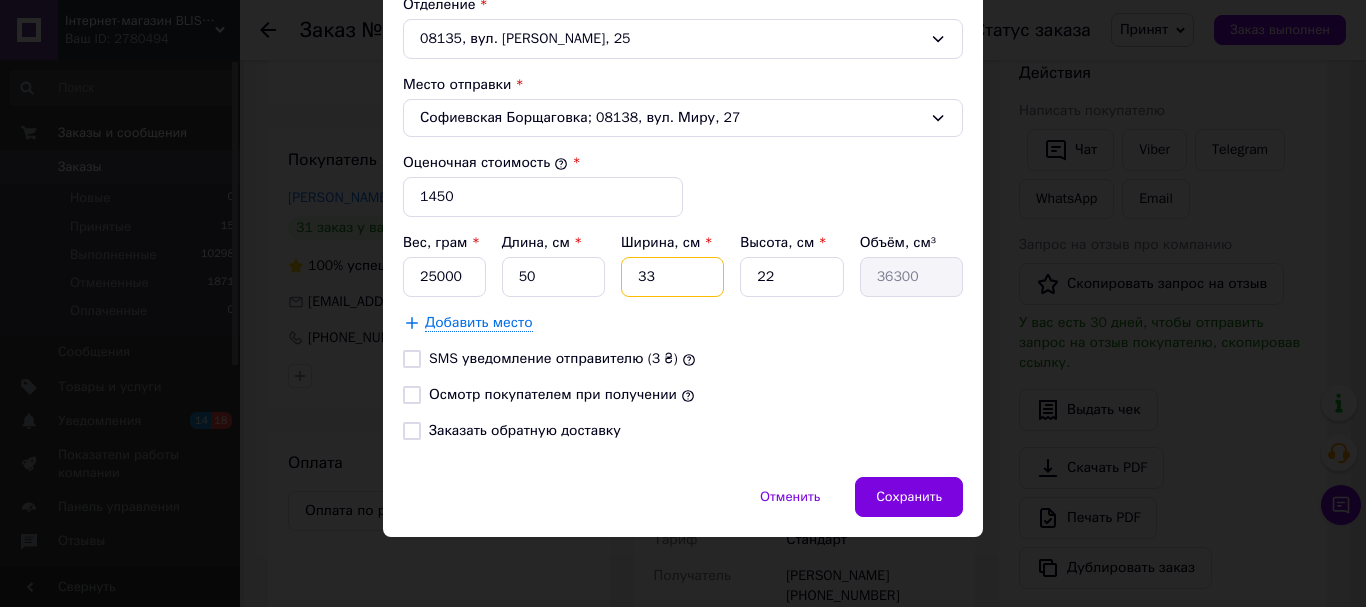 click on "33" at bounding box center (672, 277) 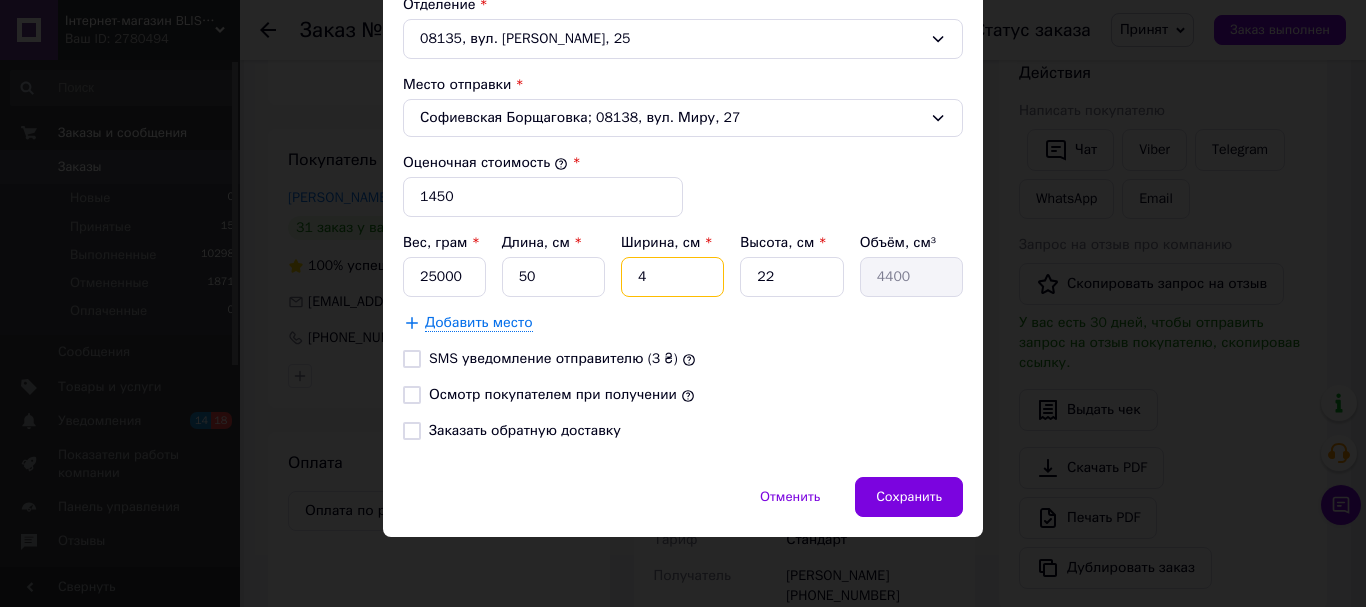type on "40" 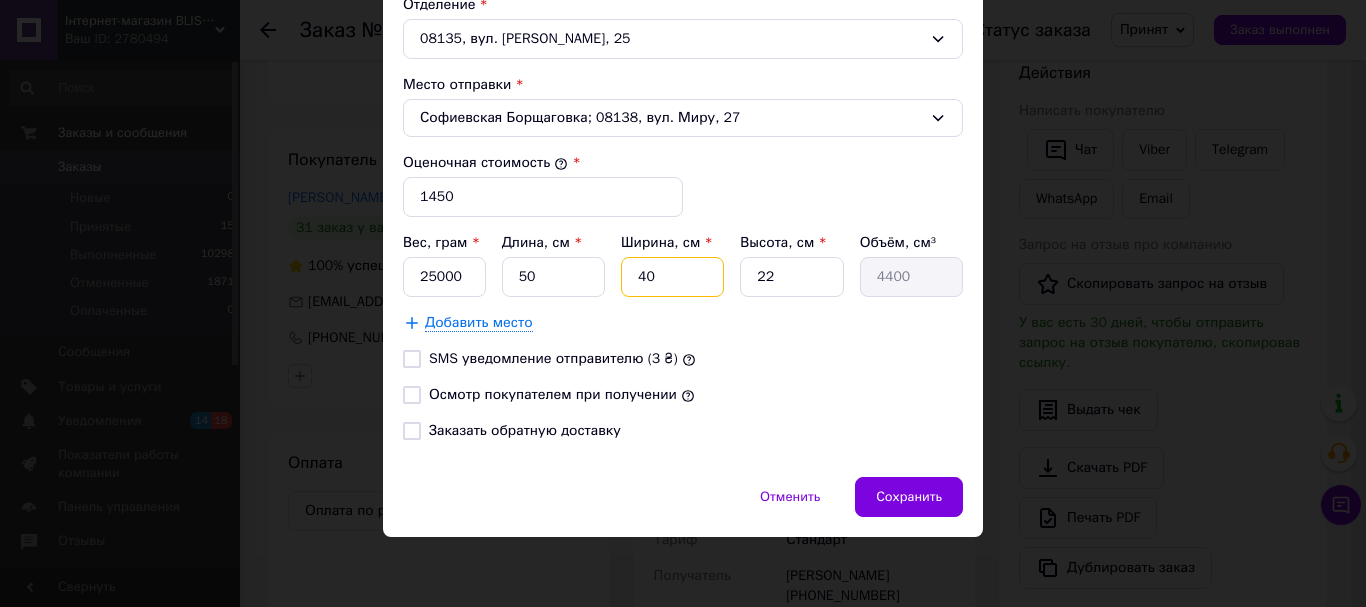 type on "44000" 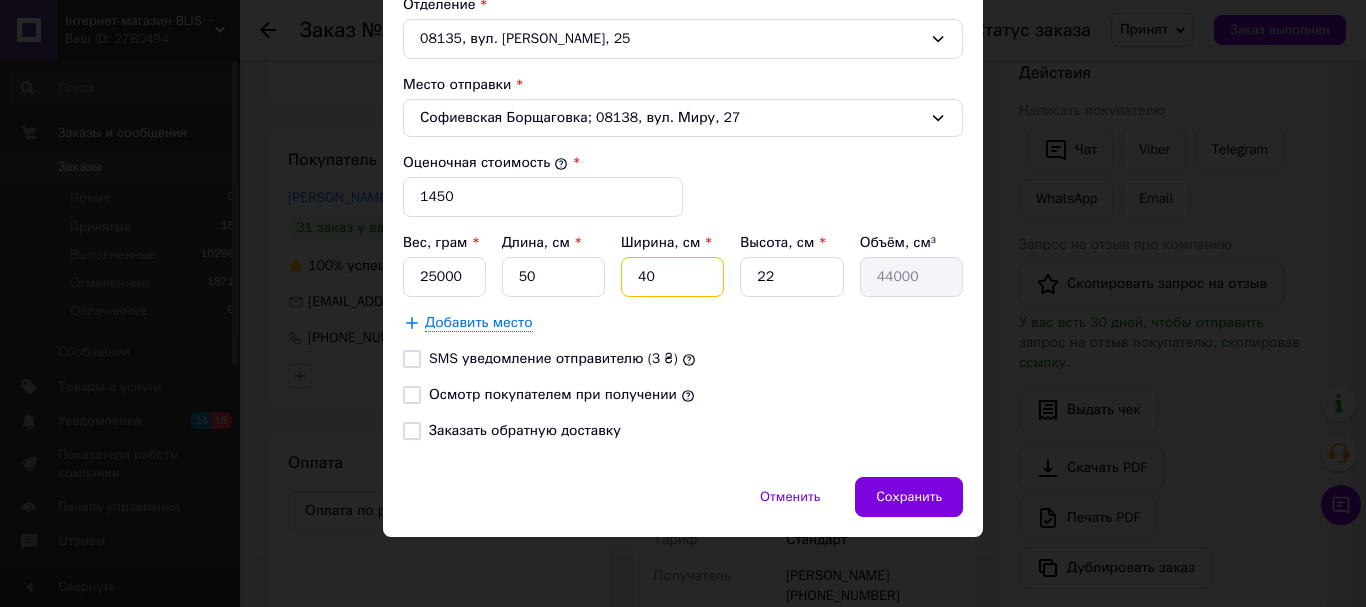 type on "40" 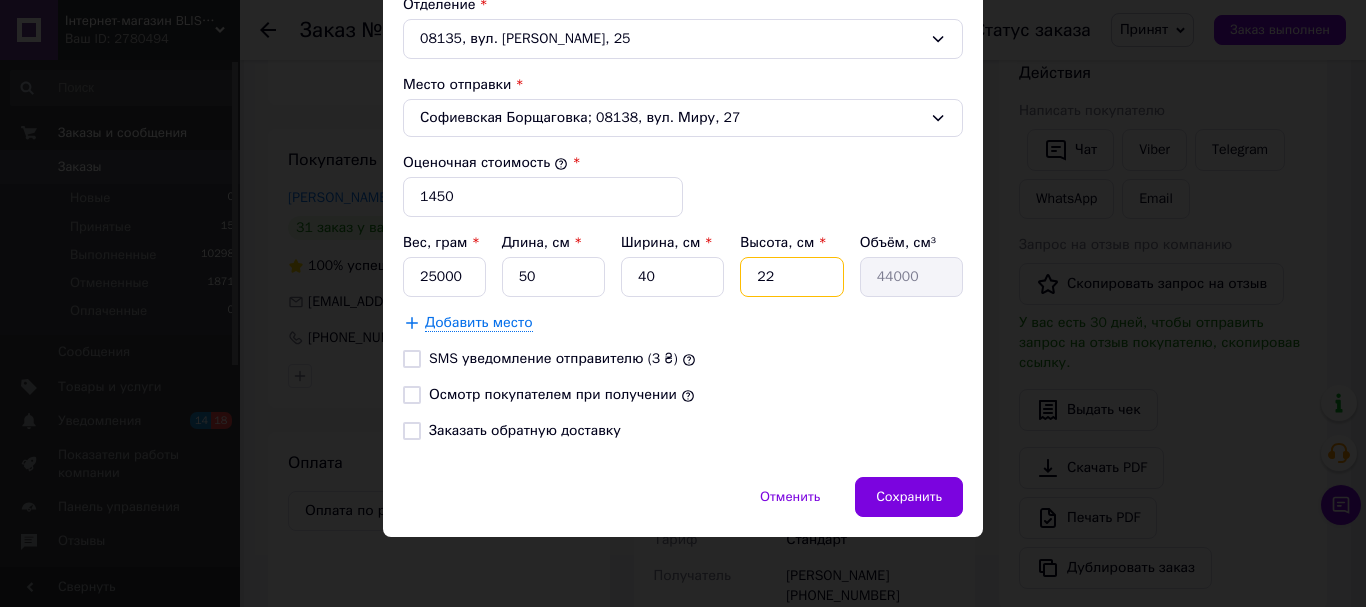 click on "22" at bounding box center [791, 277] 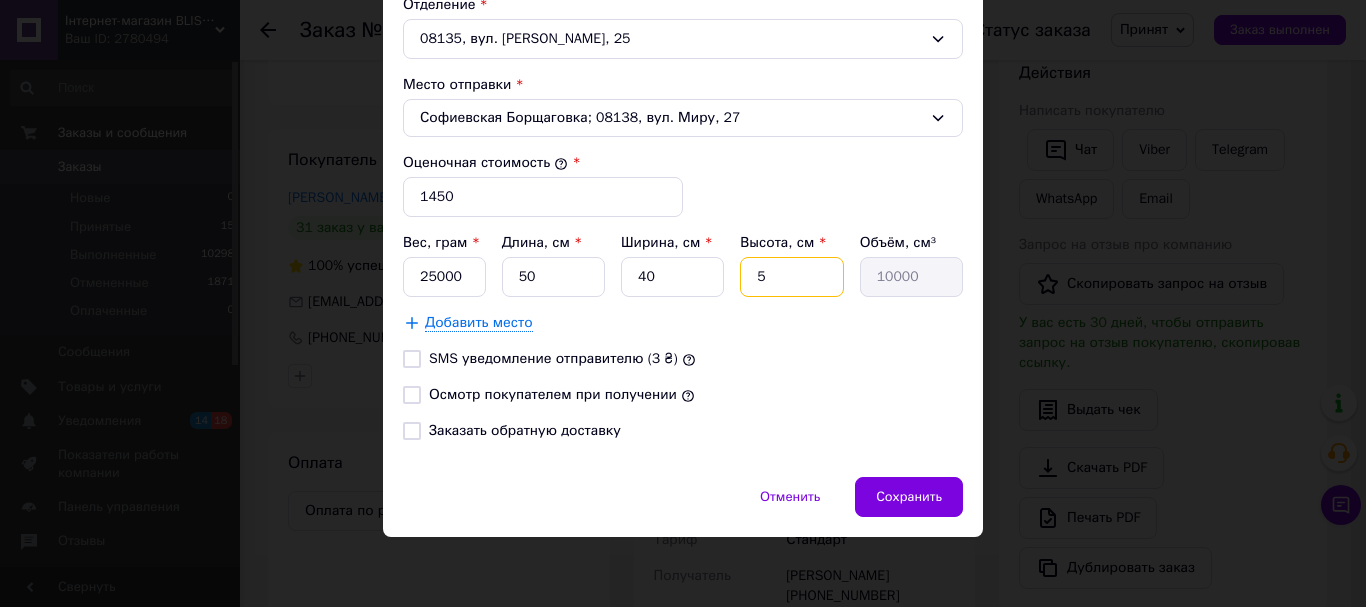 type on "50" 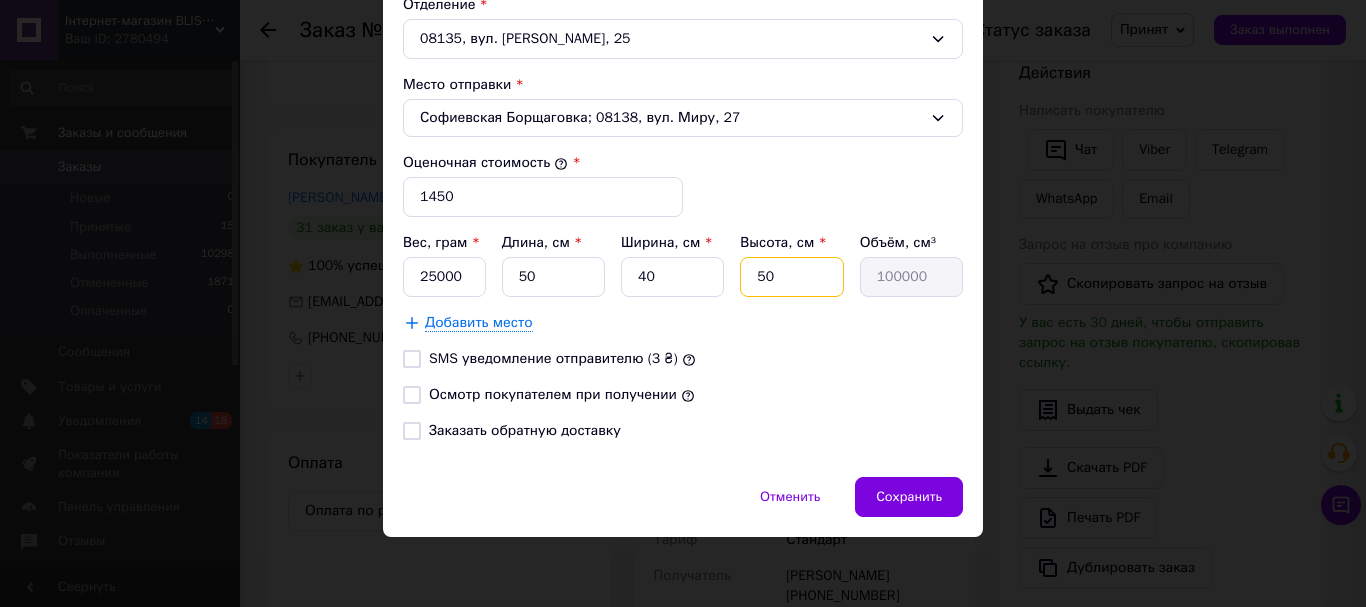 type on "50" 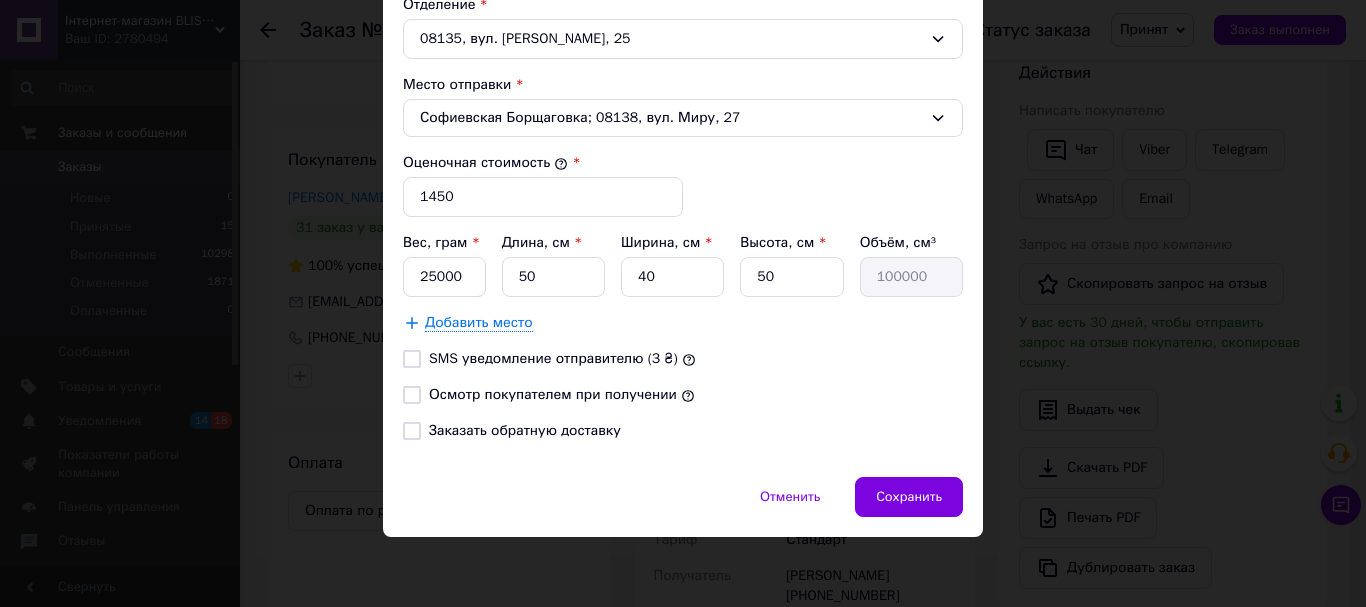 click on "Добавить место" at bounding box center (683, 323) 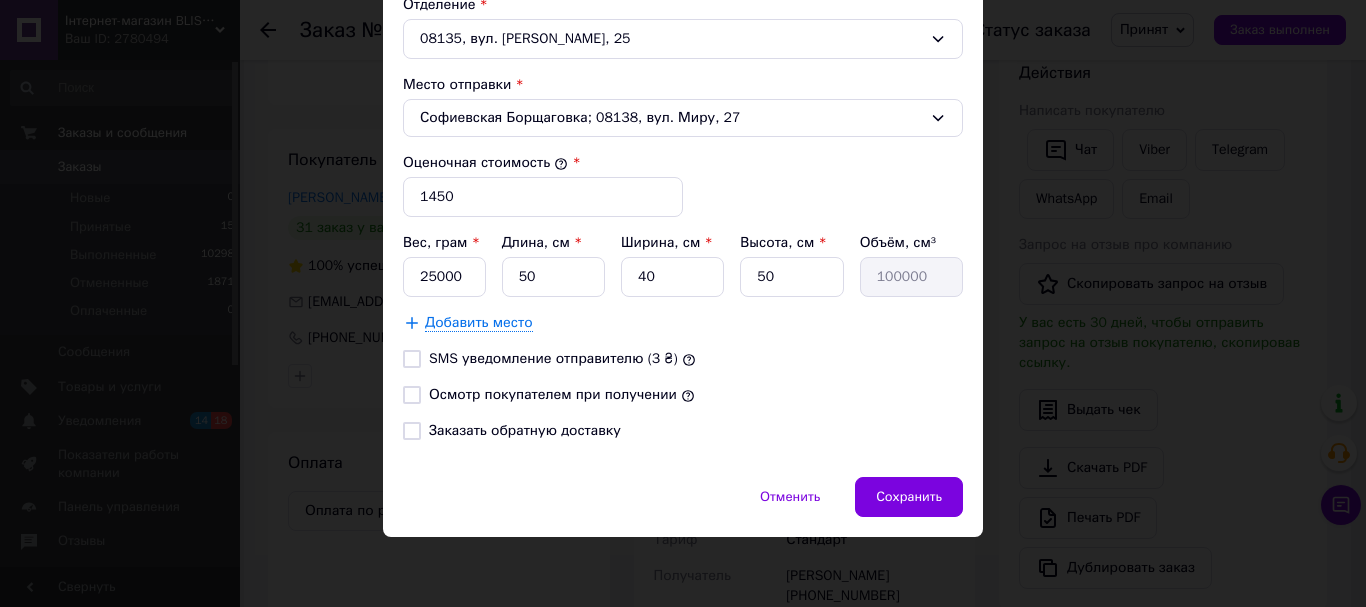 click on "SMS уведомление отправителю (3 ₴)" at bounding box center (553, 358) 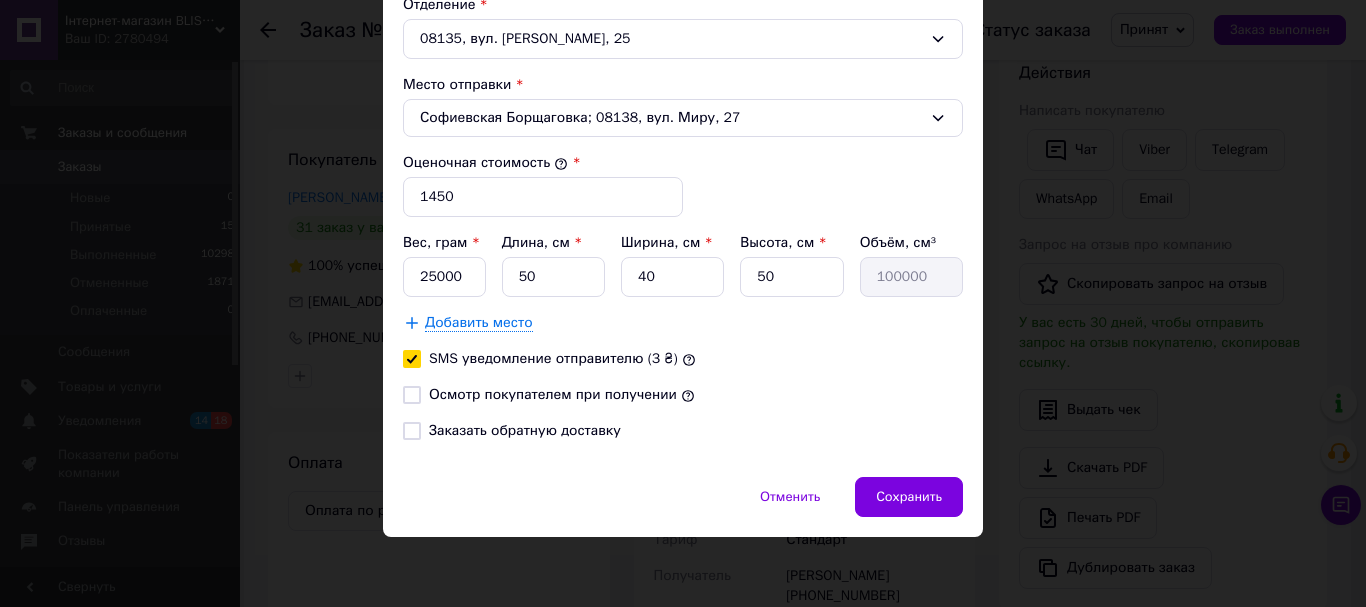 checkbox on "true" 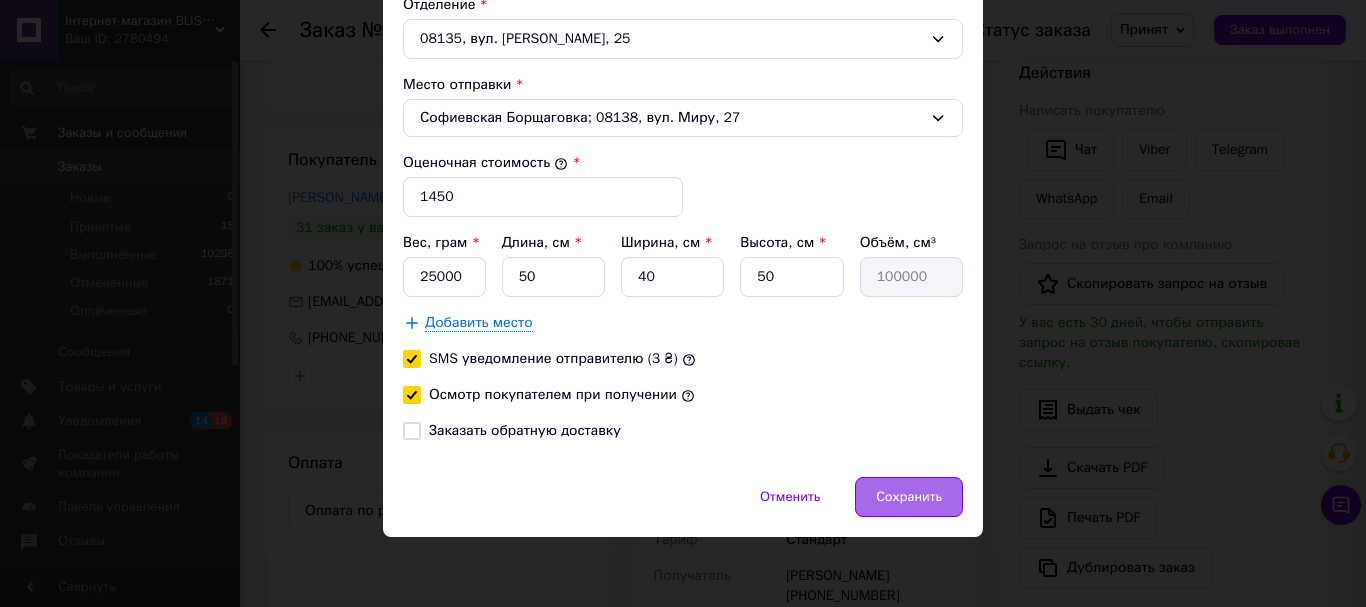 click on "Сохранить" at bounding box center [909, 497] 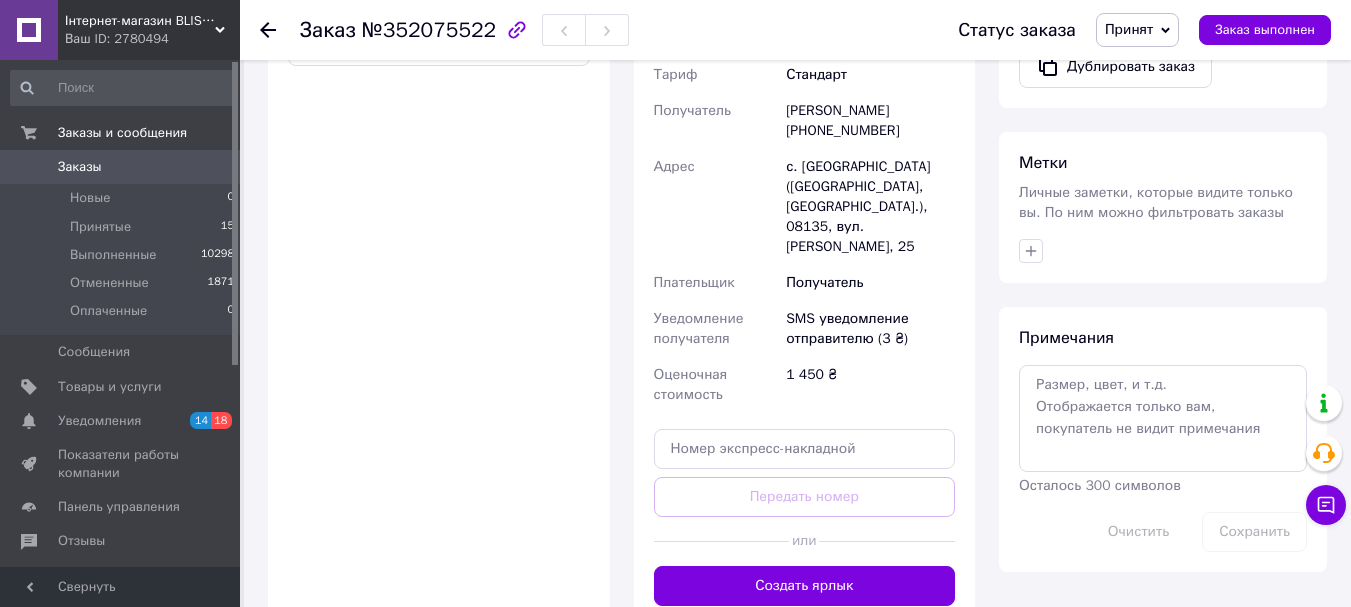 scroll, scrollTop: 790, scrollLeft: 0, axis: vertical 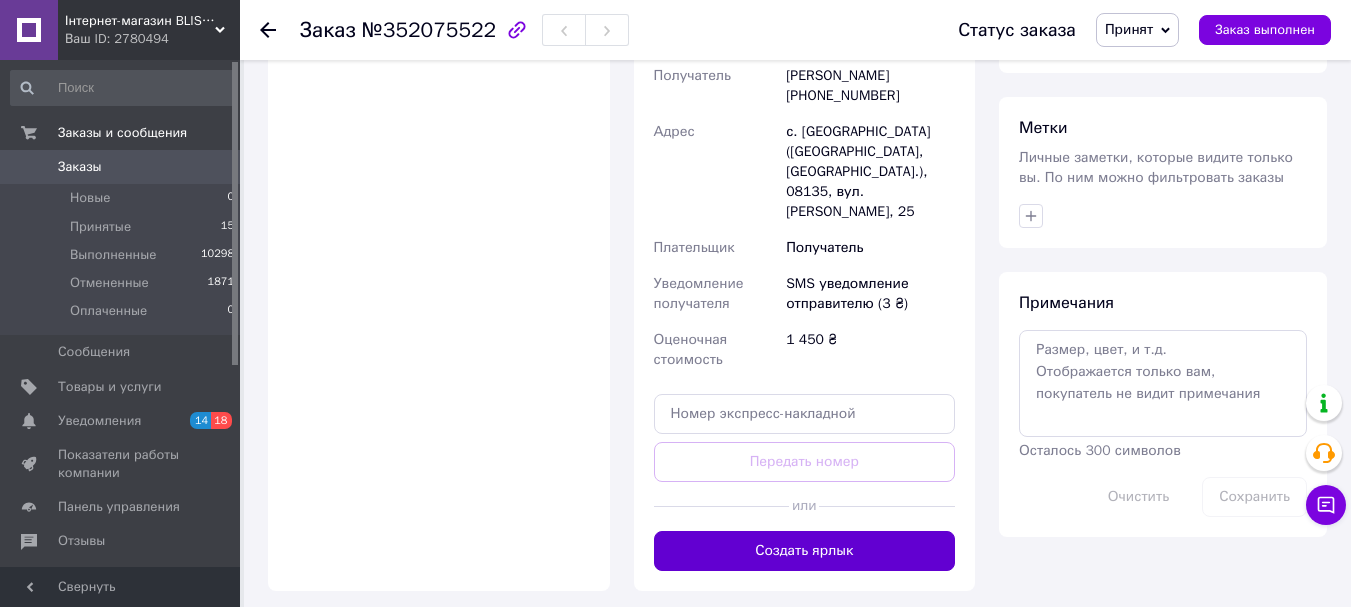 click on "Создать ярлык" at bounding box center [805, 551] 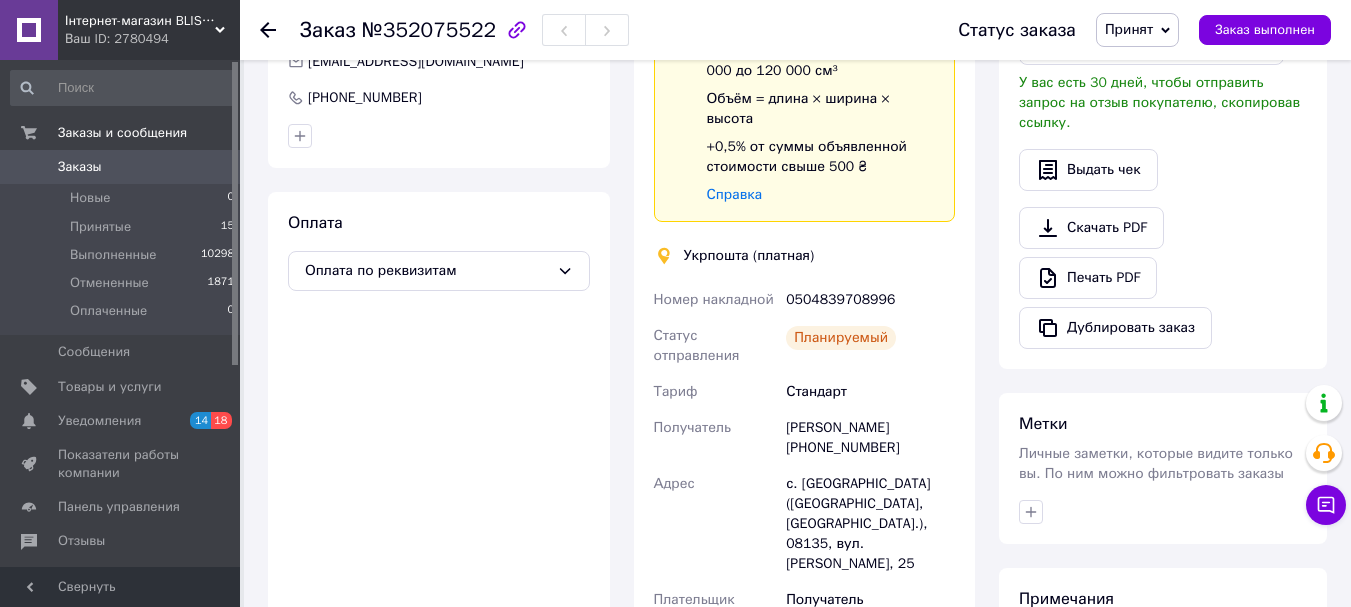 scroll, scrollTop: 590, scrollLeft: 0, axis: vertical 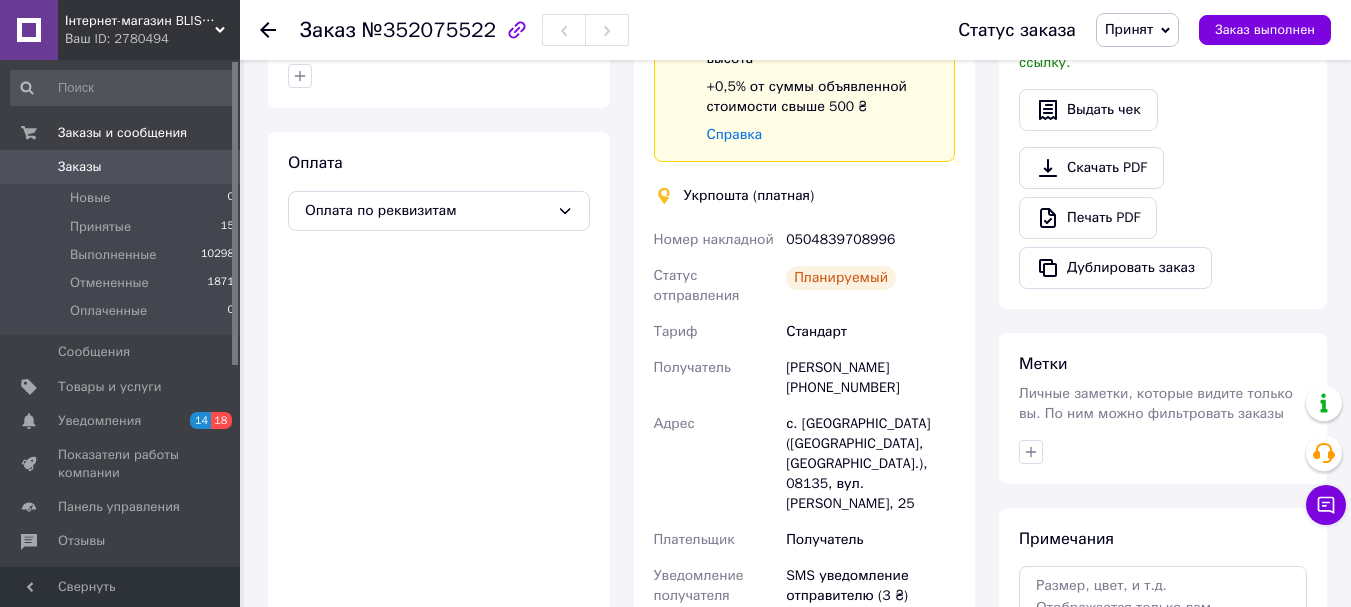 click on "0504839708996" at bounding box center (870, 240) 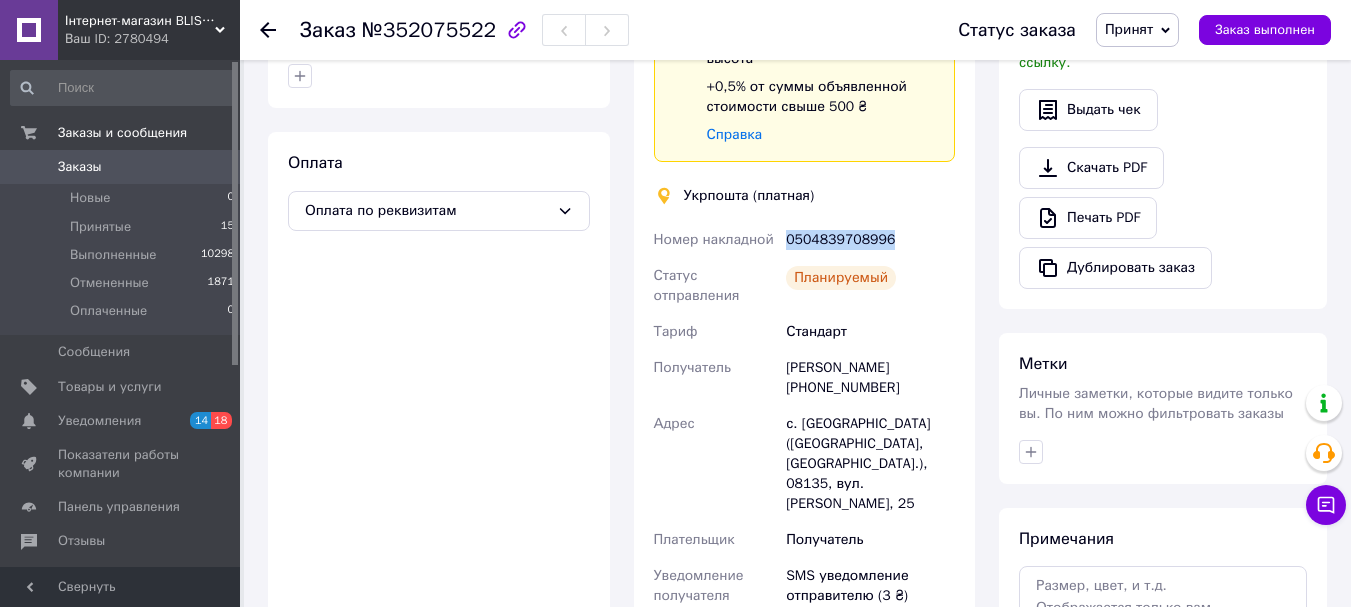 click on "0504839708996" at bounding box center [870, 240] 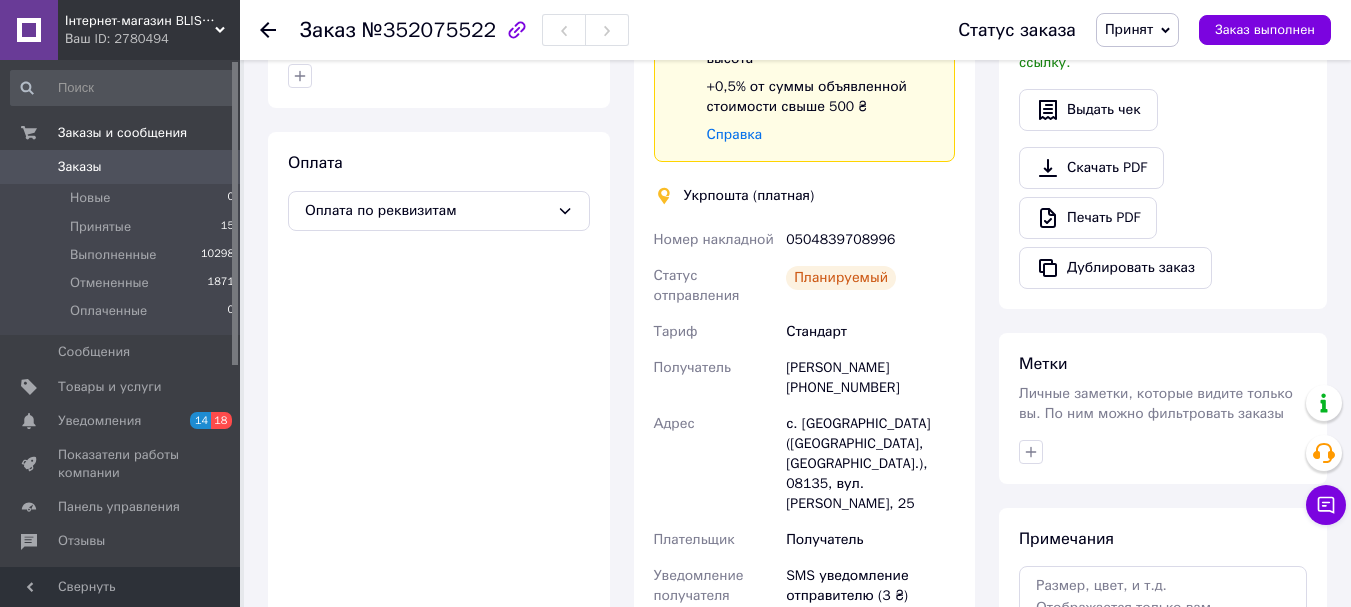 drag, startPoint x: 856, startPoint y: 203, endPoint x: 829, endPoint y: 199, distance: 27.294687 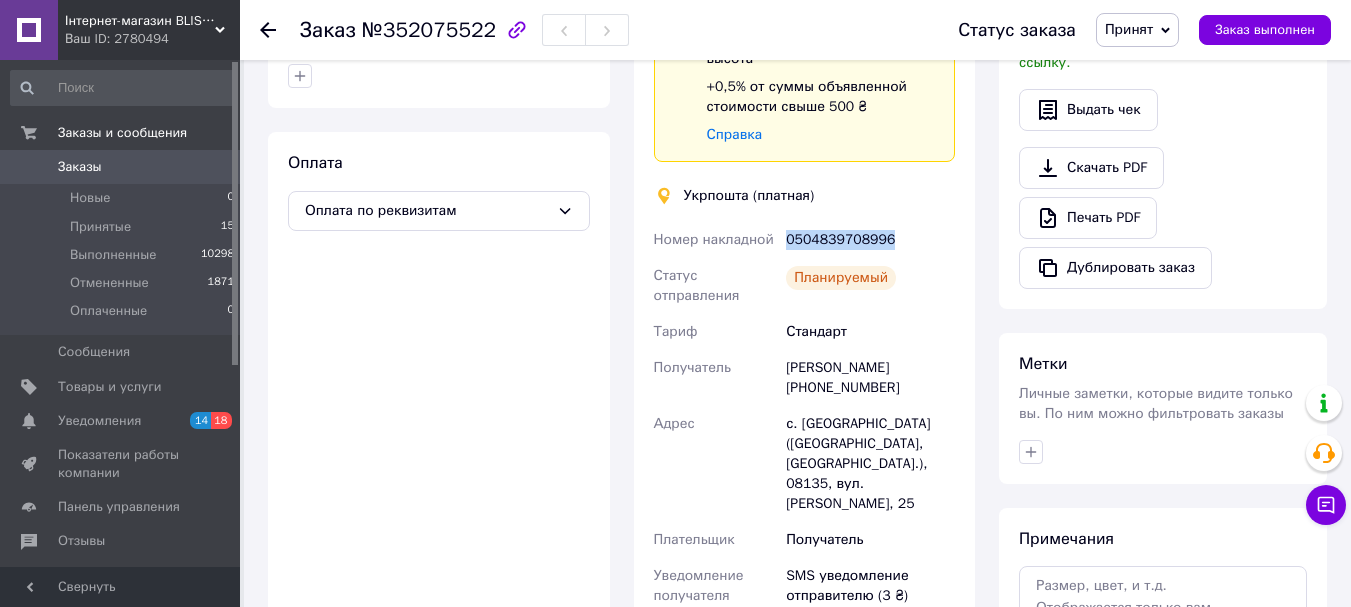 click on "0504839708996" at bounding box center (870, 240) 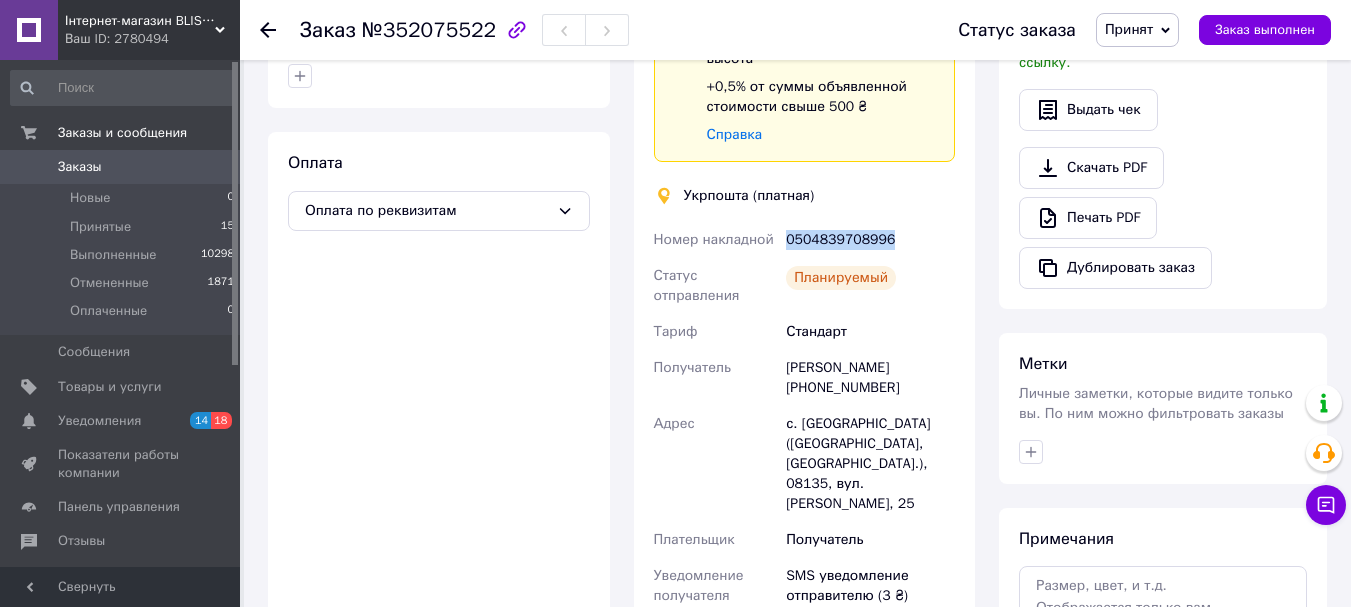 copy on "0504839708996" 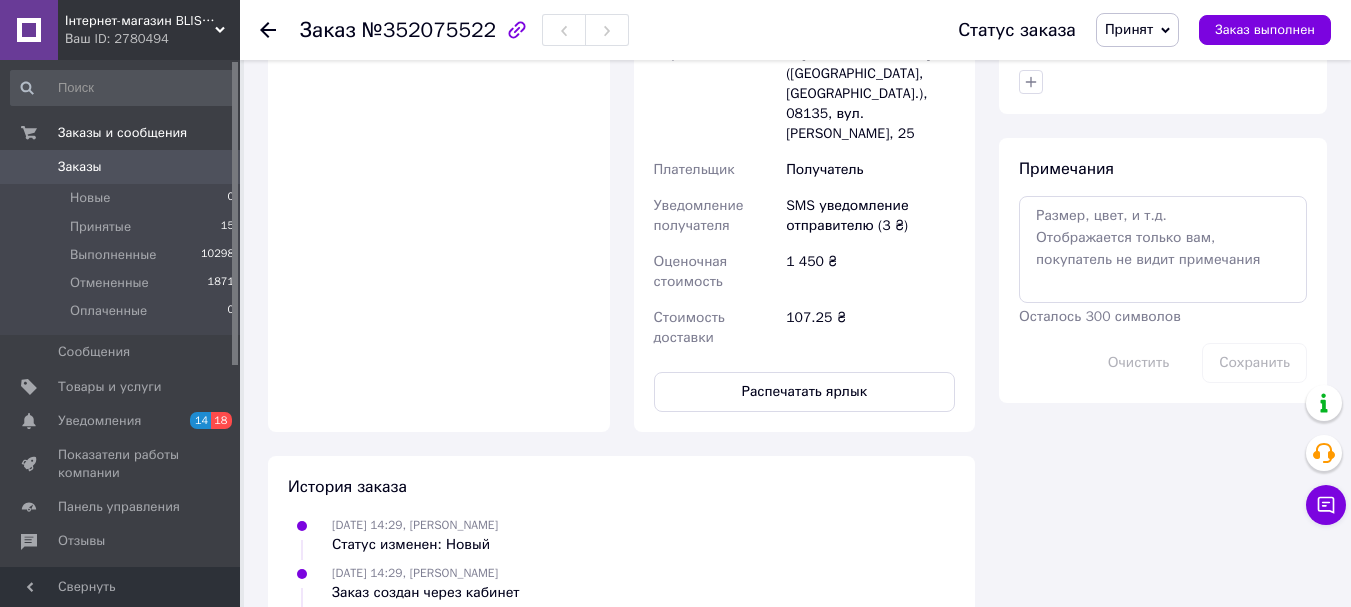 scroll, scrollTop: 990, scrollLeft: 0, axis: vertical 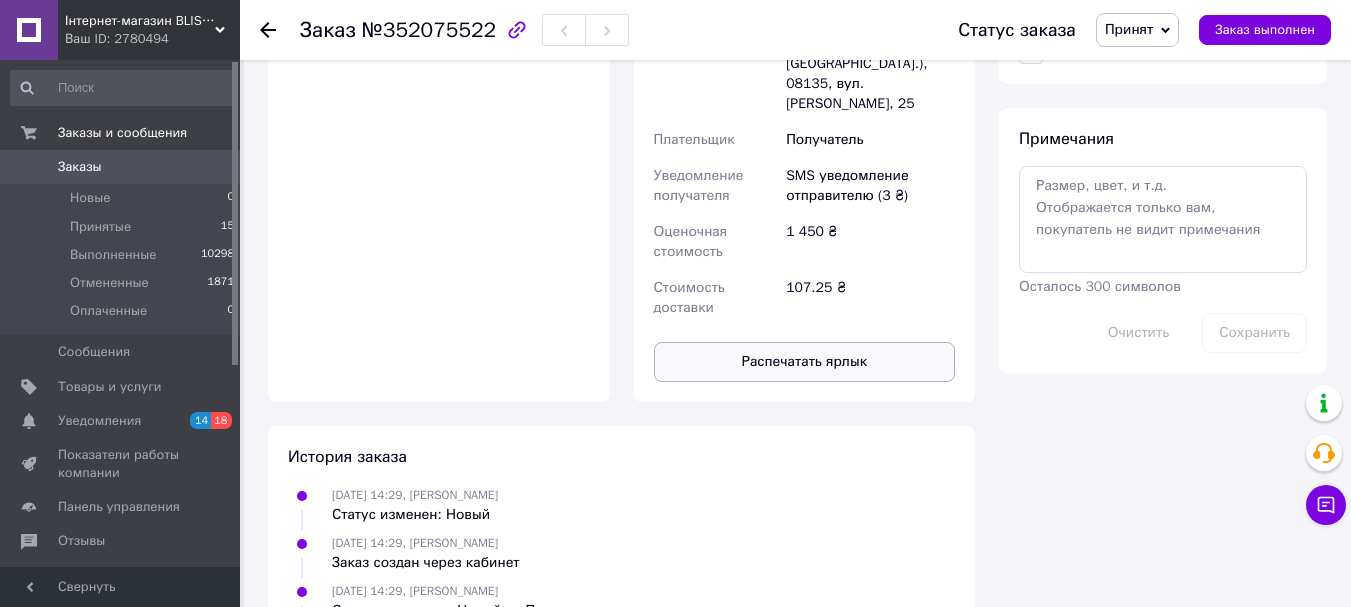 click on "Распечатать ярлык" at bounding box center [805, 362] 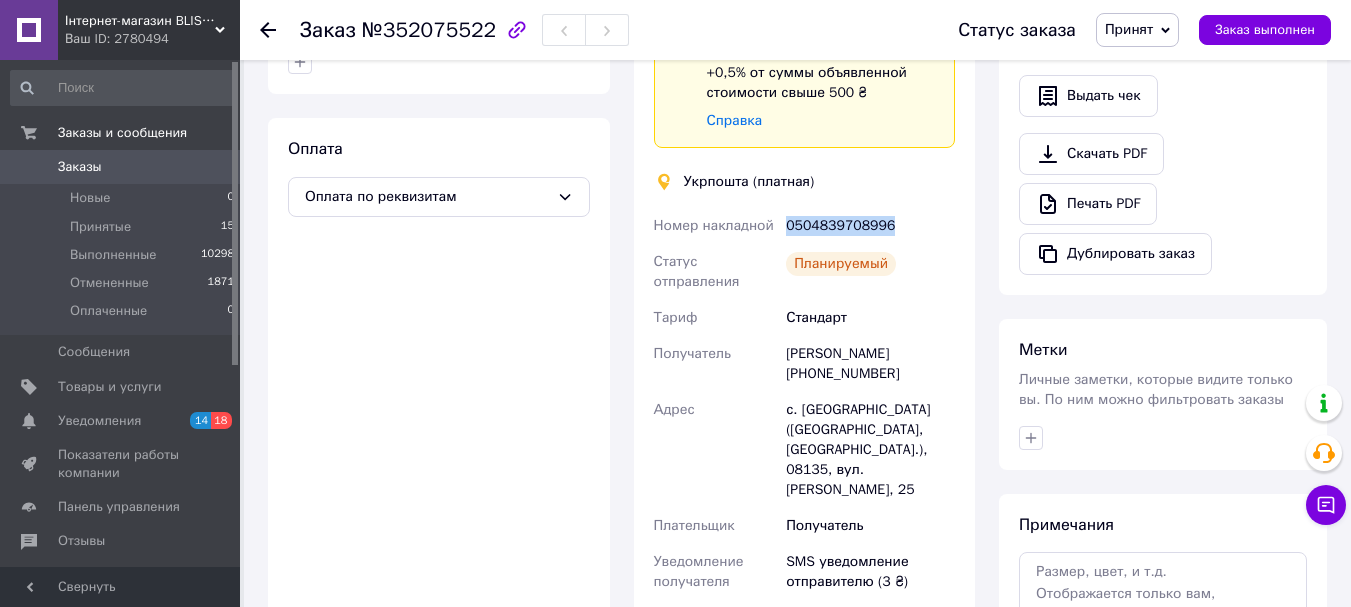 scroll, scrollTop: 490, scrollLeft: 0, axis: vertical 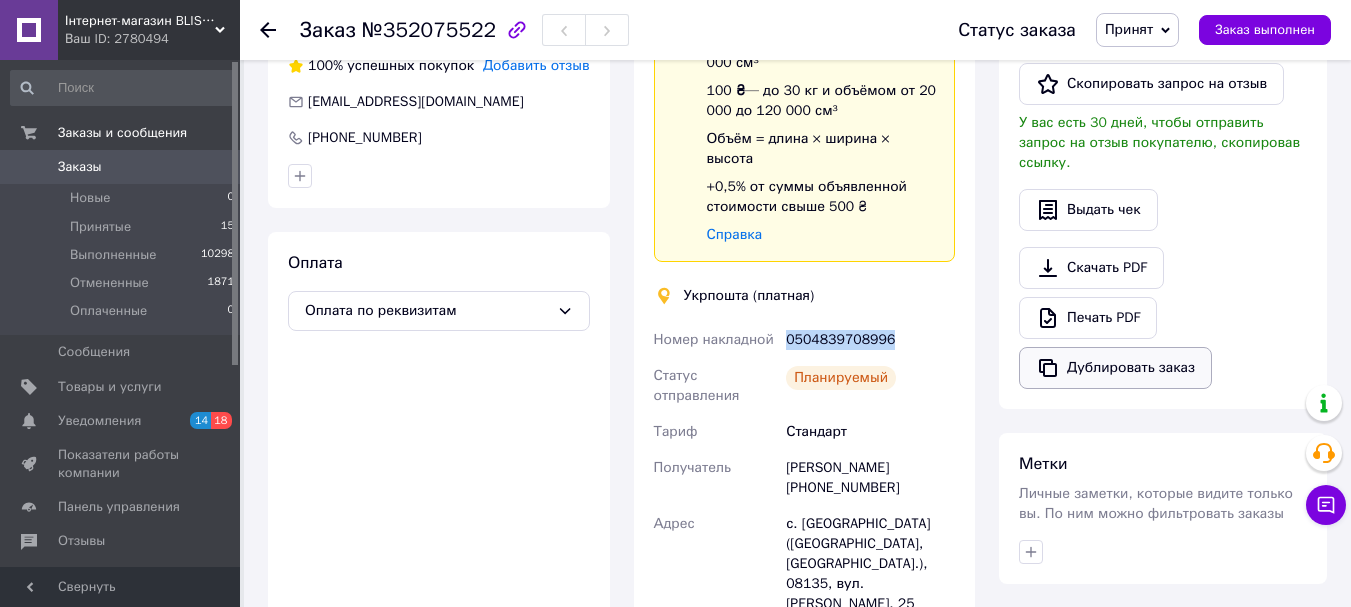click on "Дублировать заказ" at bounding box center (1115, 368) 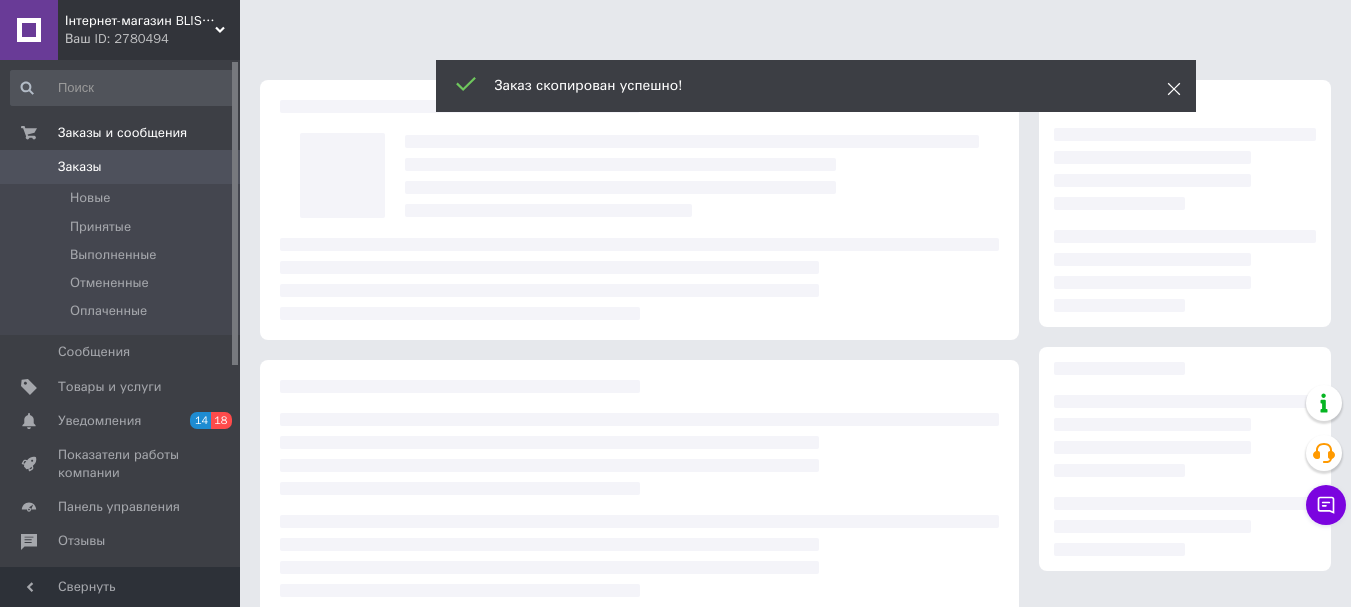 scroll, scrollTop: 0, scrollLeft: 0, axis: both 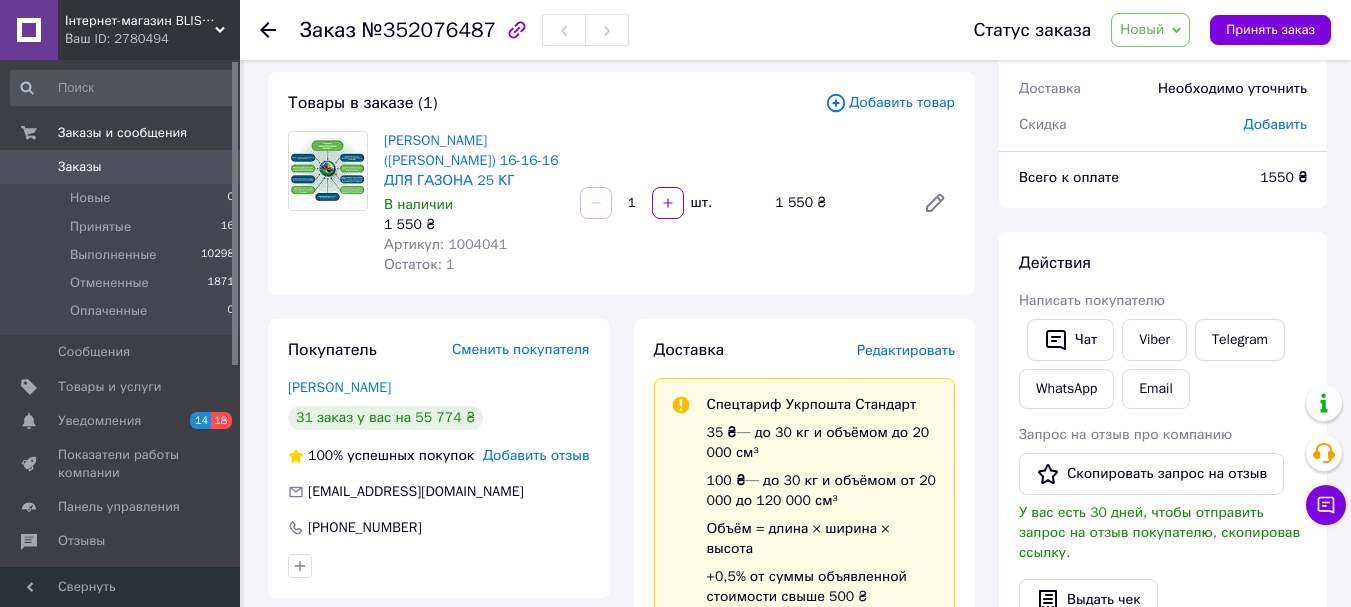 click on "Добавить товар" at bounding box center (890, 103) 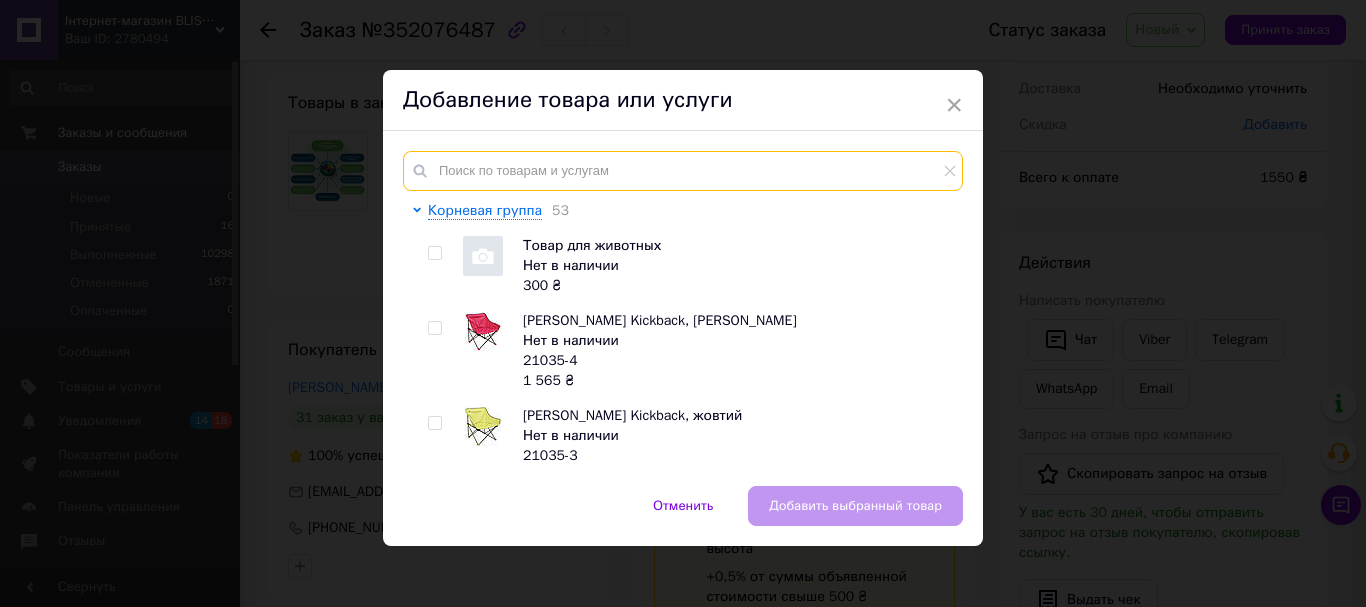 click at bounding box center (683, 171) 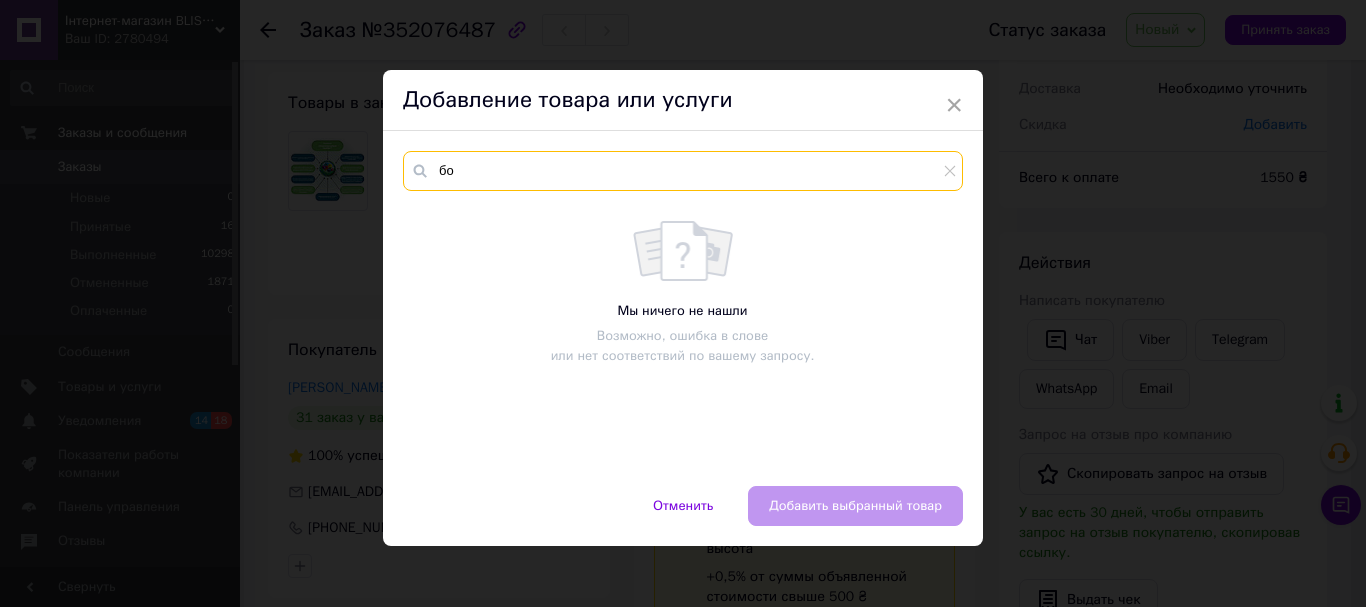 type on "б" 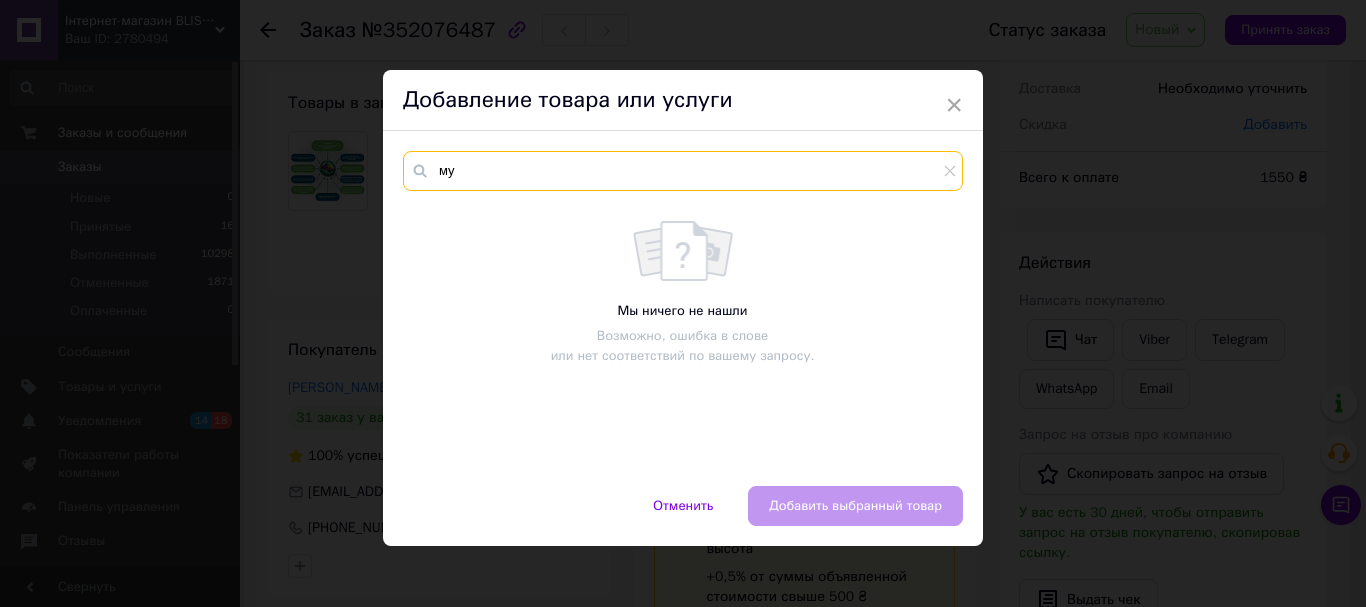 type on "м" 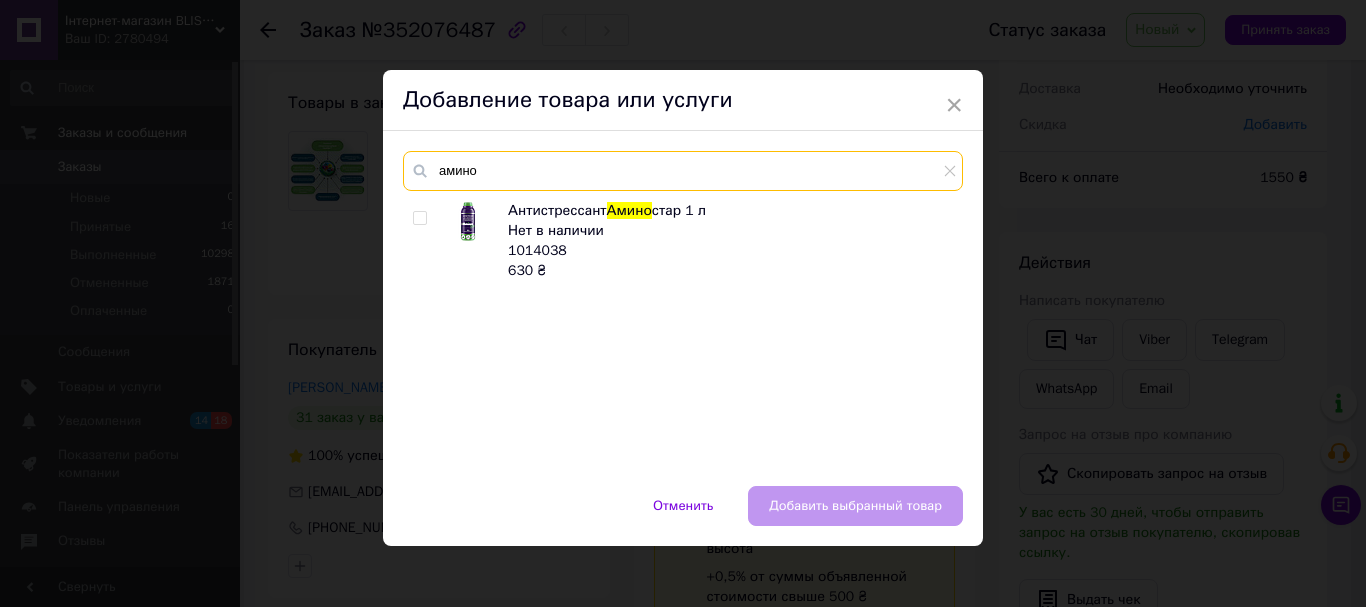 type on "амино" 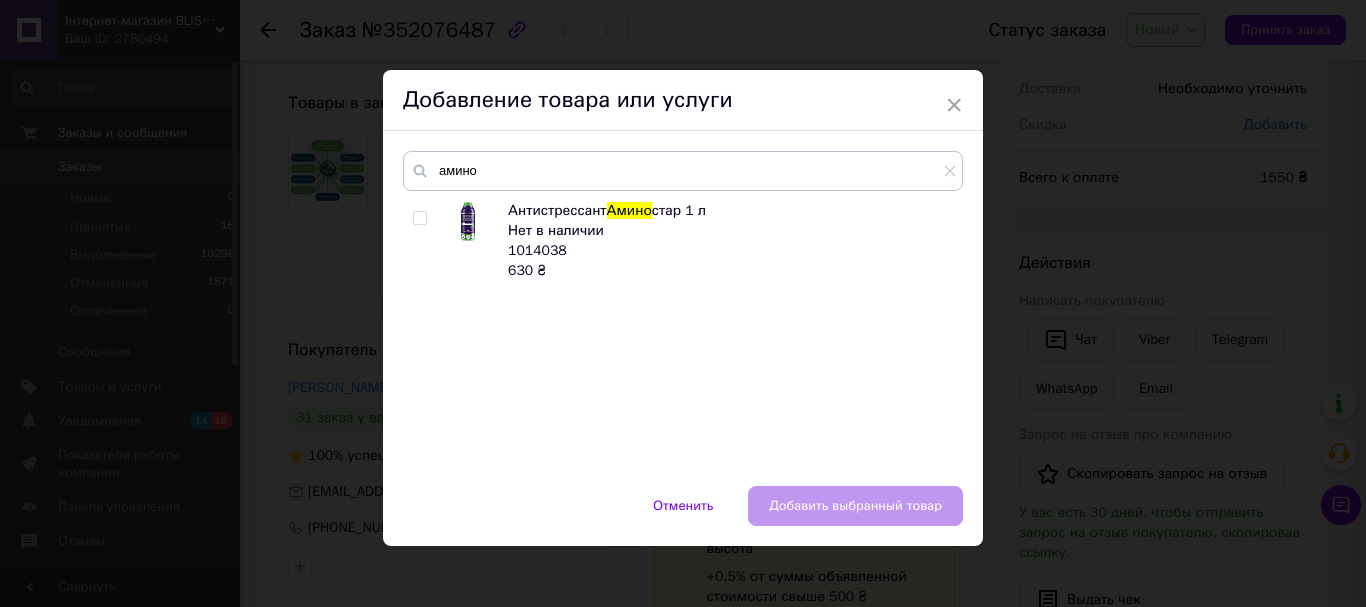 click at bounding box center (419, 218) 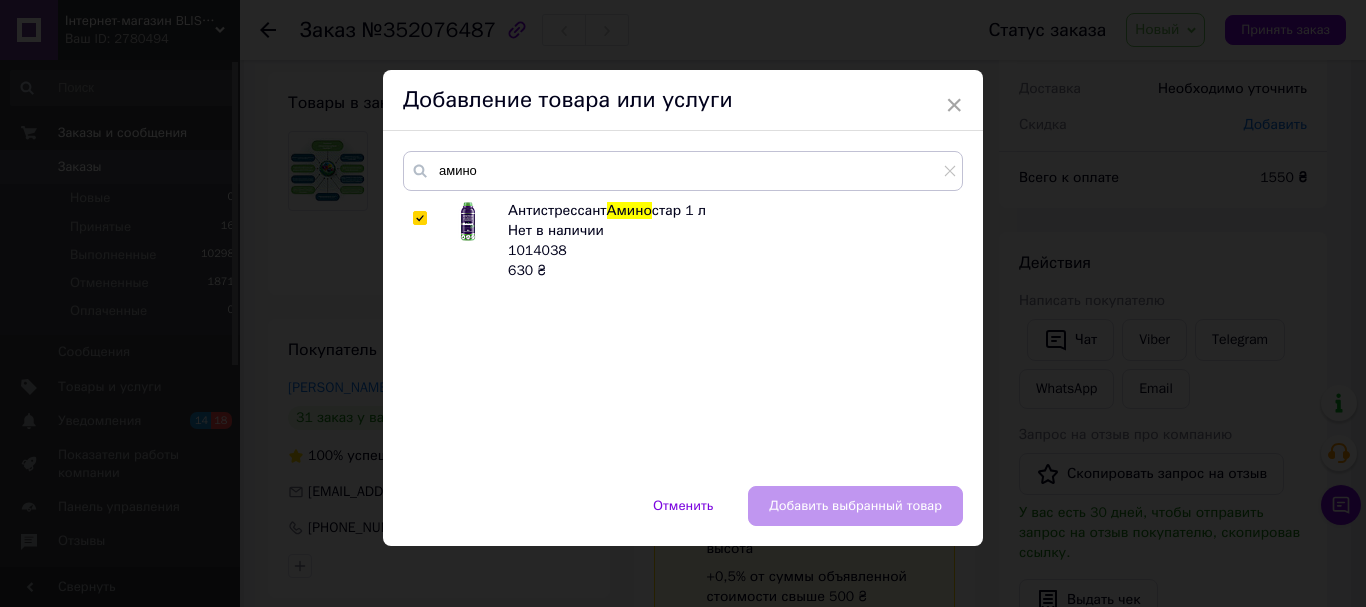 checkbox on "true" 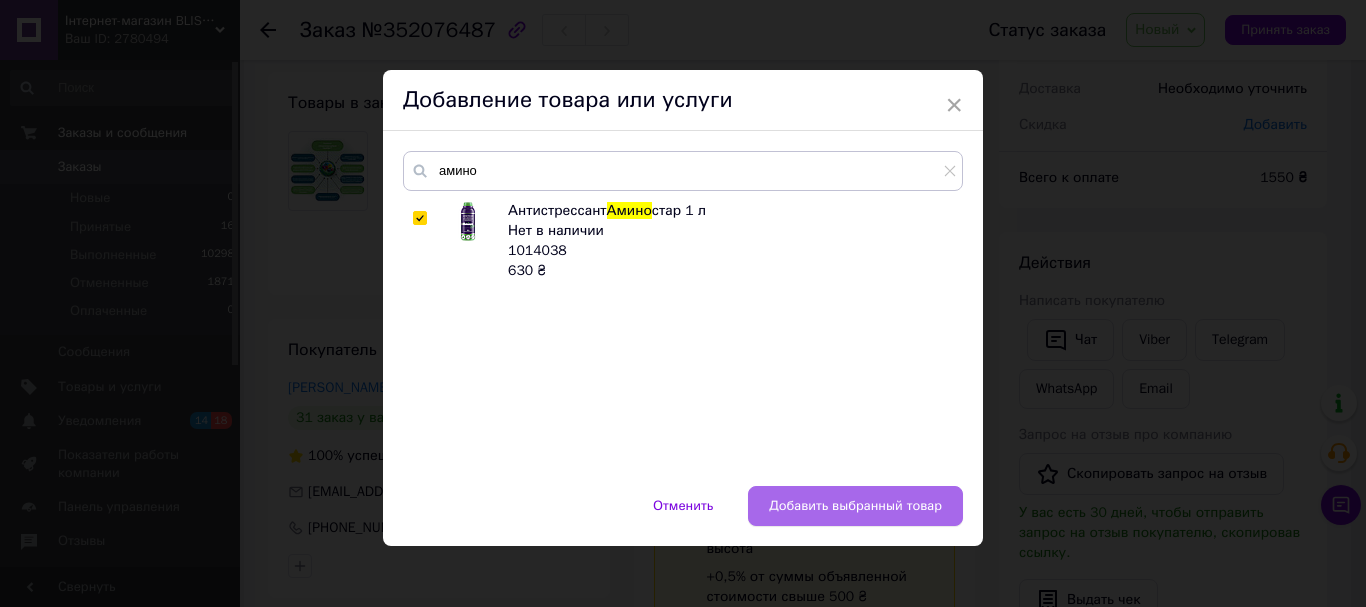 click on "Добавить выбранный товар" at bounding box center (855, 506) 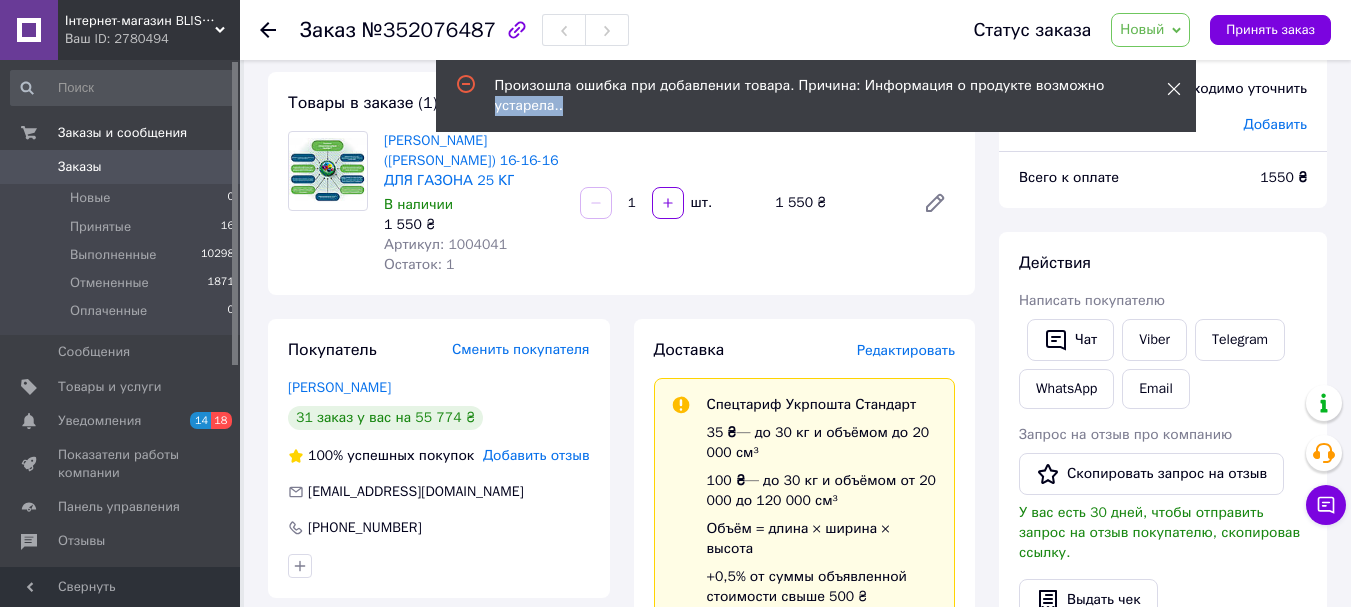 click on "Произошла ошибка при добавлении товара. Причина: Информация о продукте возможно устарела.." at bounding box center [816, 96] 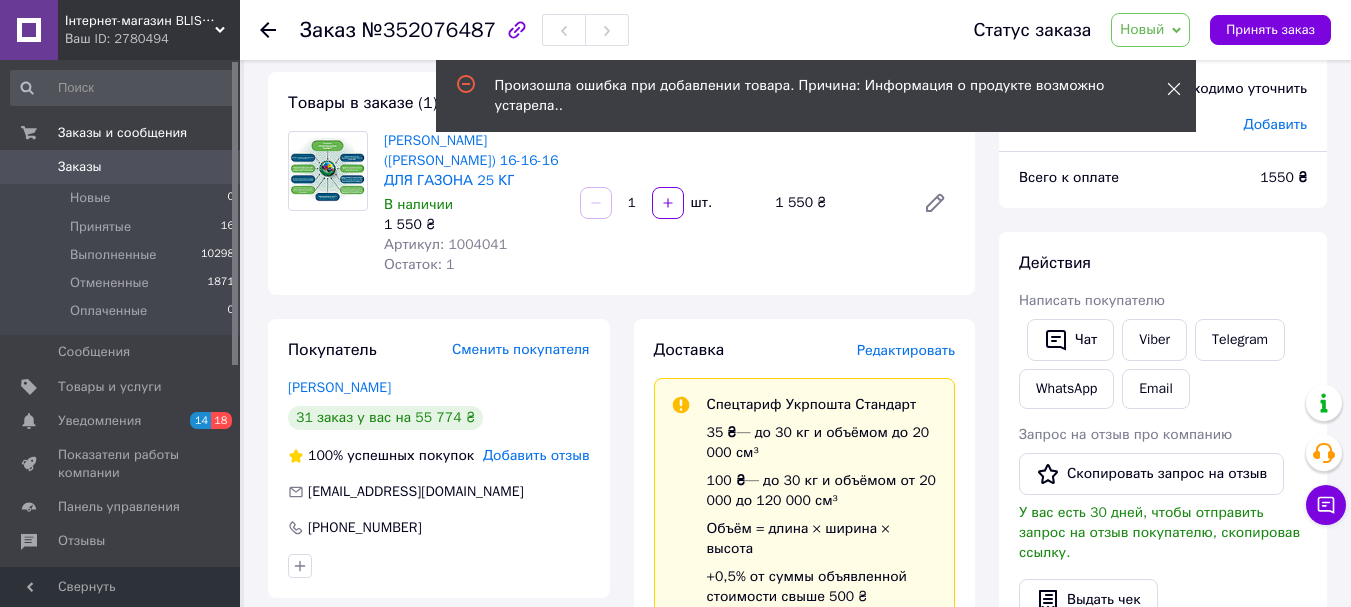 click 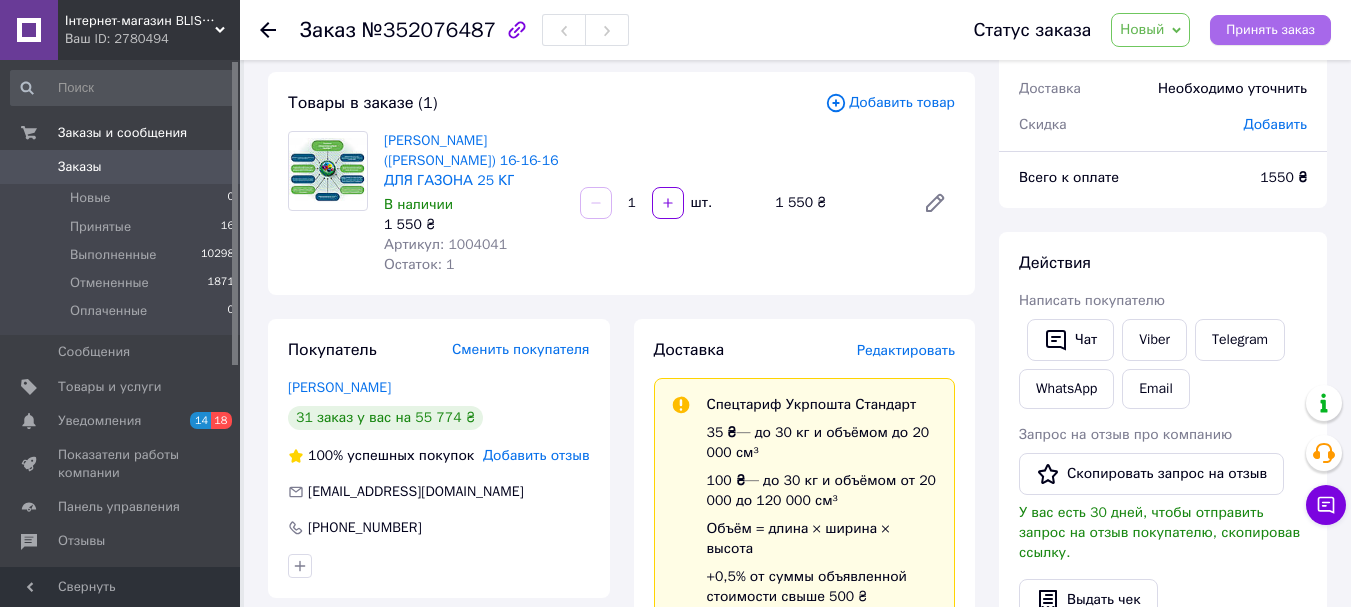 click on "Принять заказ" at bounding box center (1270, 30) 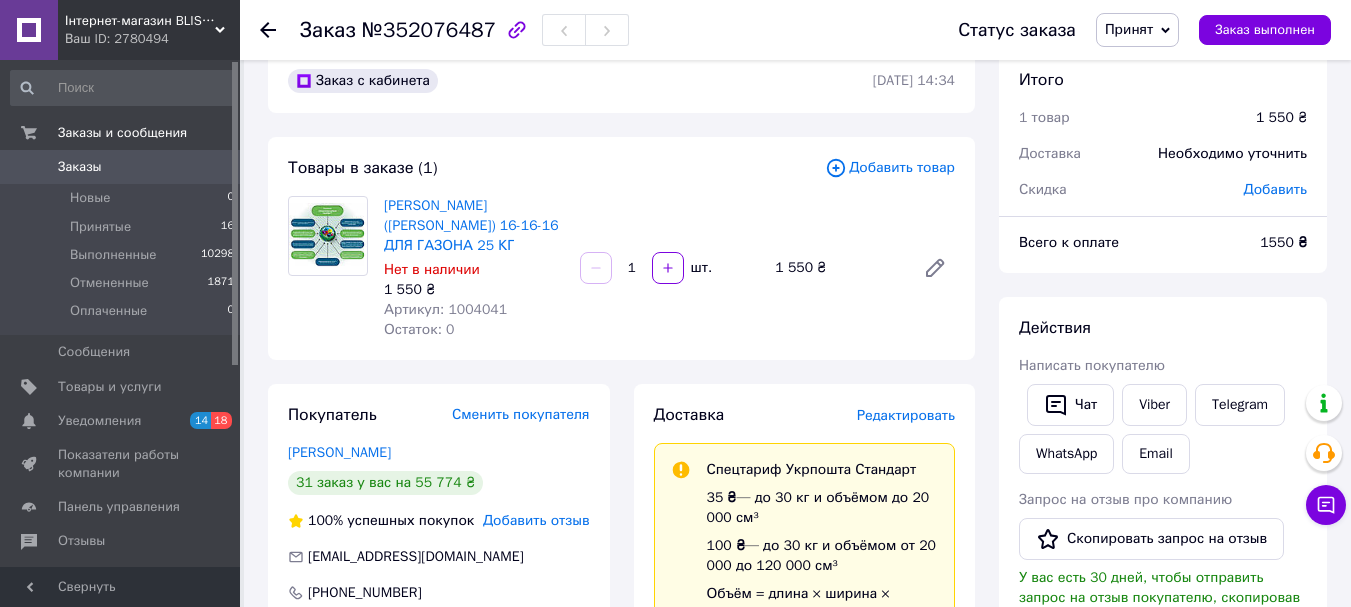 scroll, scrollTop: 0, scrollLeft: 0, axis: both 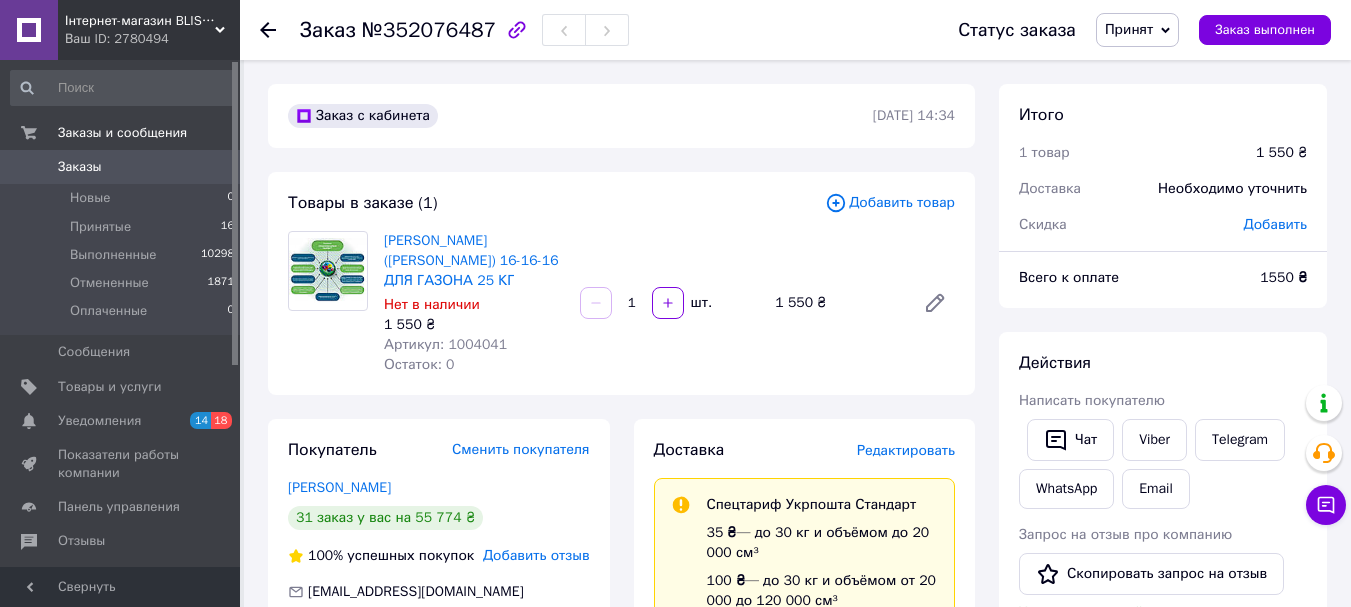 click on "Добавить товар" at bounding box center [890, 203] 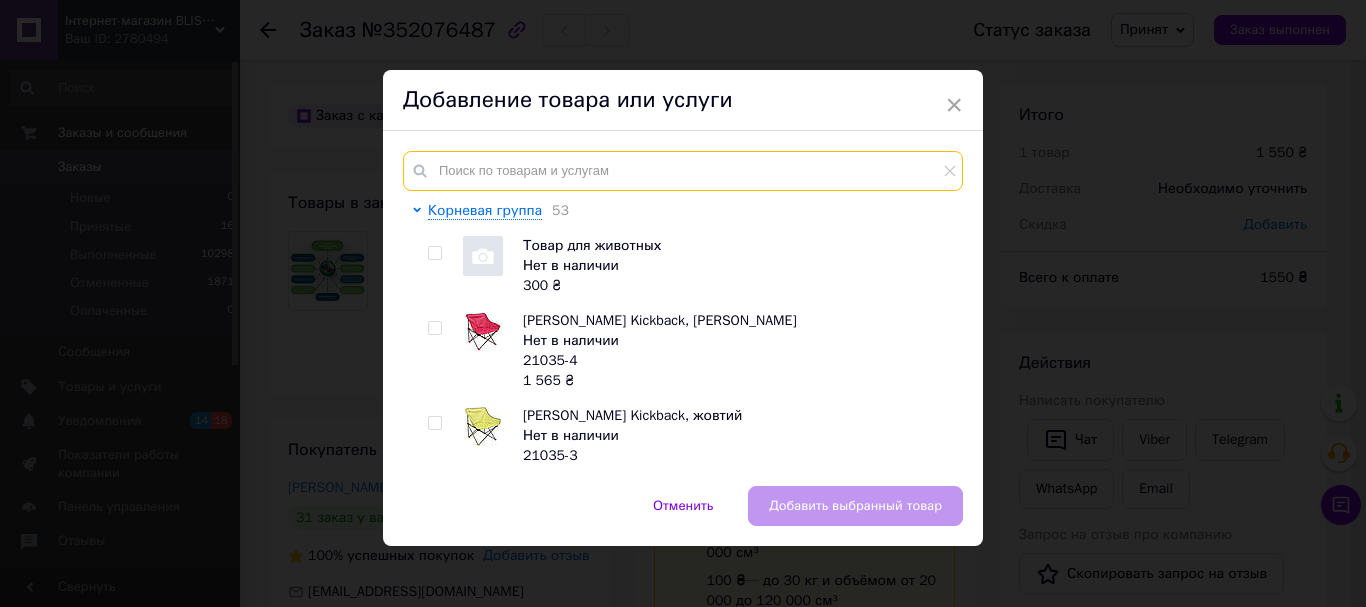 click at bounding box center [683, 171] 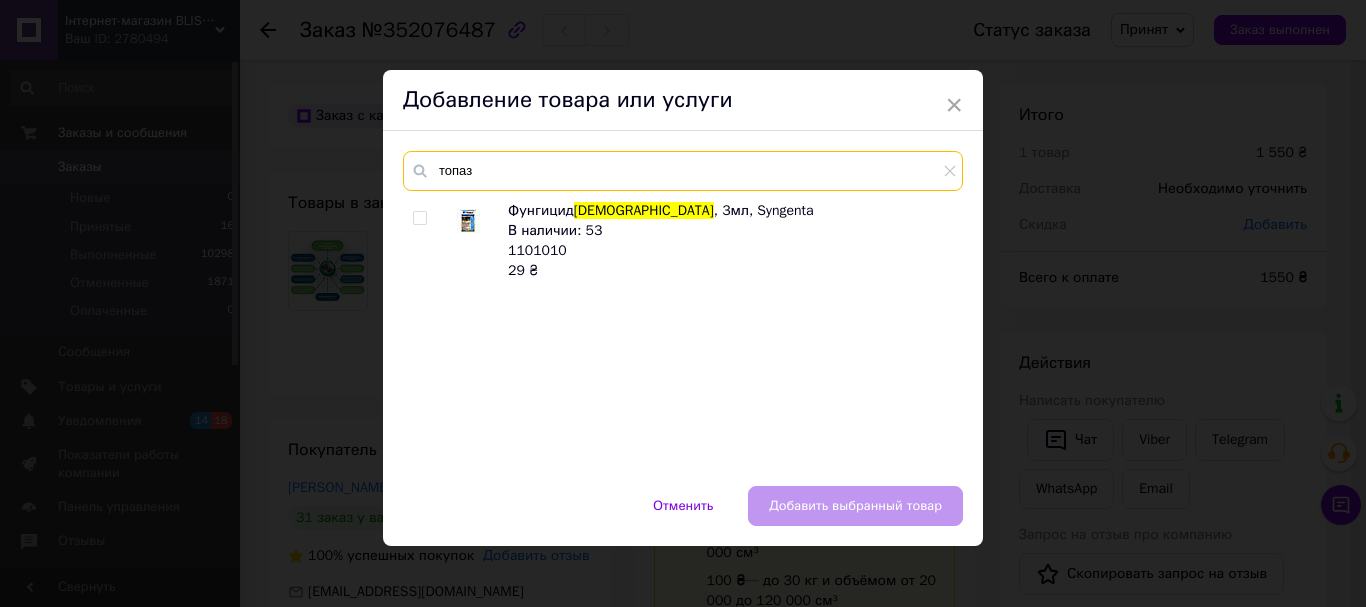 type on "топаз" 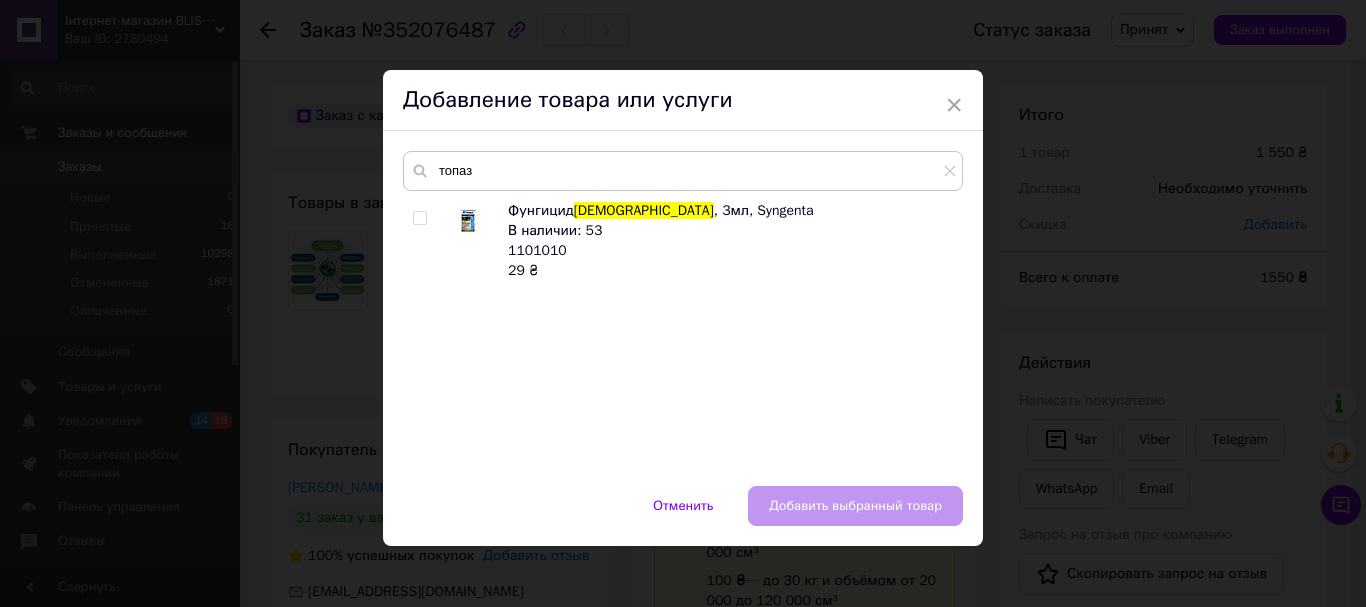 click at bounding box center [419, 218] 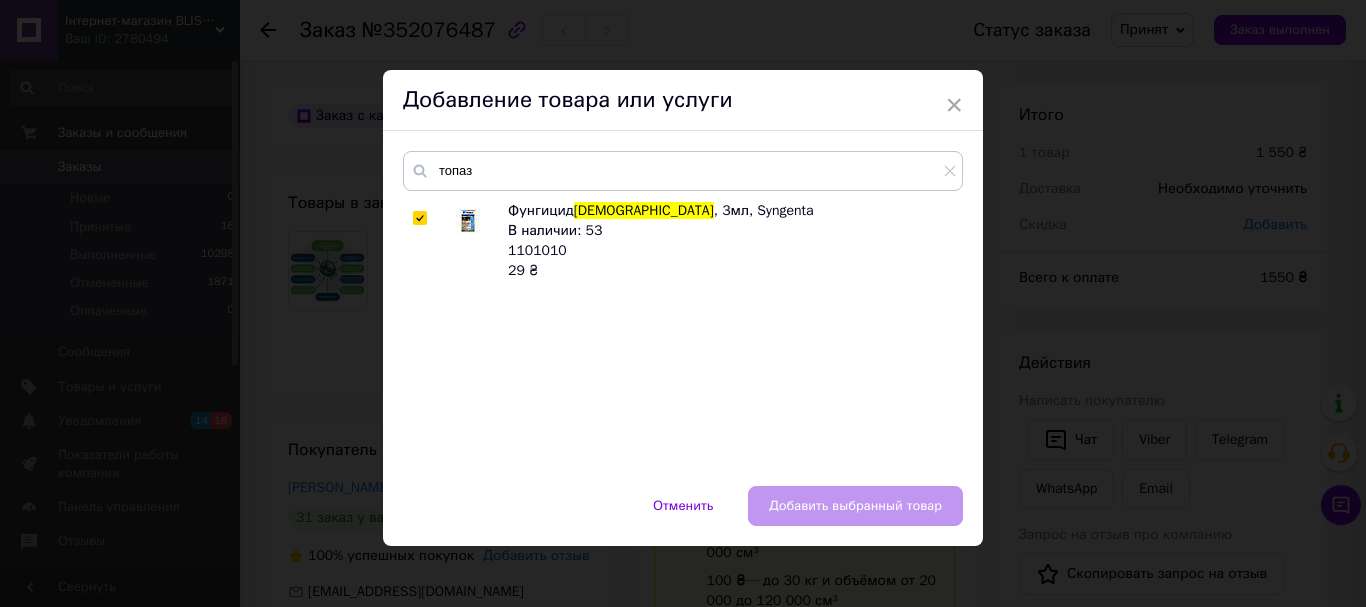 checkbox on "true" 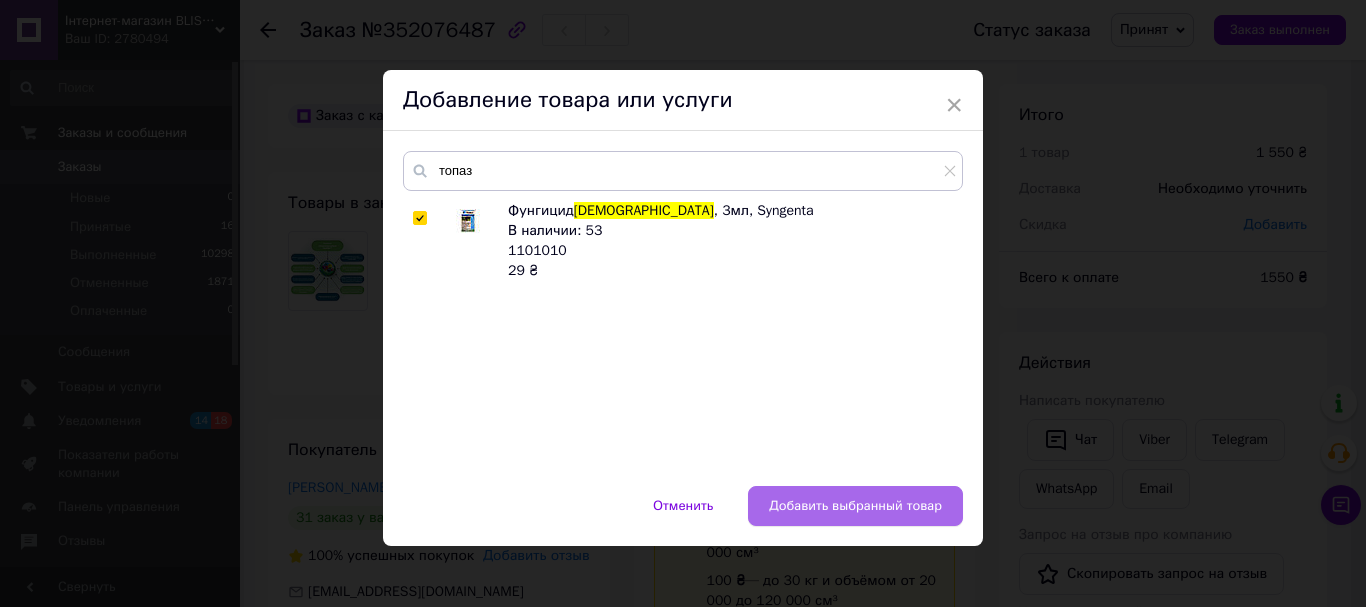 click on "Добавить выбранный товар" at bounding box center [855, 506] 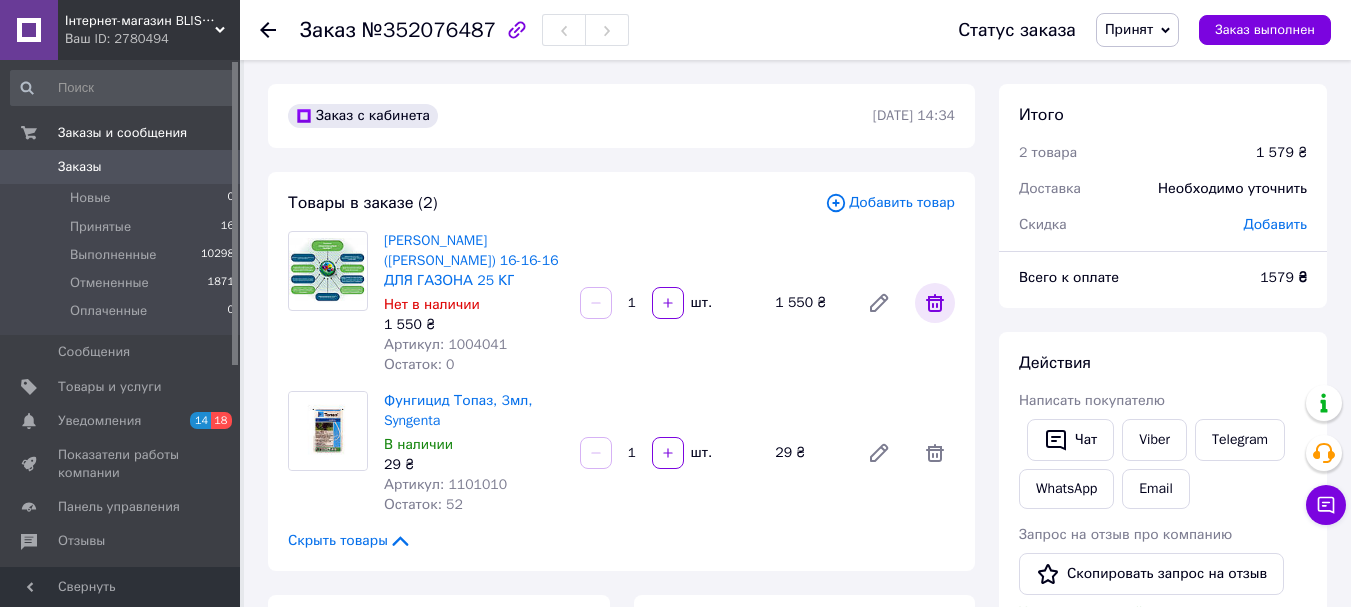 click 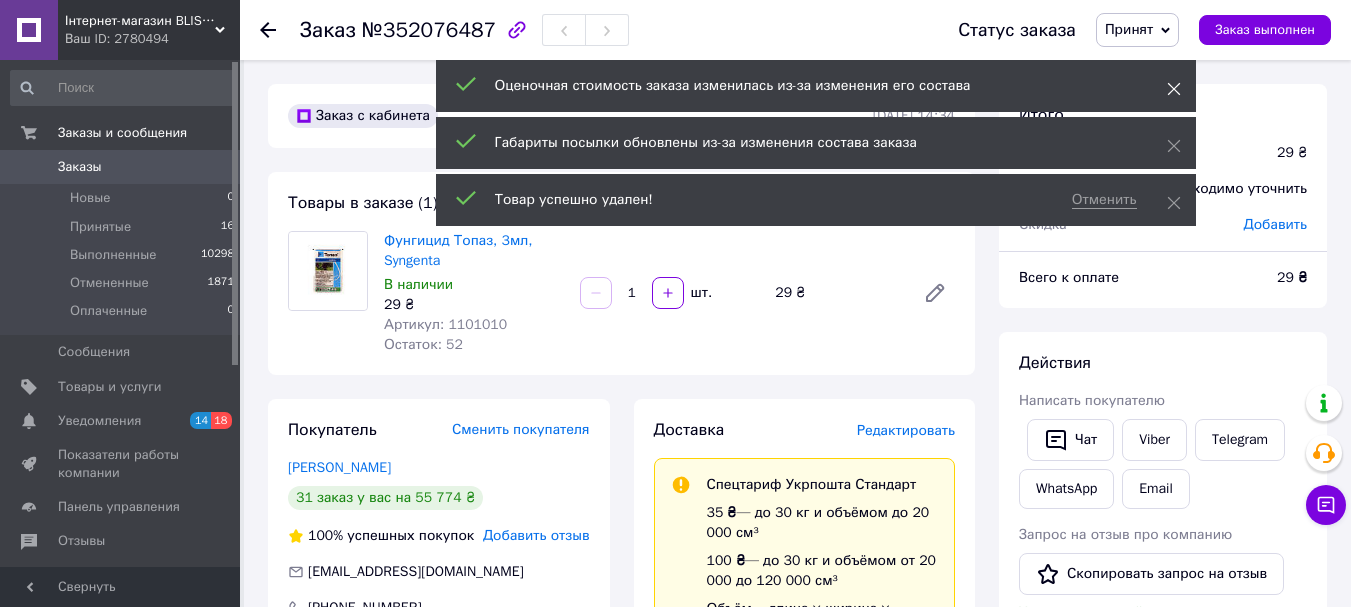 click 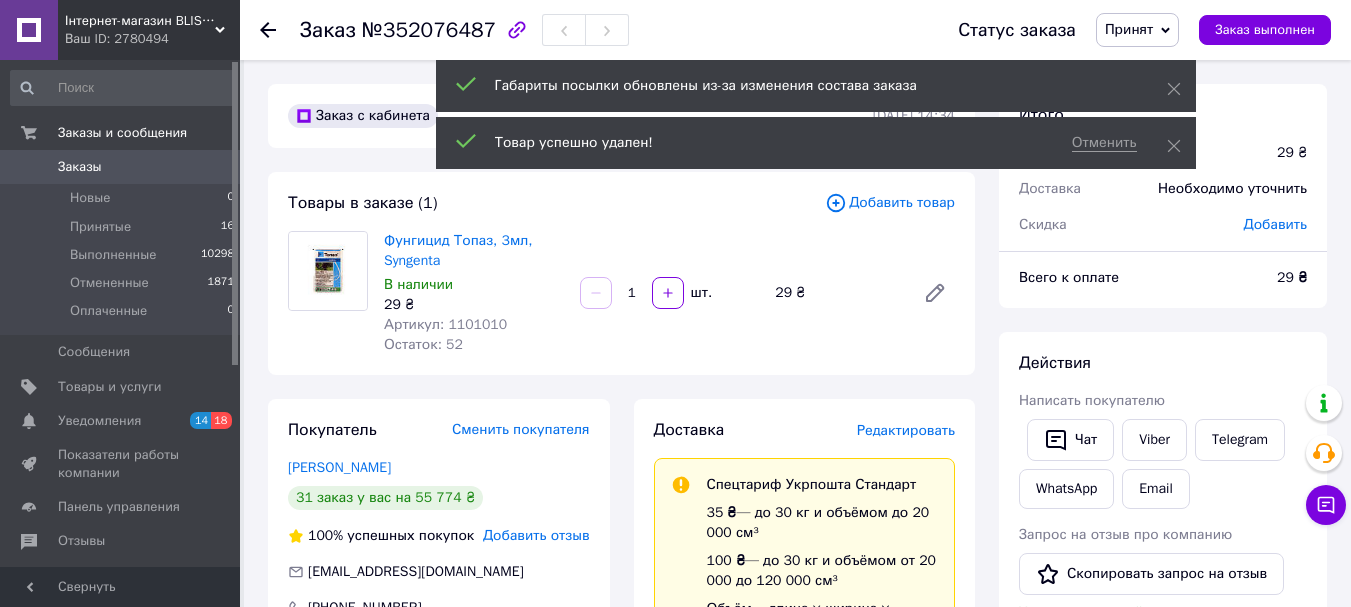 click 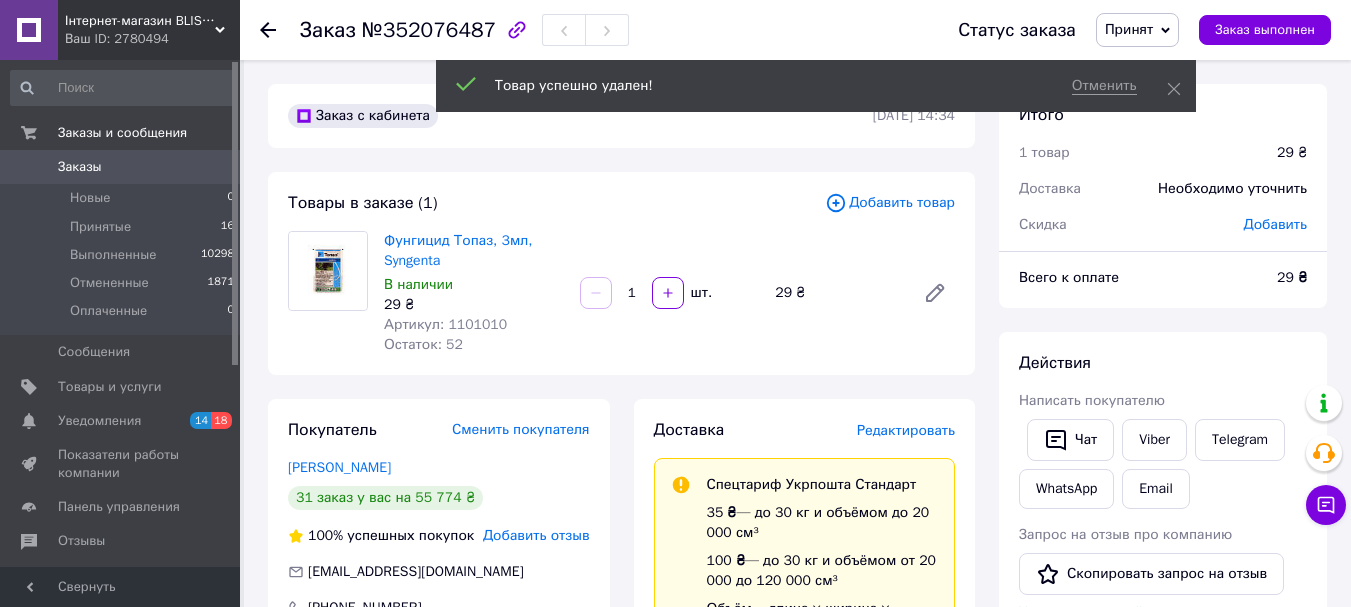 click 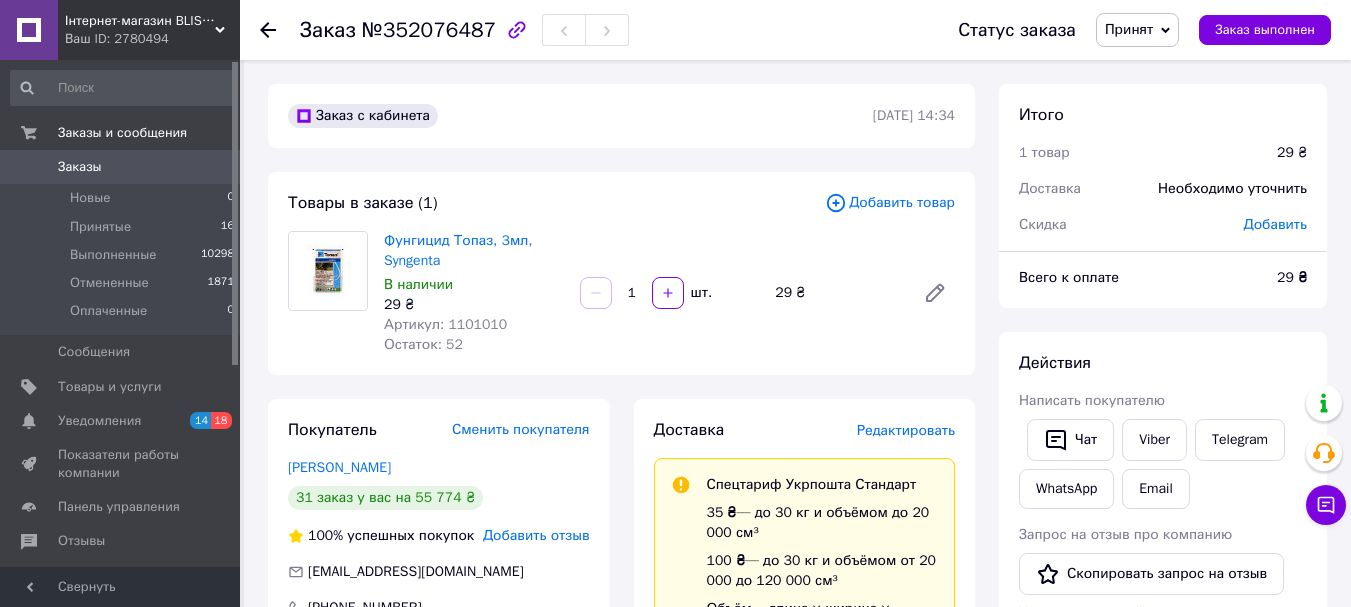 click on "Товары в заказе (1) Добавить товар Фунгицид Топаз, 3мл, Syngenta В наличии 29 ₴ Артикул: 1101010 Остаток: 52 1   шт. 29 ₴" at bounding box center (621, 273) 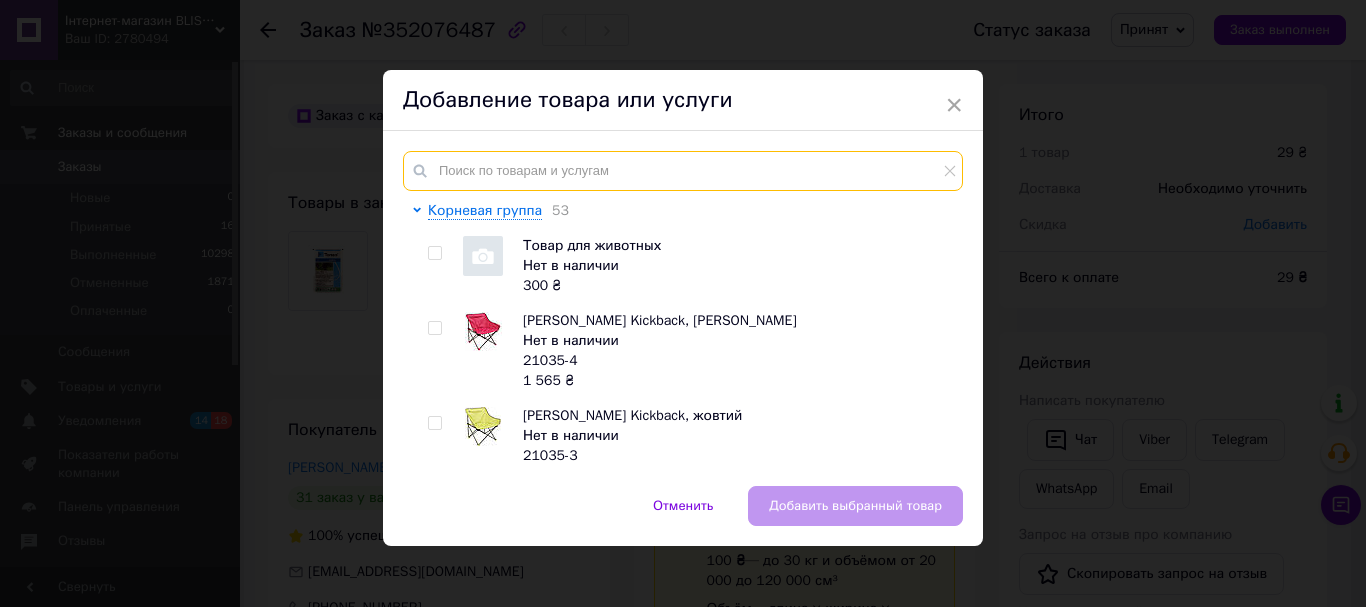 click at bounding box center [683, 171] 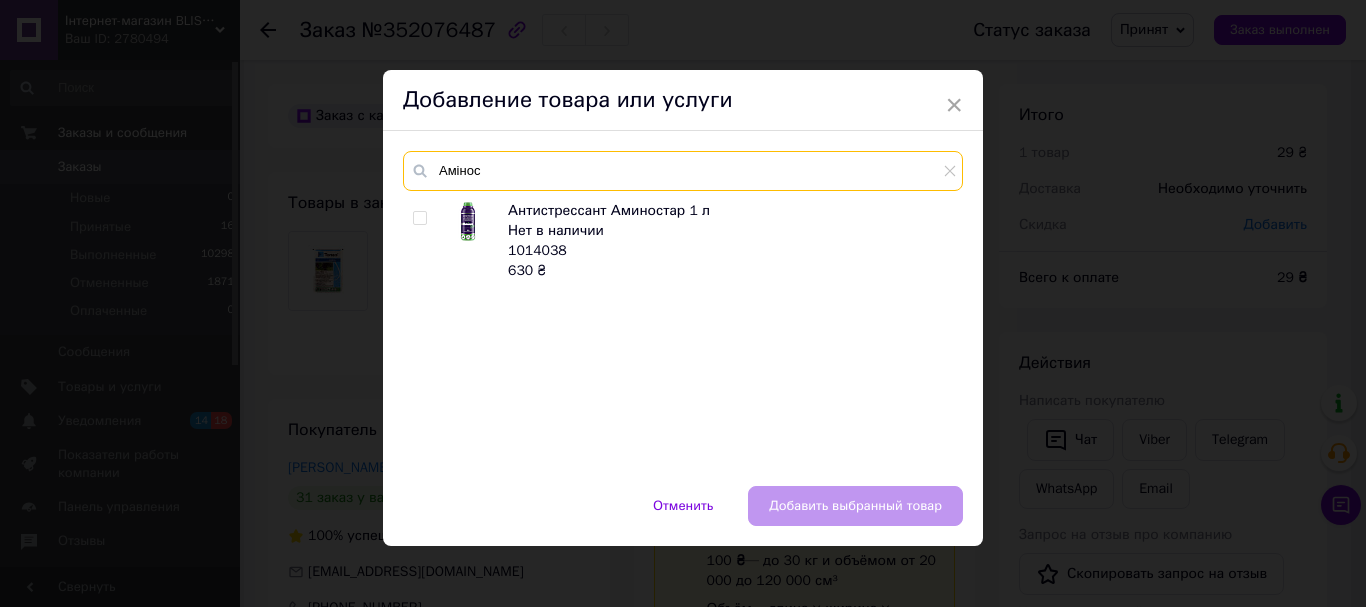 type on "Амінос" 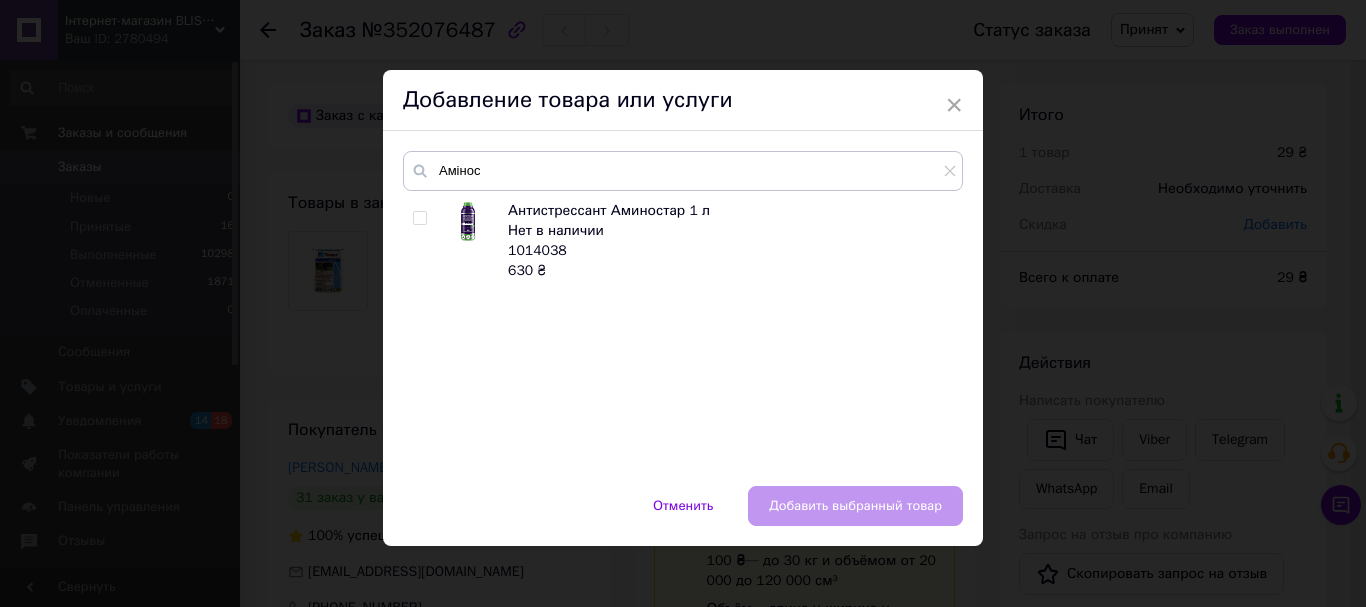 click at bounding box center [419, 218] 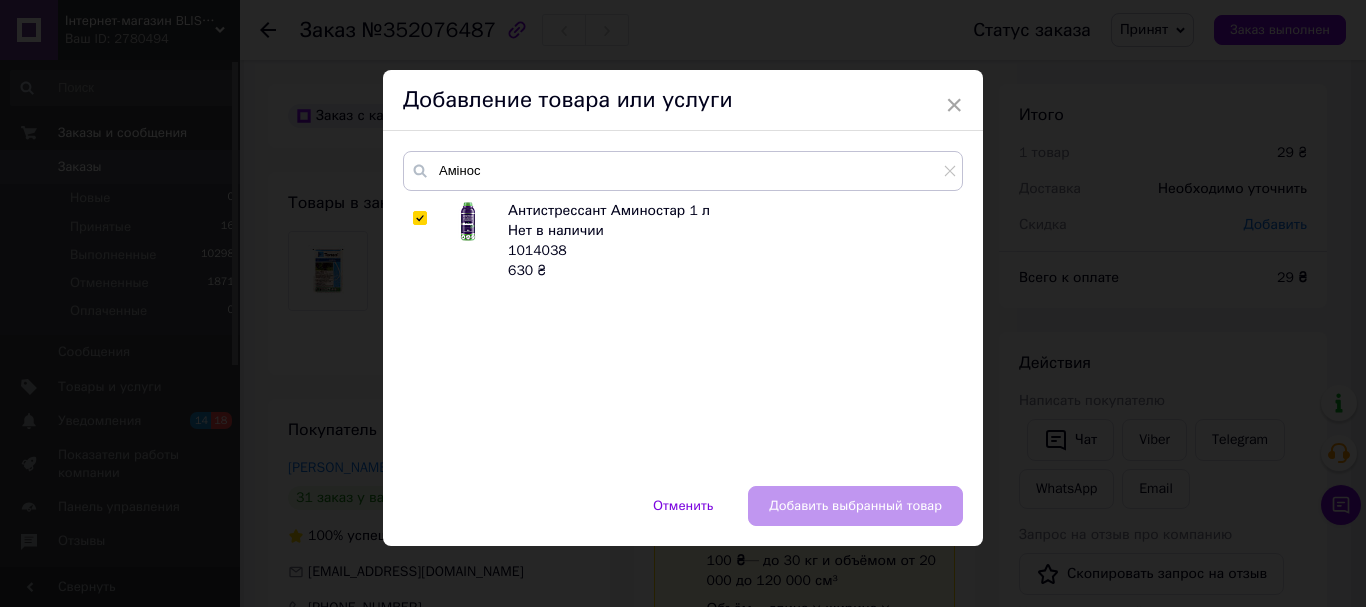 checkbox on "true" 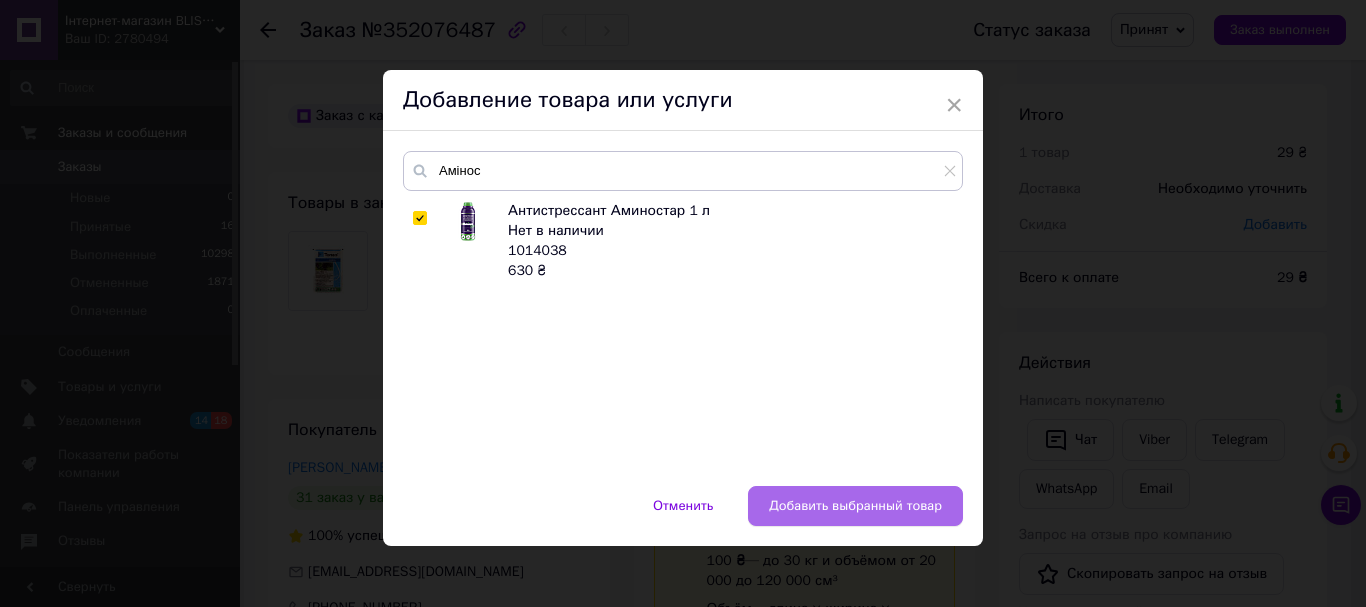 click on "Добавить выбранный товар" at bounding box center [855, 506] 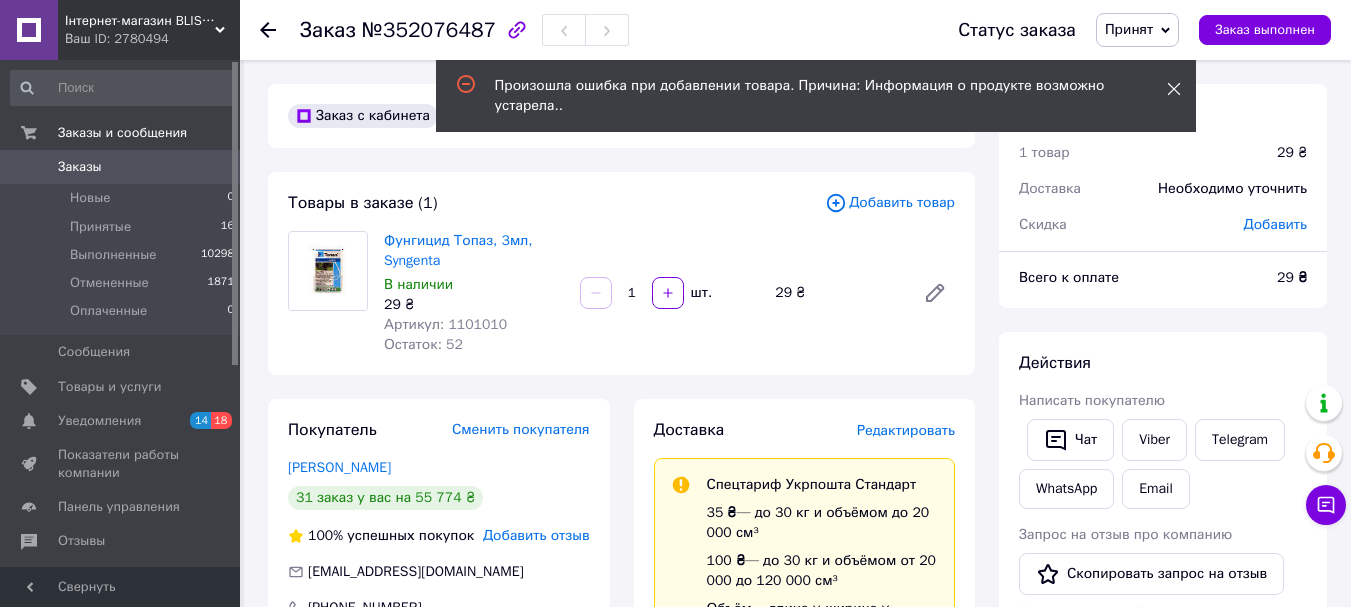 click 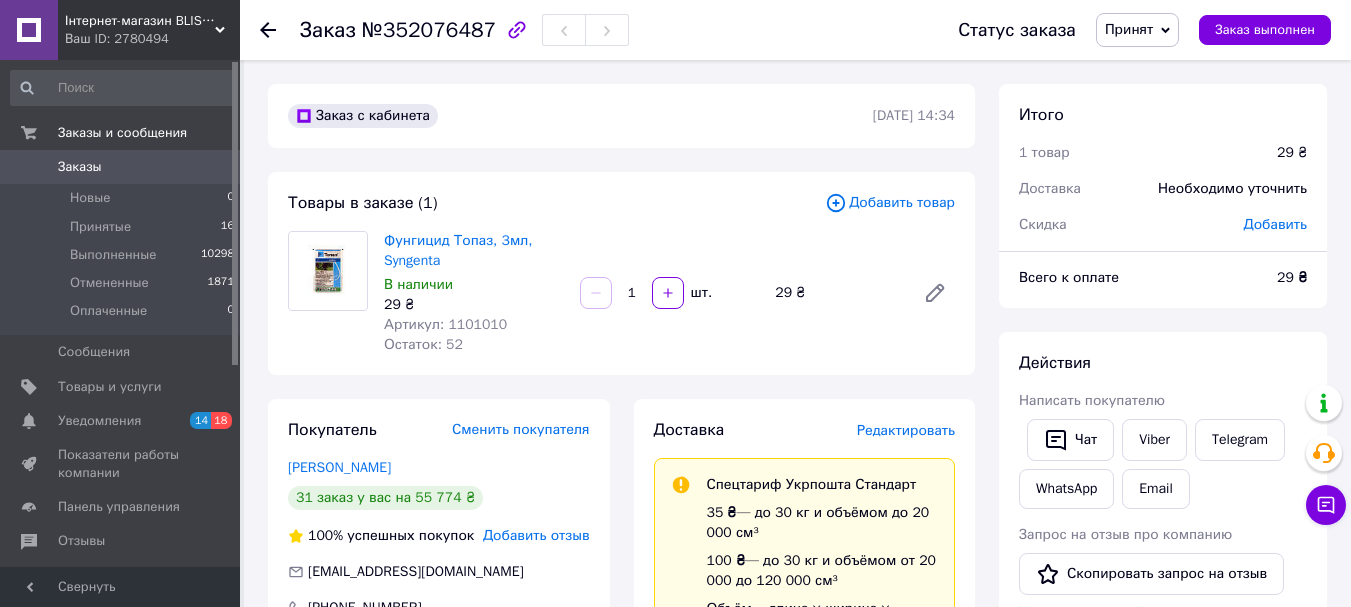 click on "Добавить товар" at bounding box center [890, 203] 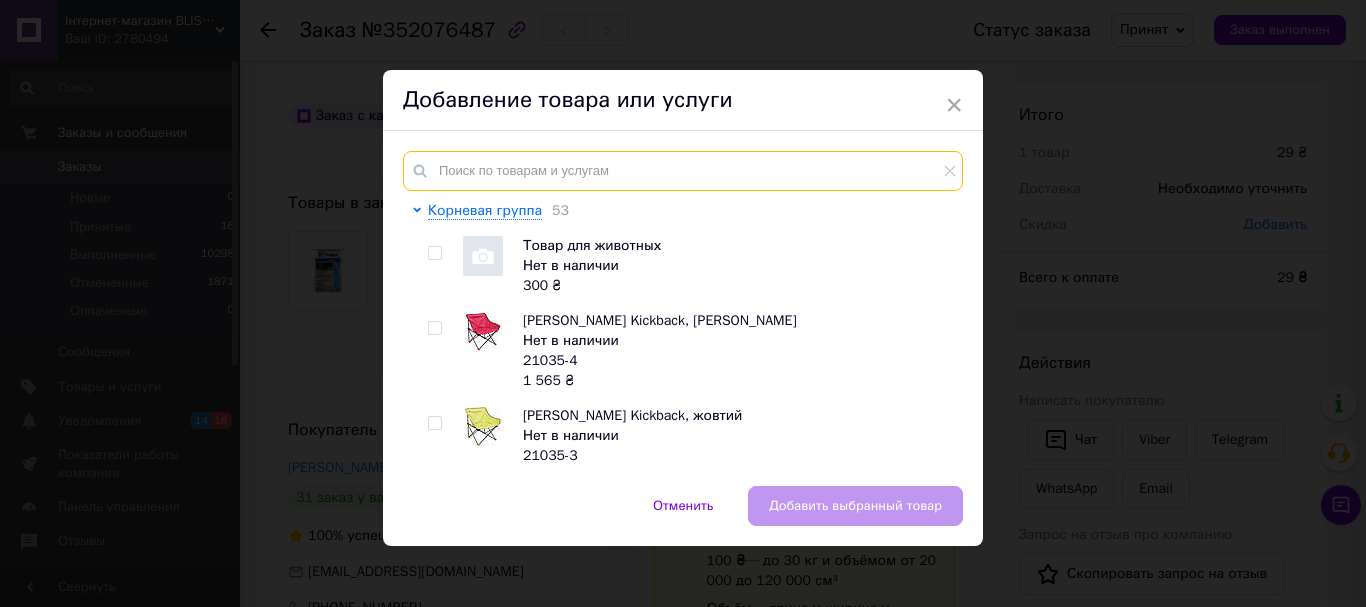 click at bounding box center (683, 171) 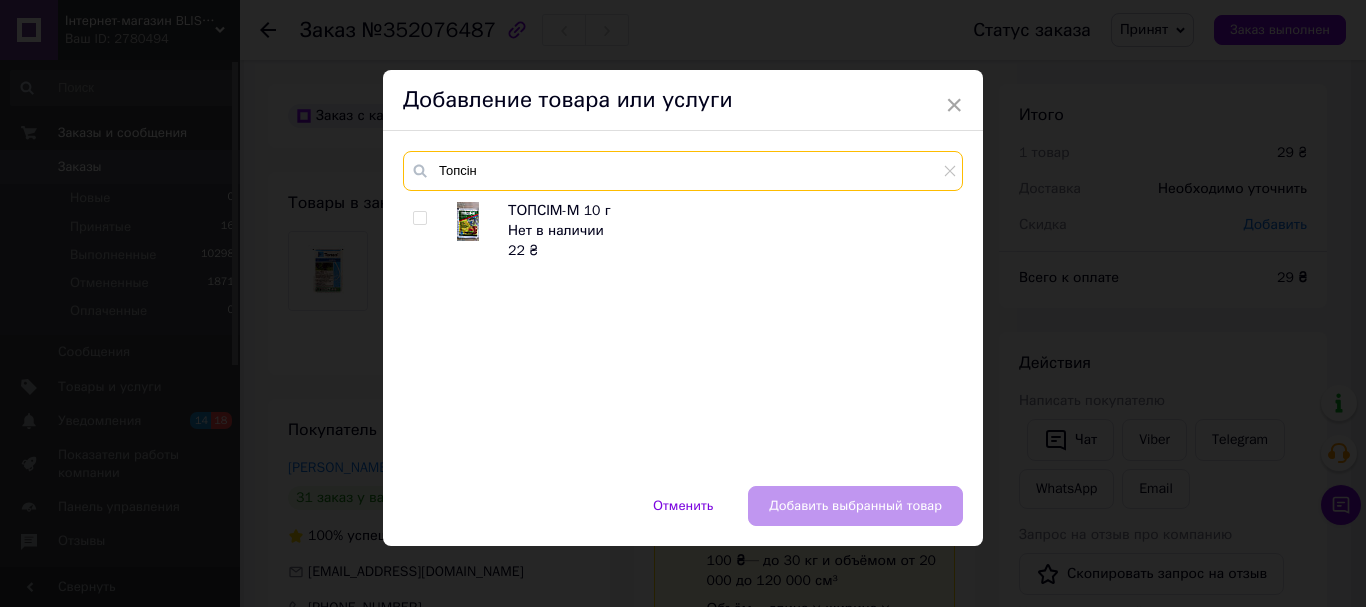 type on "Топсін" 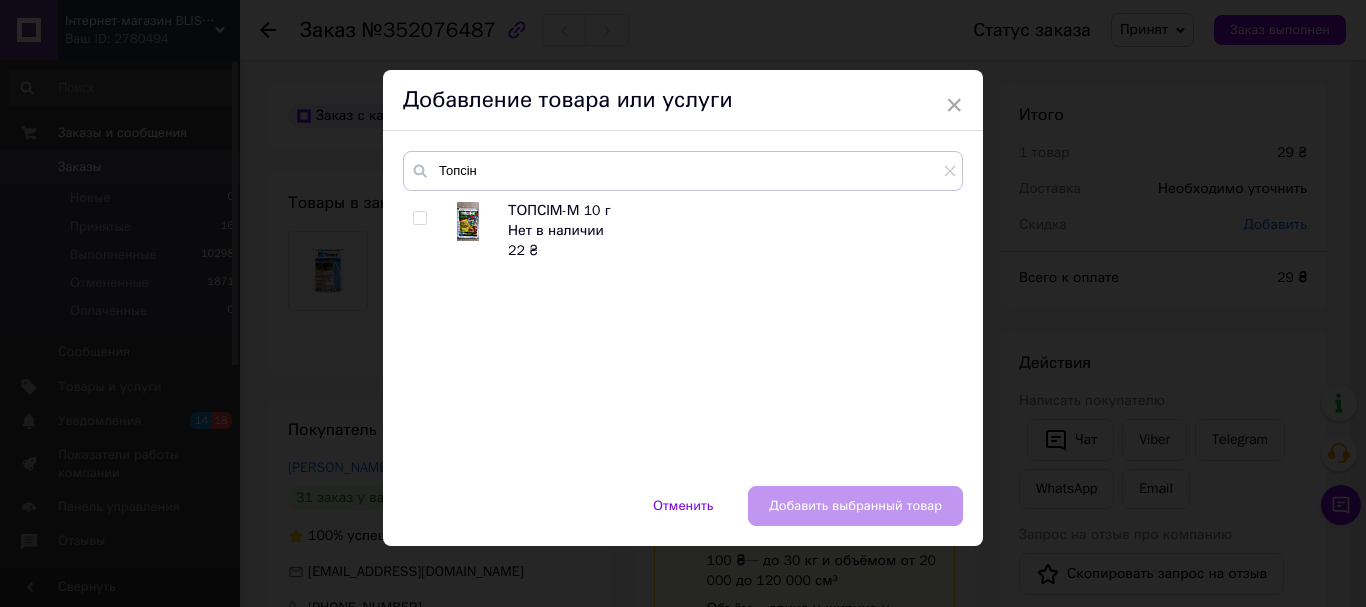 click at bounding box center [419, 218] 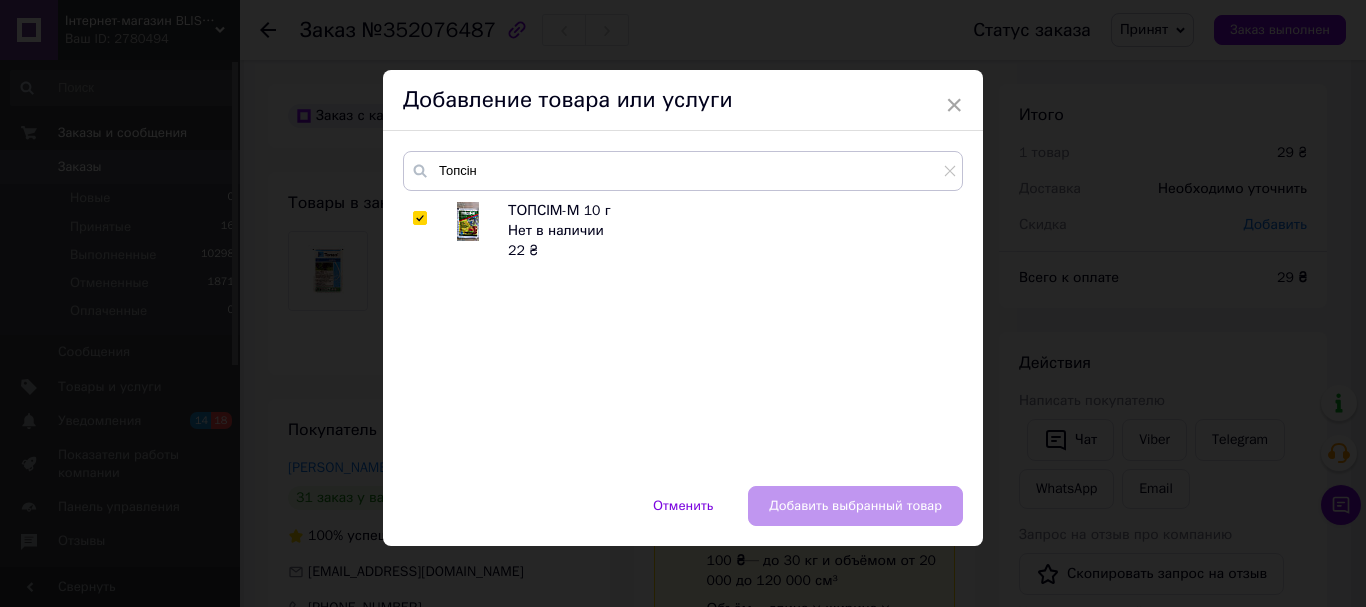checkbox on "true" 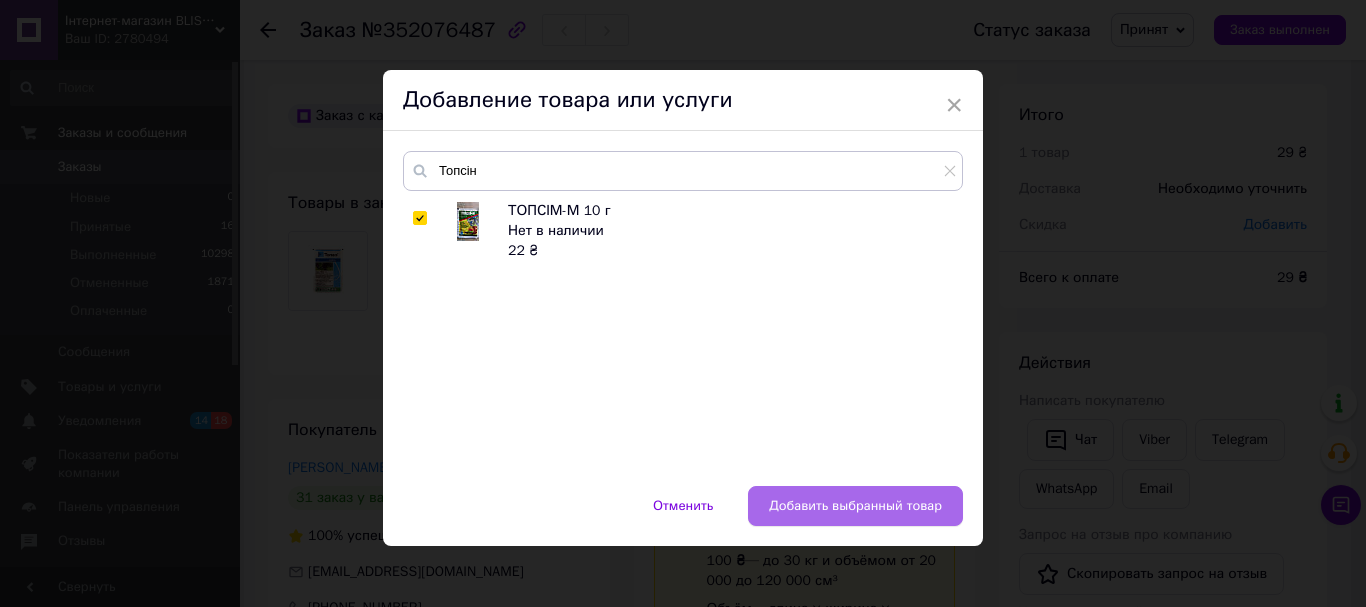 click on "Добавить выбранный товар" at bounding box center (855, 506) 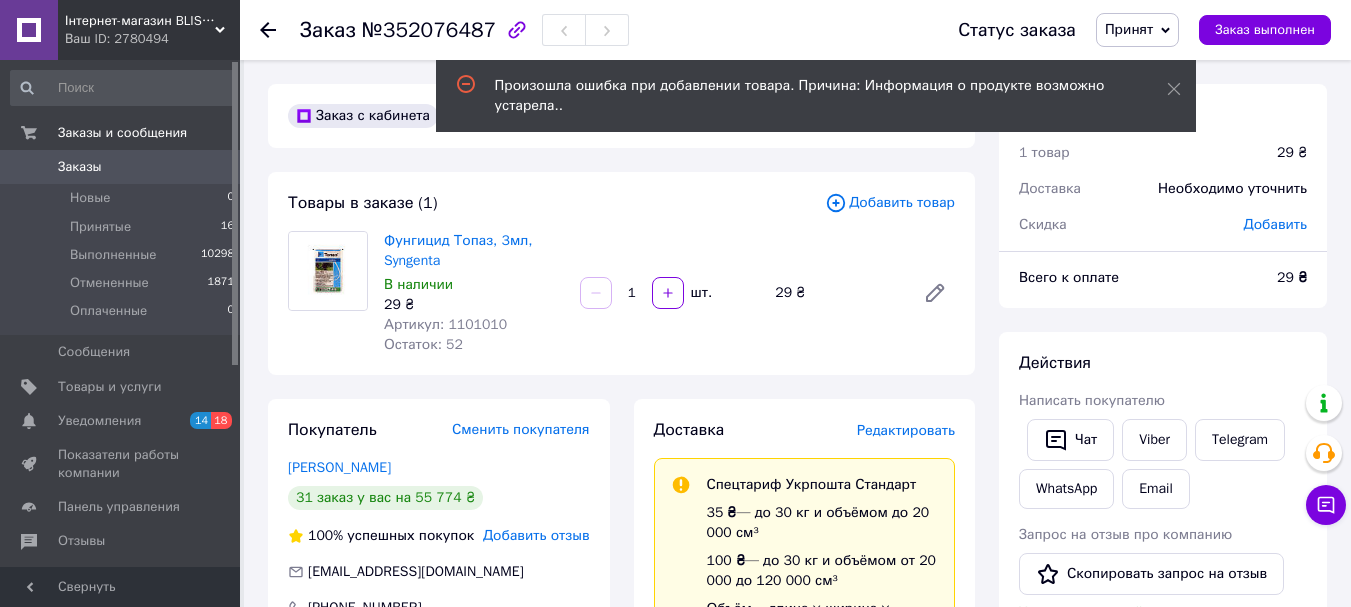 click on "Добавить товар" at bounding box center (890, 203) 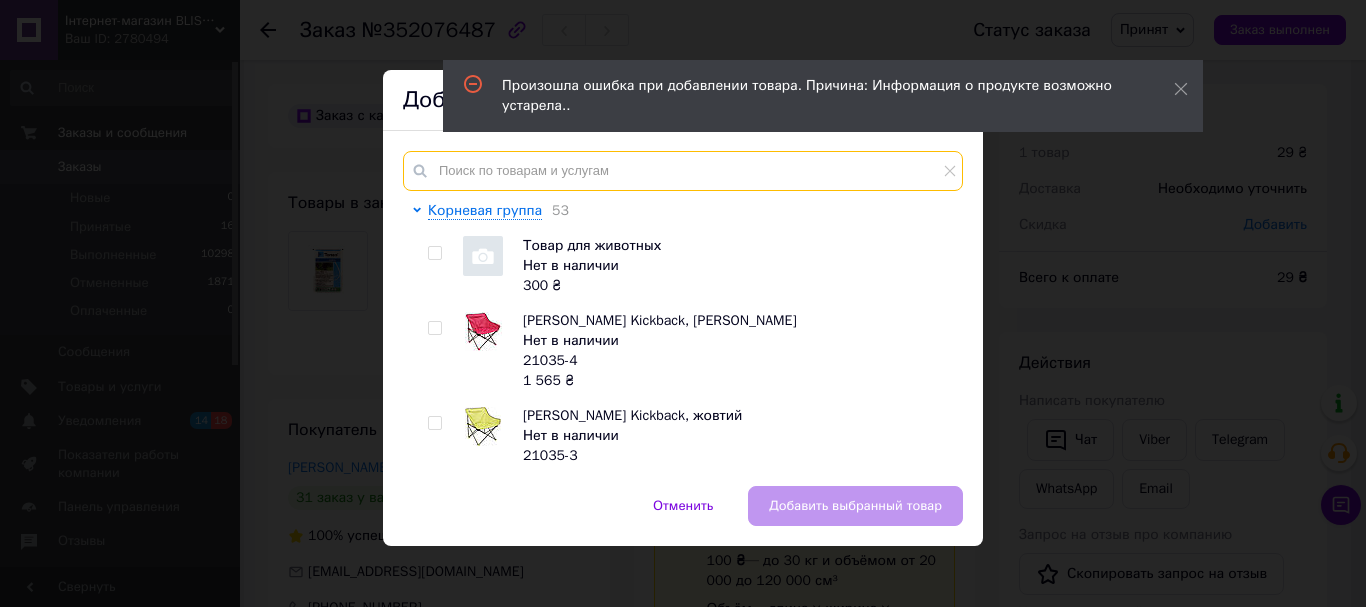 click at bounding box center [683, 171] 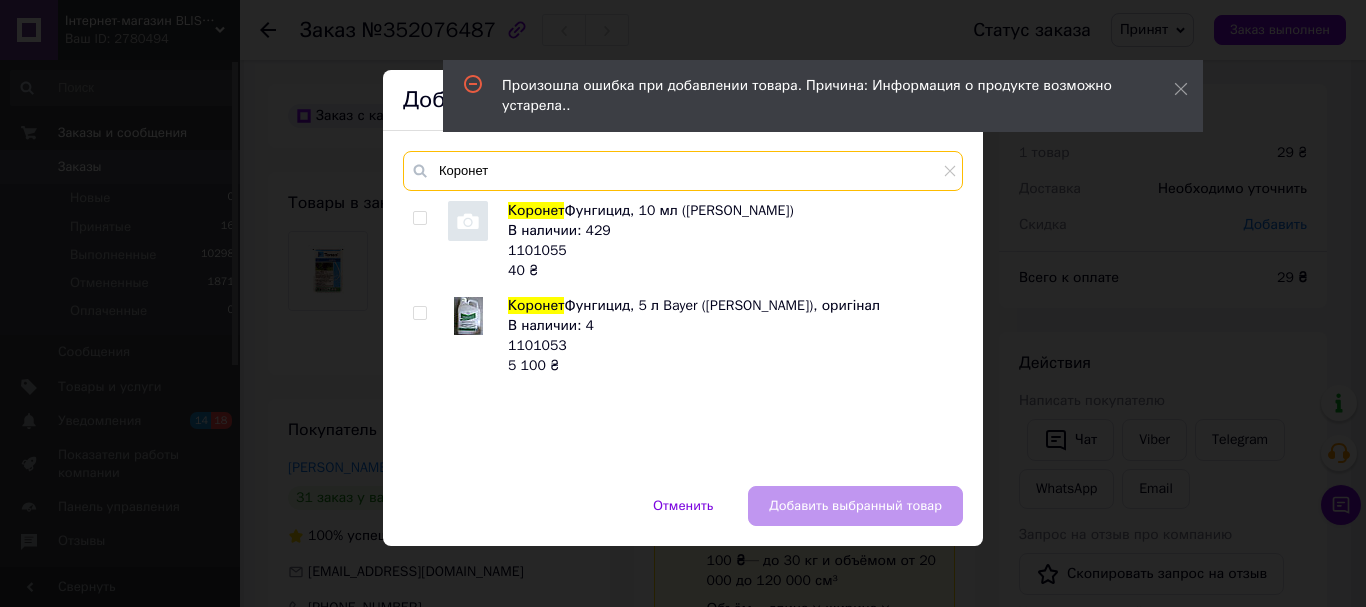 type on "Коронет" 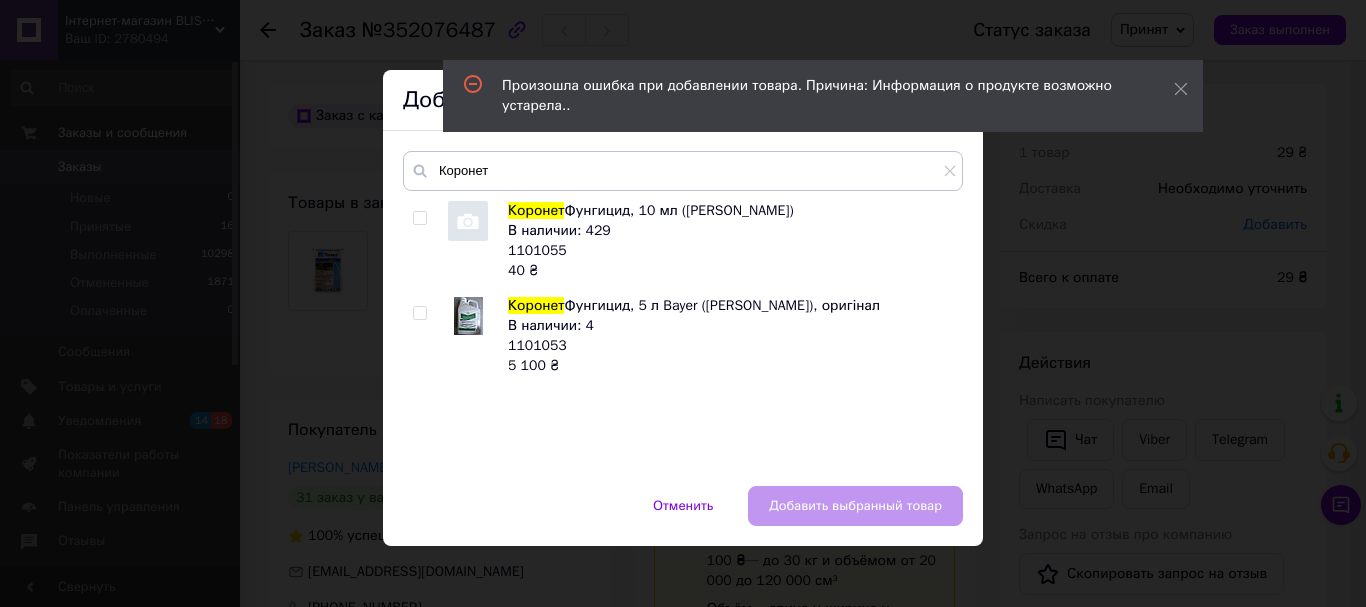 click at bounding box center [419, 218] 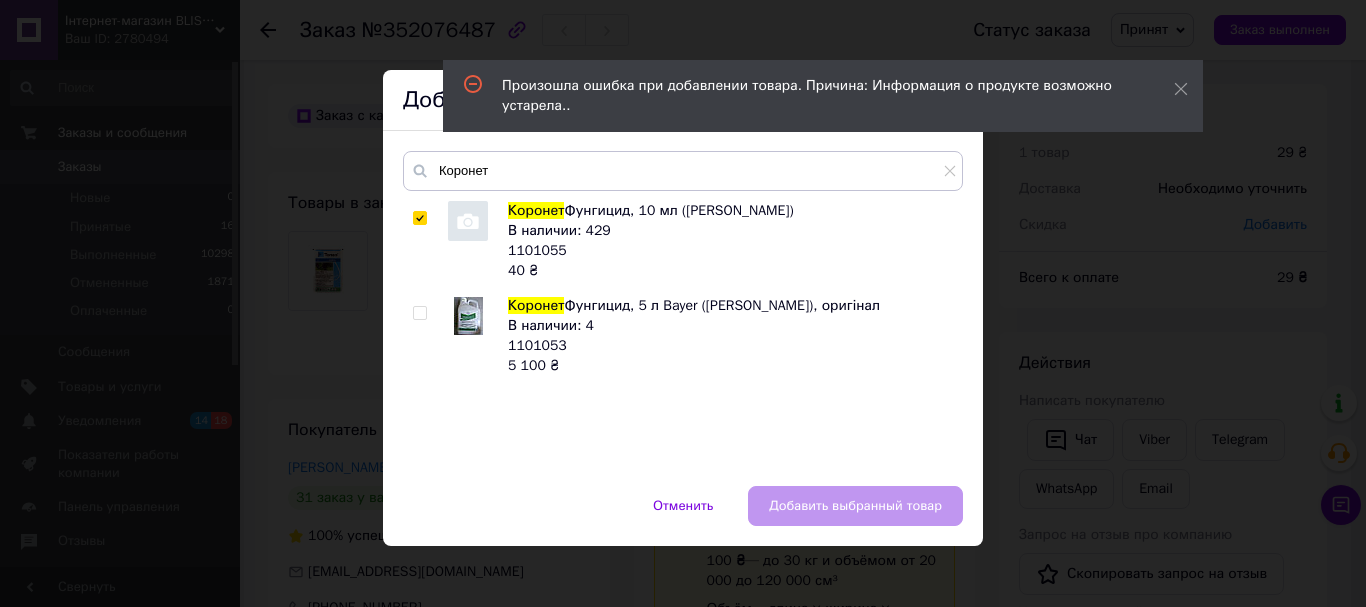 checkbox on "true" 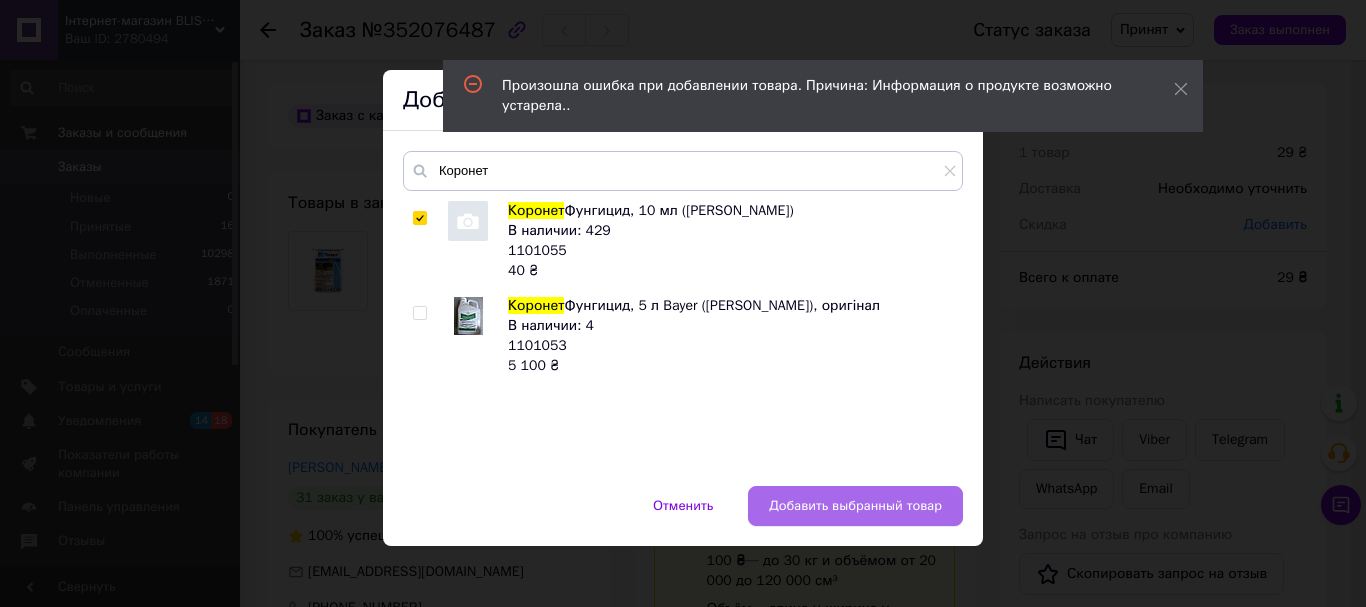 click on "Добавить выбранный товар" at bounding box center [855, 506] 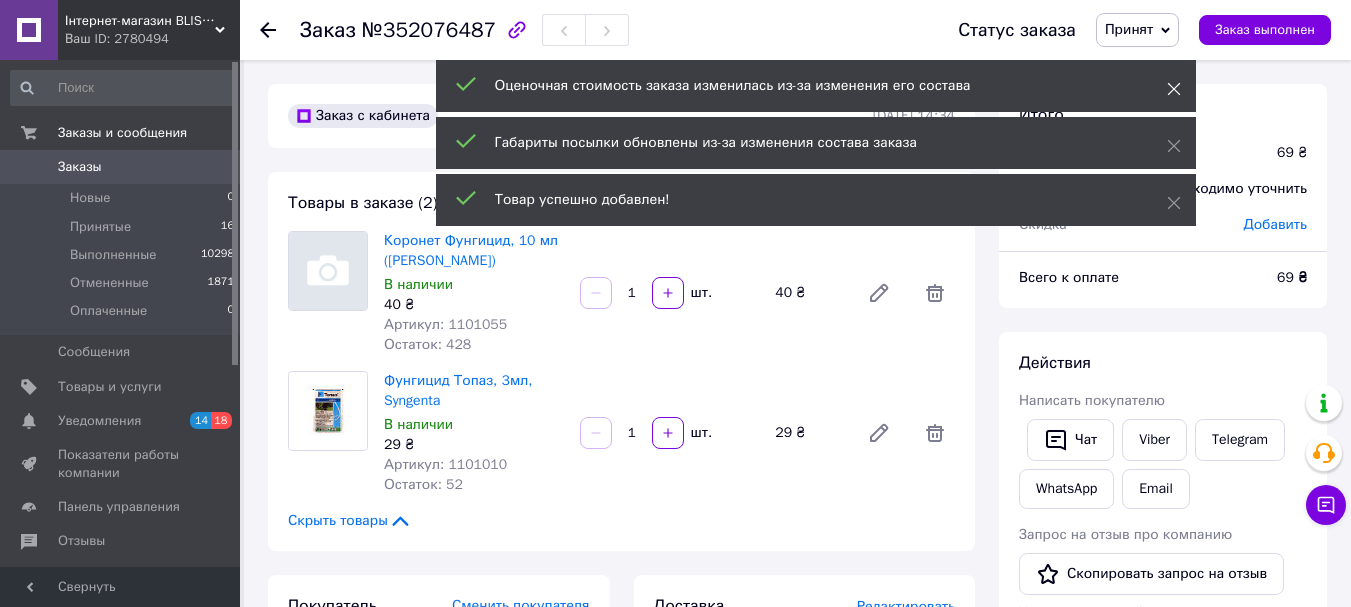 click 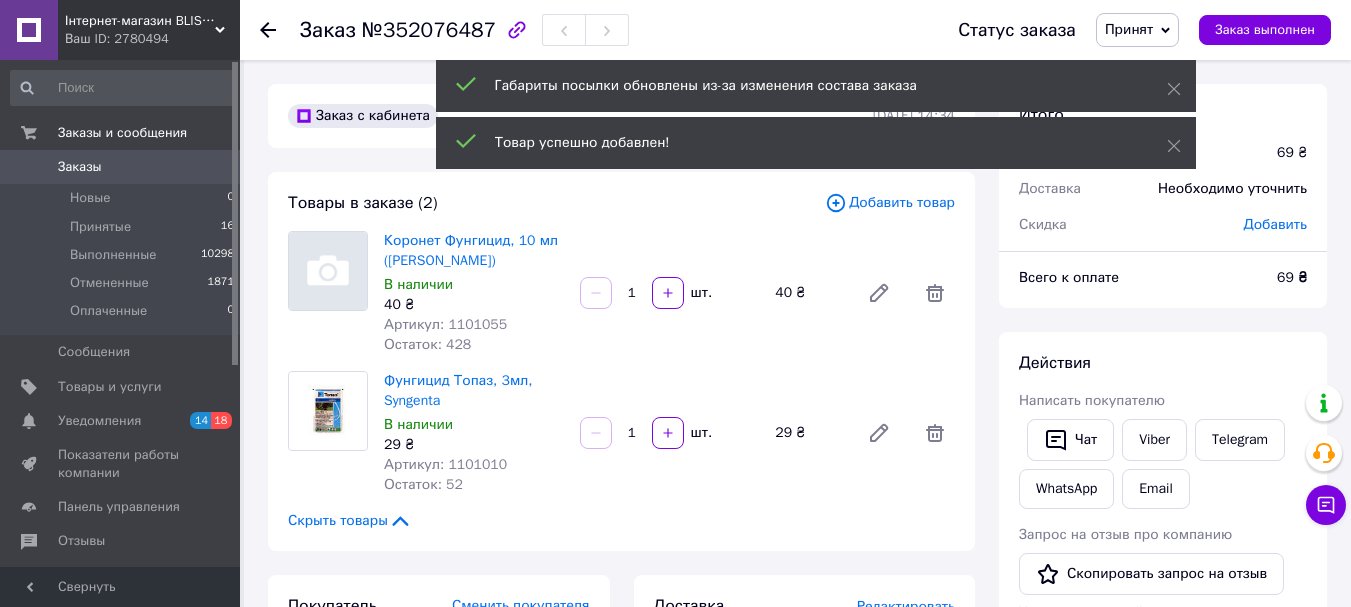 click 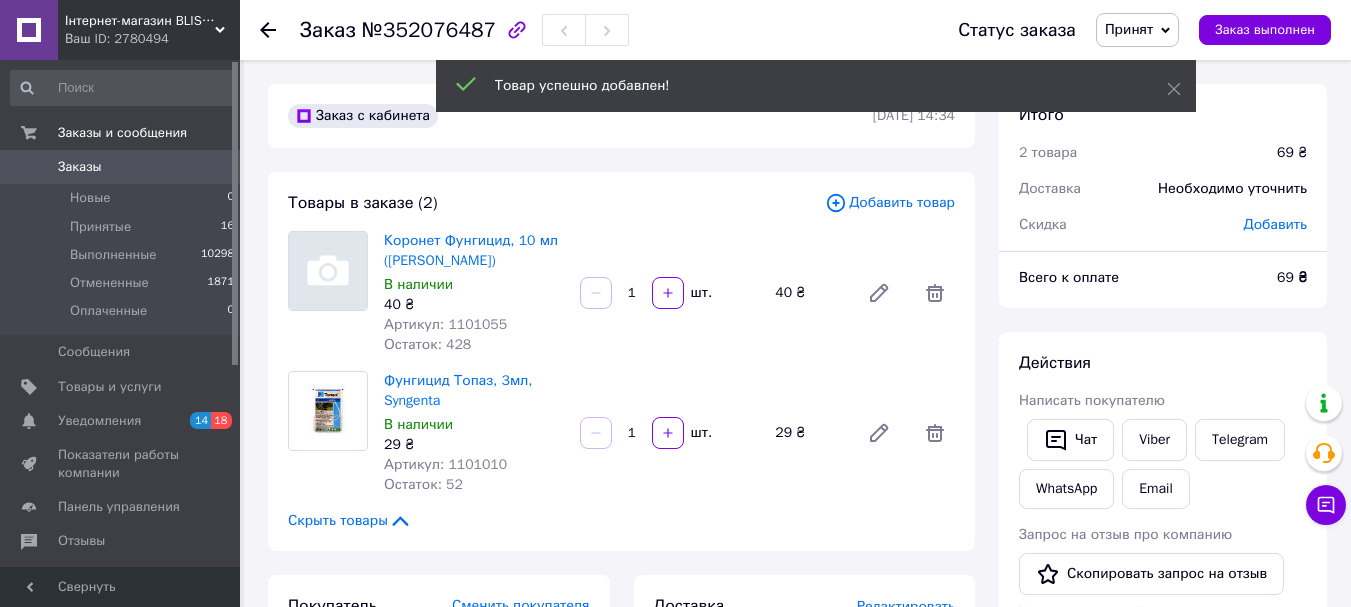 click 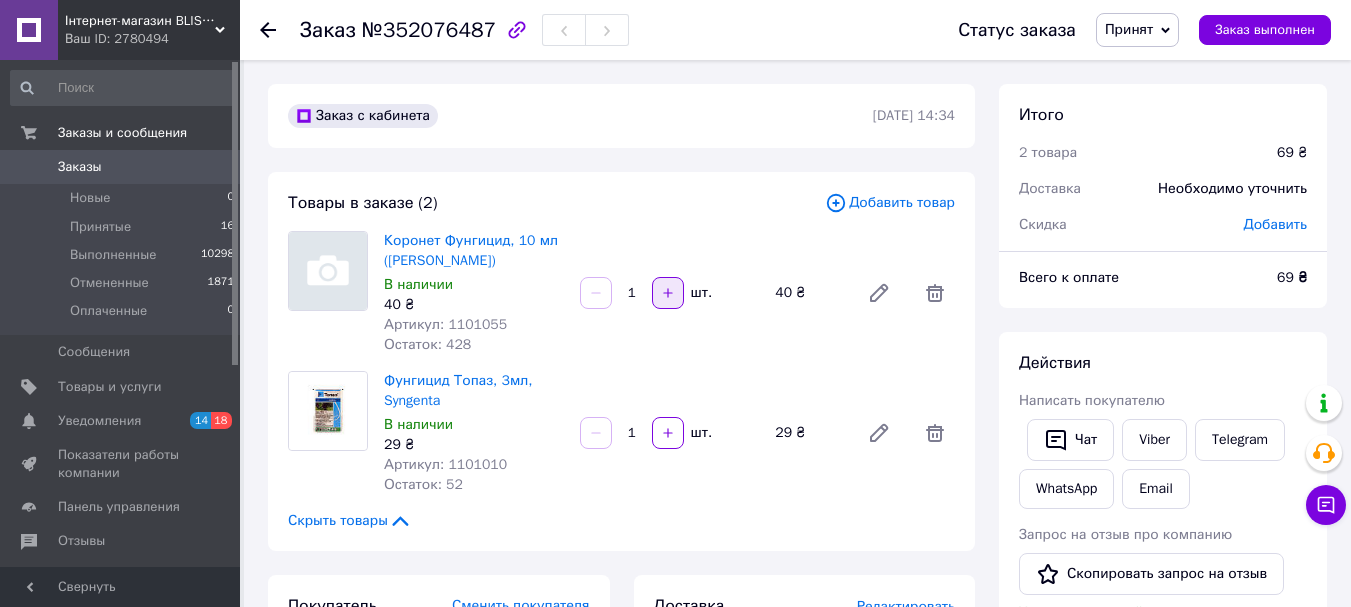 click 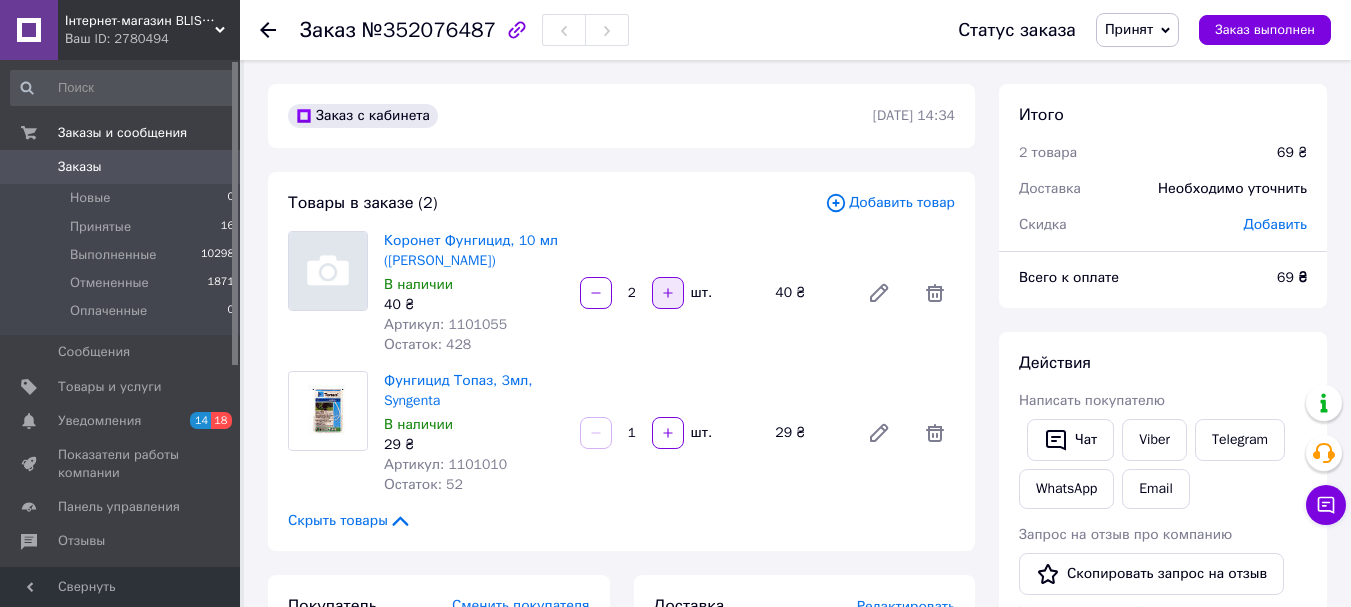 click 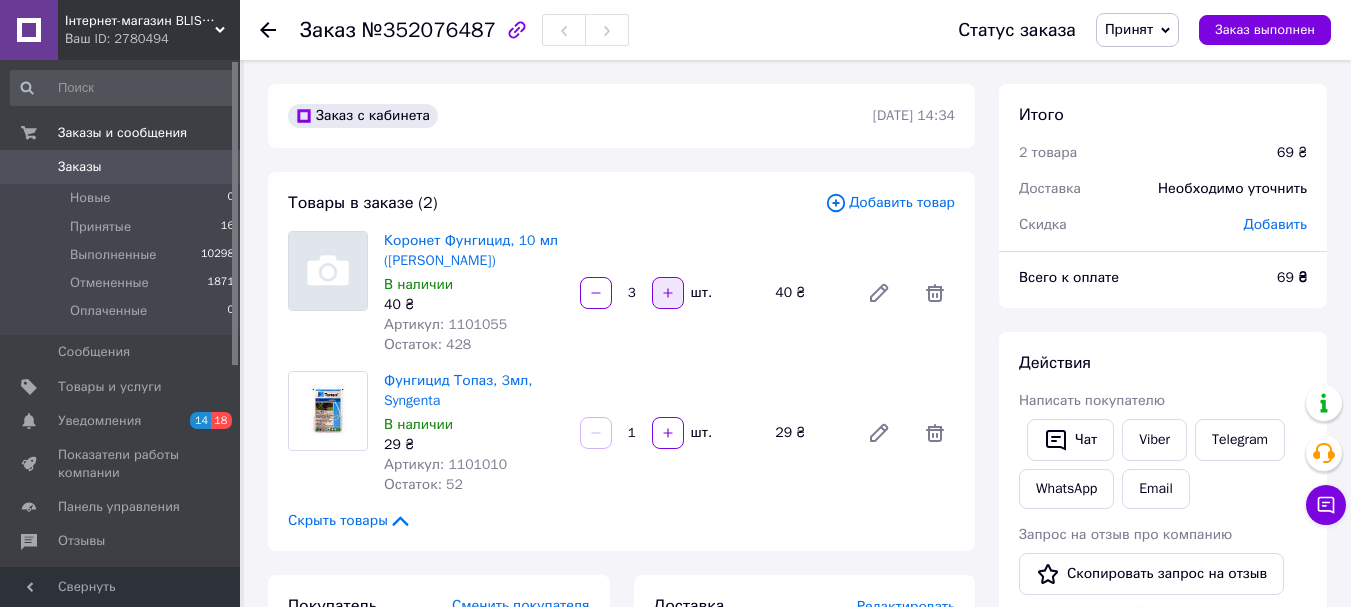 click 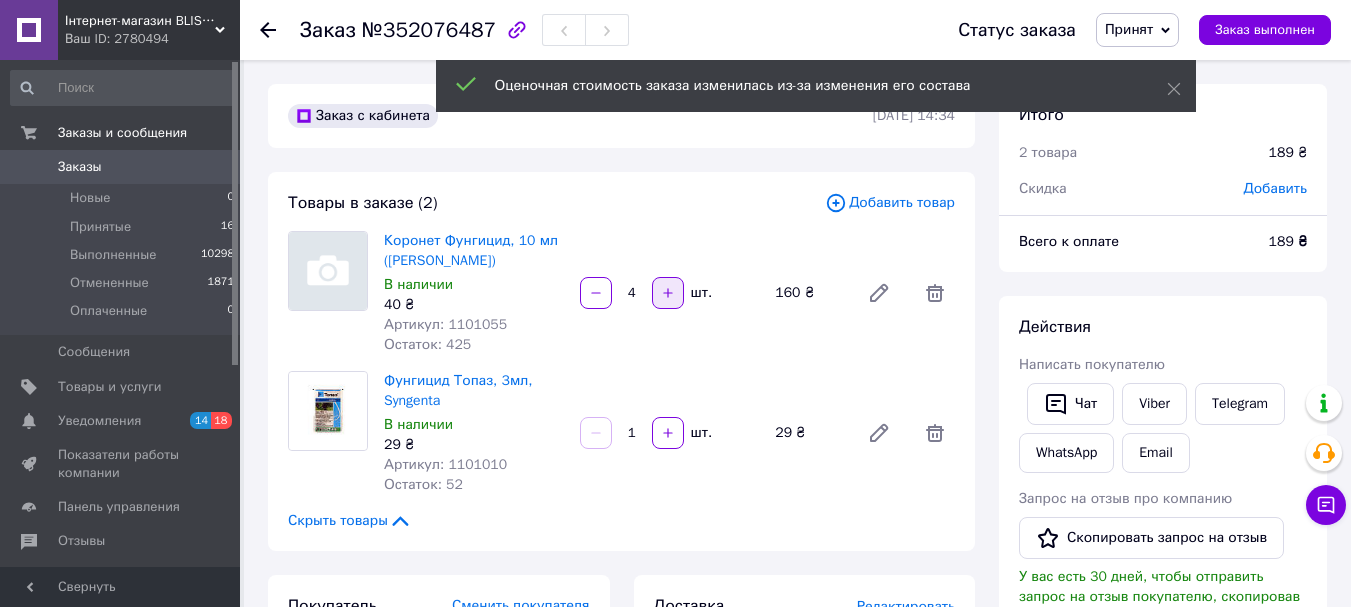 click 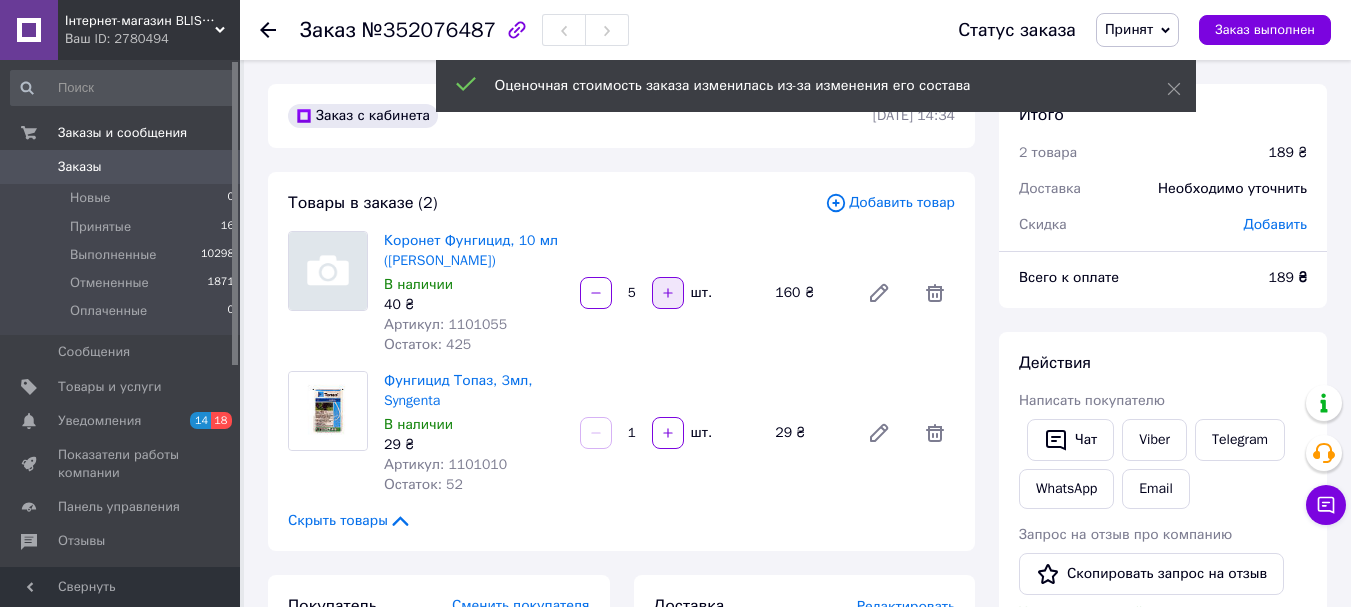 click 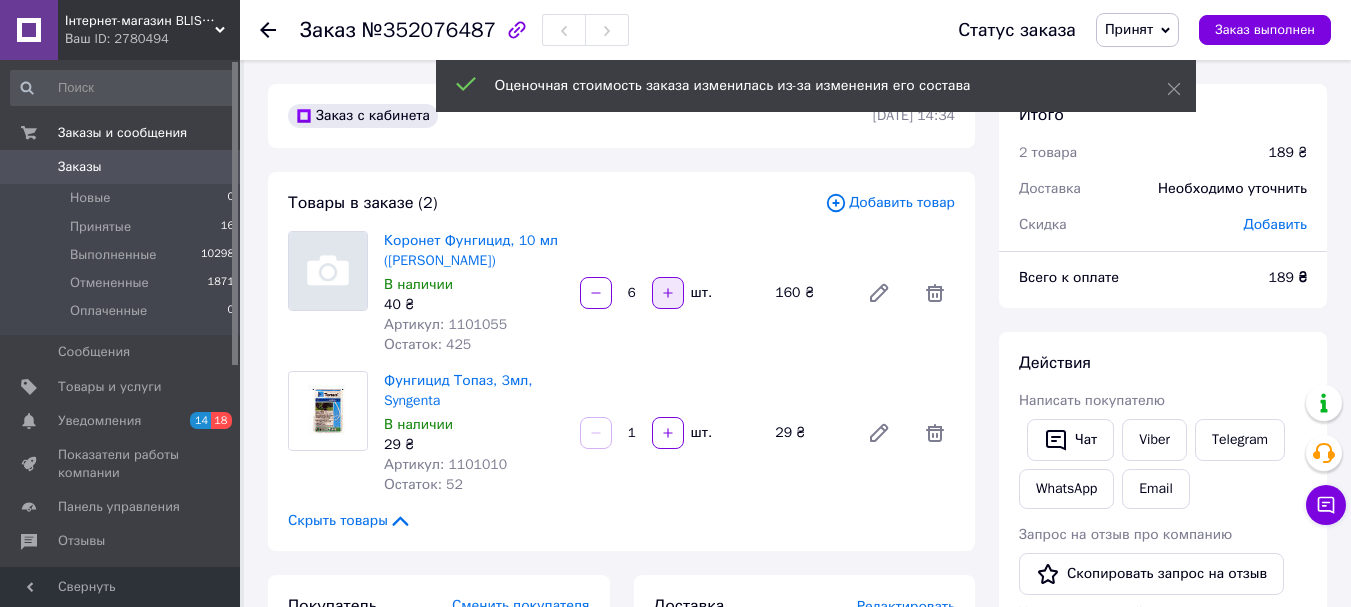 click 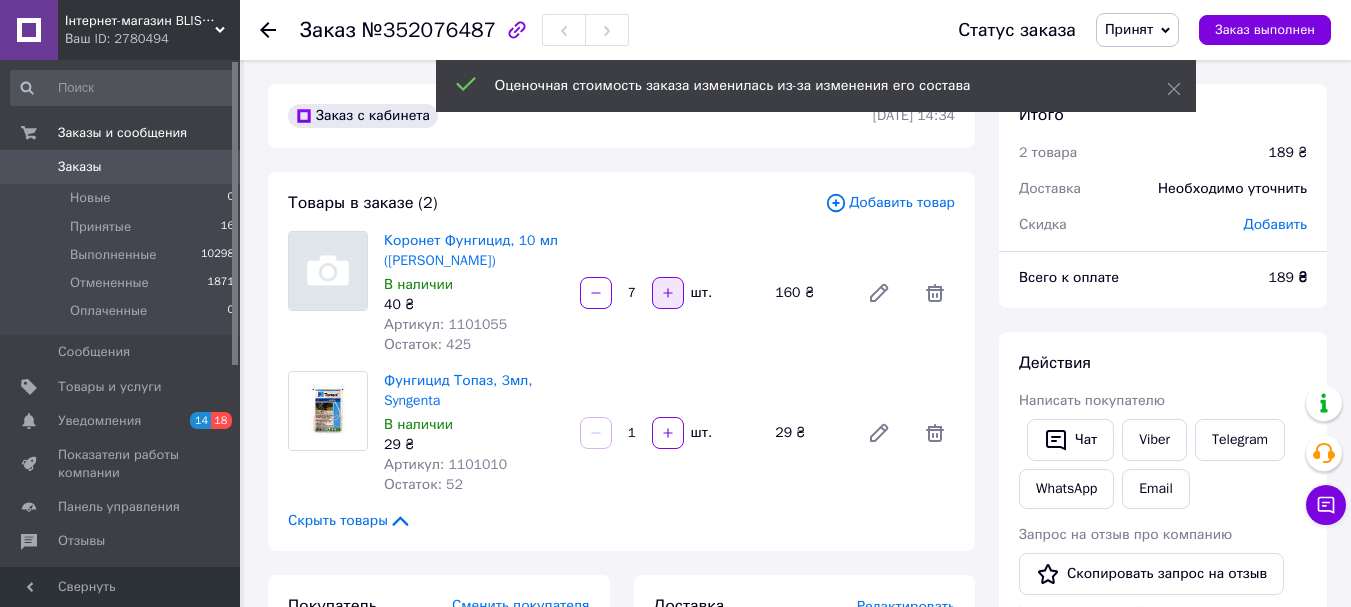 click at bounding box center (668, 293) 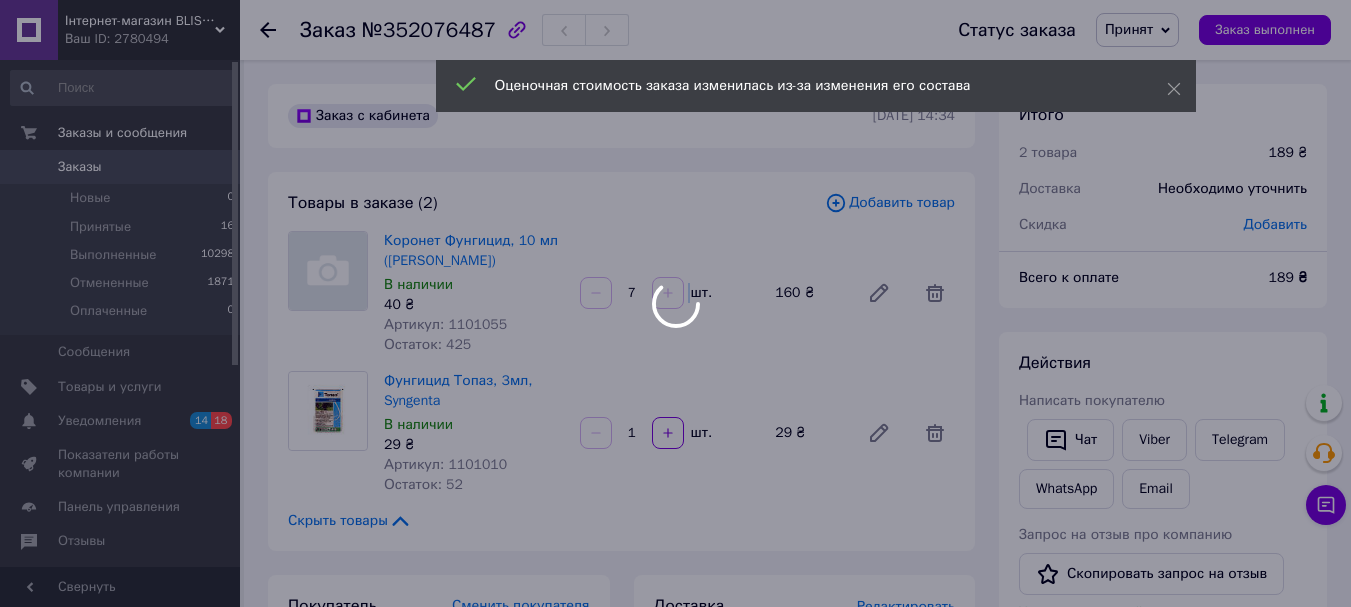 click on "Інтернет-магазин BLISTO GREEN (Звертайтеся! Ми не просто продавці!) Ваш ID: 2780494 Сайт Інтернет-магазин BLISTO GREEN (Звер... Кабинет покупателя Проверить состояние системы Страница на портале Справка Выйти Заказы и сообщения Заказы 0 Новые 0 Принятые 16 Выполненные 10298 Отмененные 1871 Оплаченные 0 Сообщения 0 Товары и услуги Уведомления 14 18 Показатели работы компании Панель управления Отзывы Клиенты Каталог ProSale Аналитика Инструменты вебмастера и SEO Управление сайтом Кошелек компании Маркет Настройки Тарифы и счета Prom топ 7" at bounding box center (675, 972) 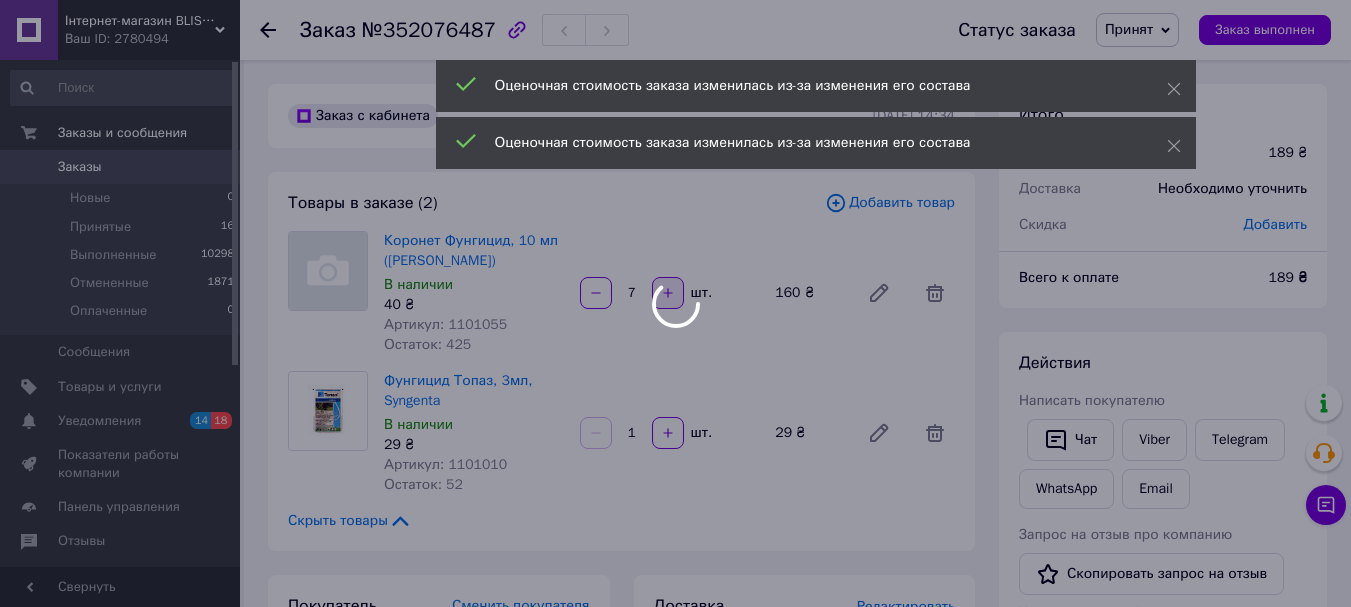 click 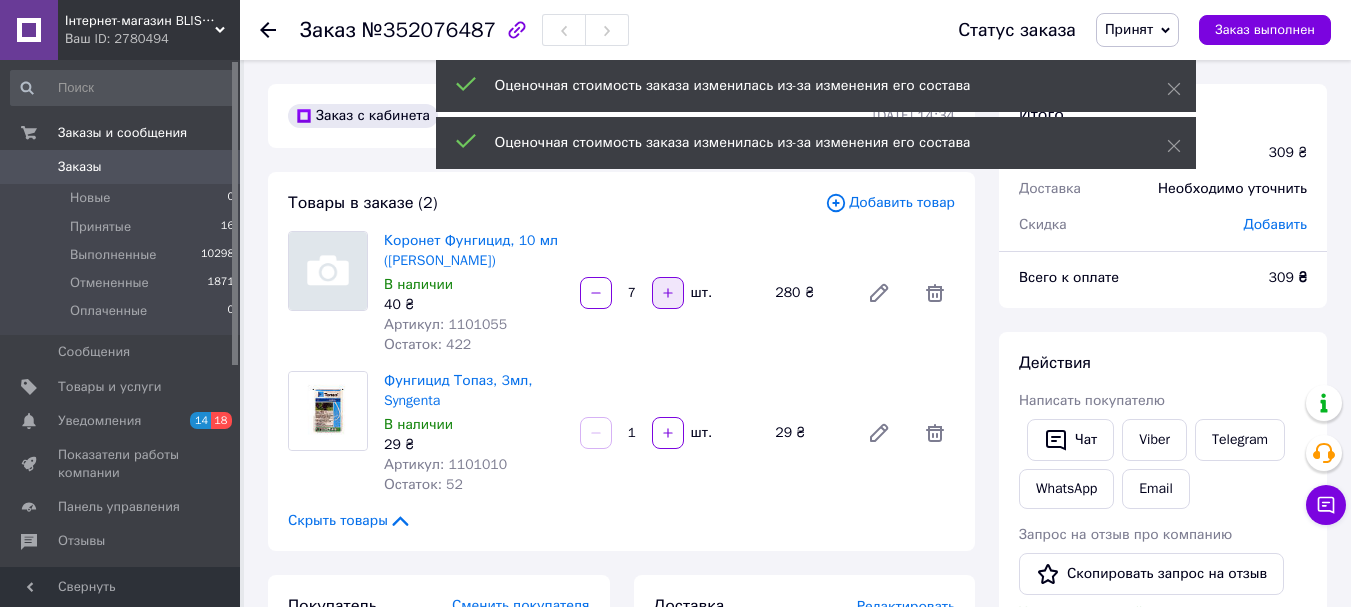 click 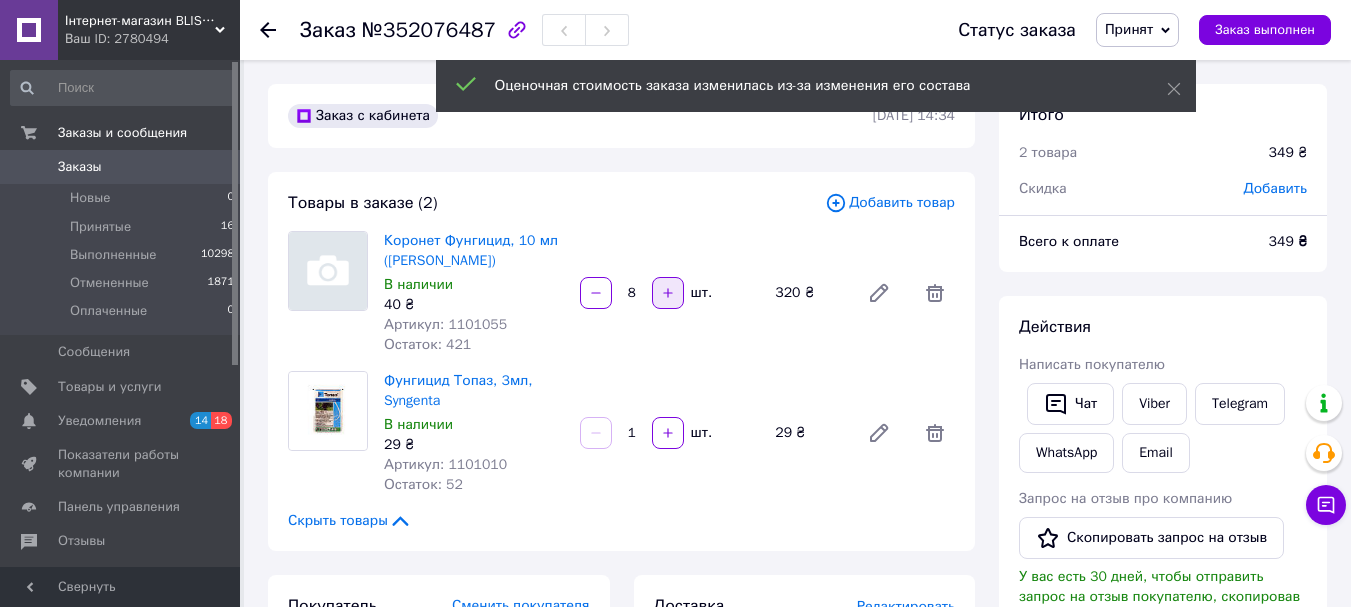 click 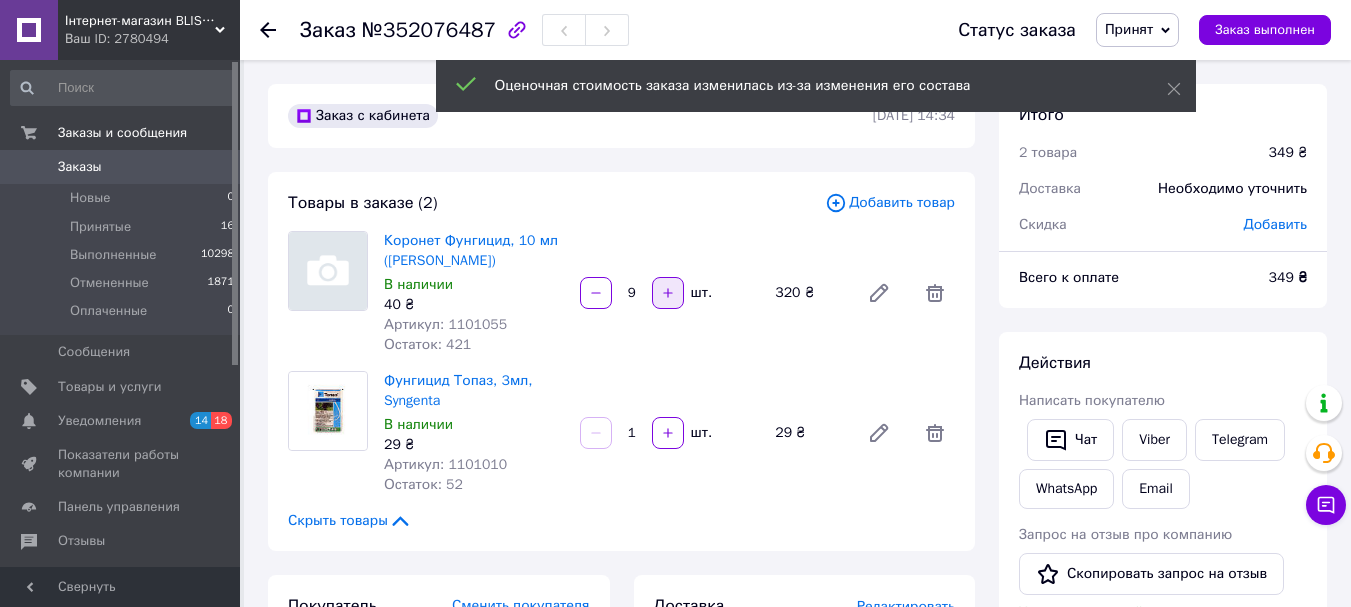 click 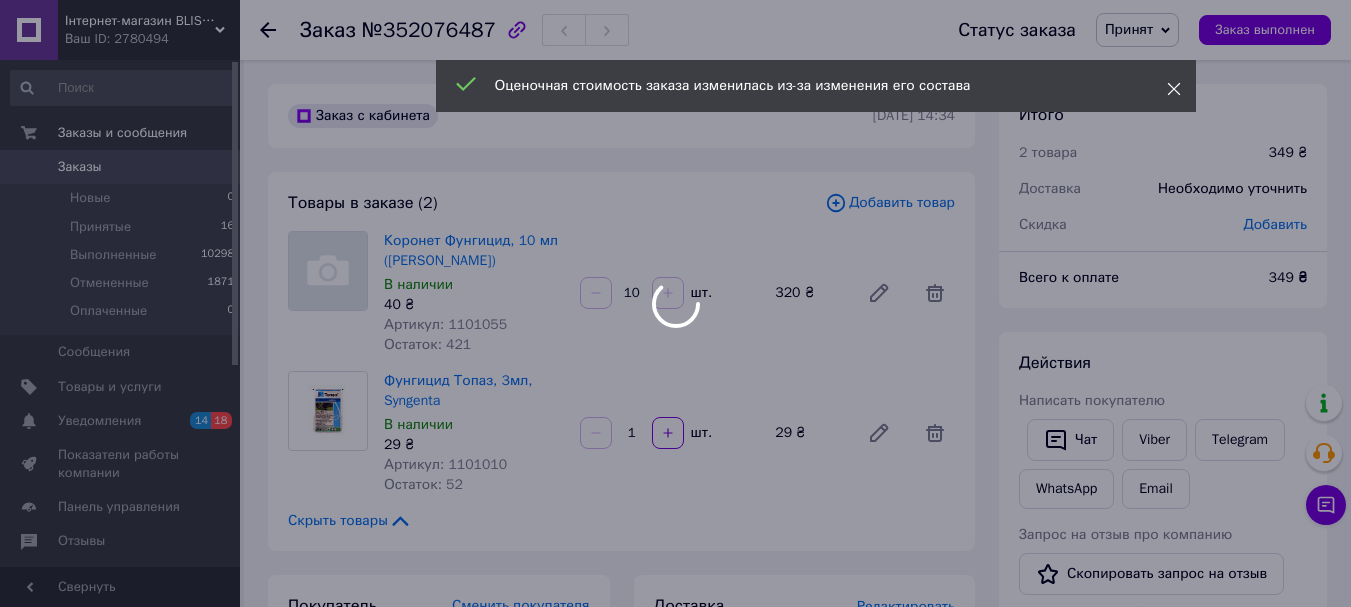 click 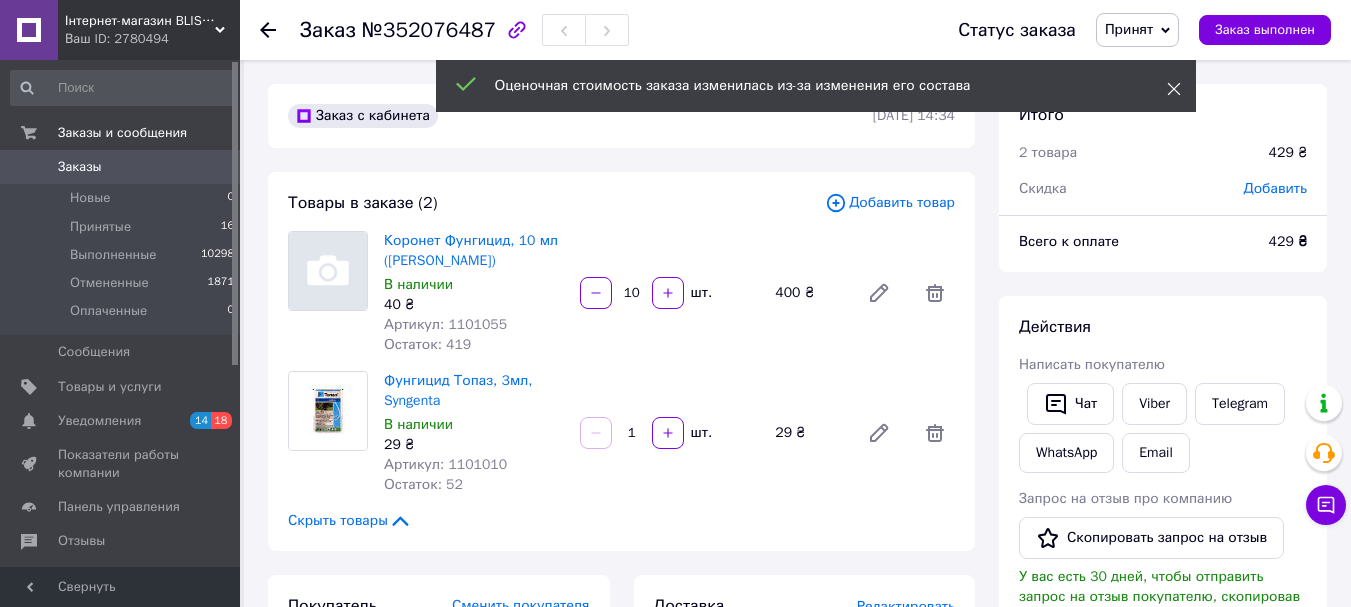 click 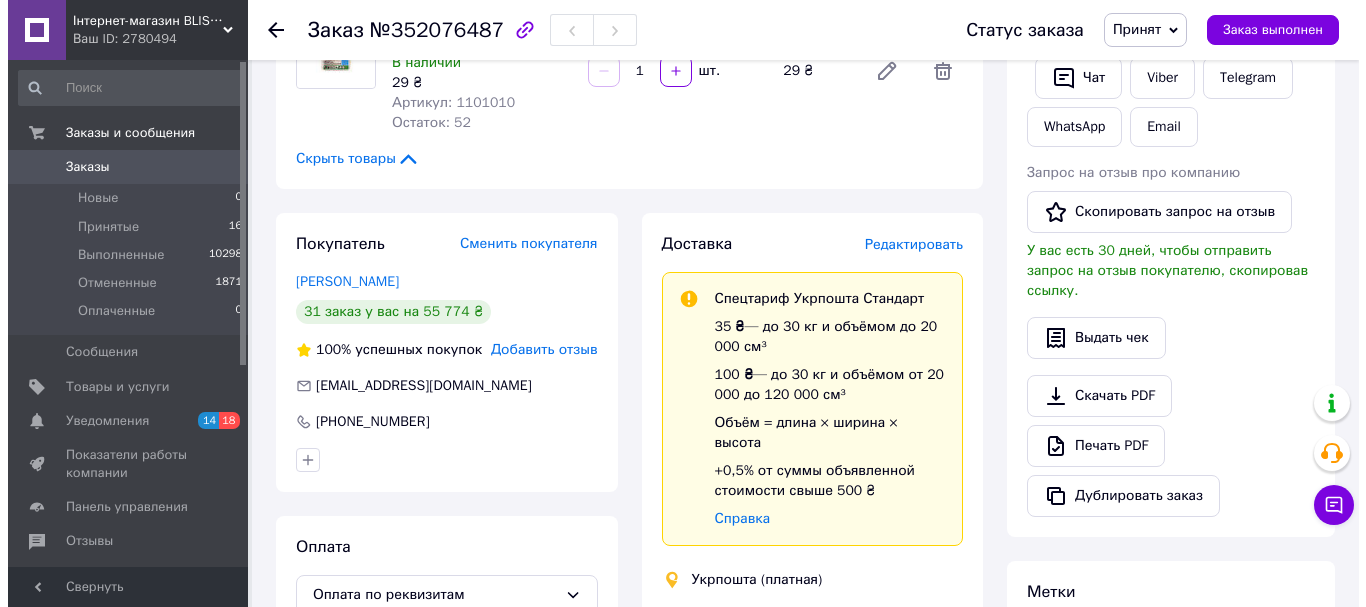 scroll, scrollTop: 400, scrollLeft: 0, axis: vertical 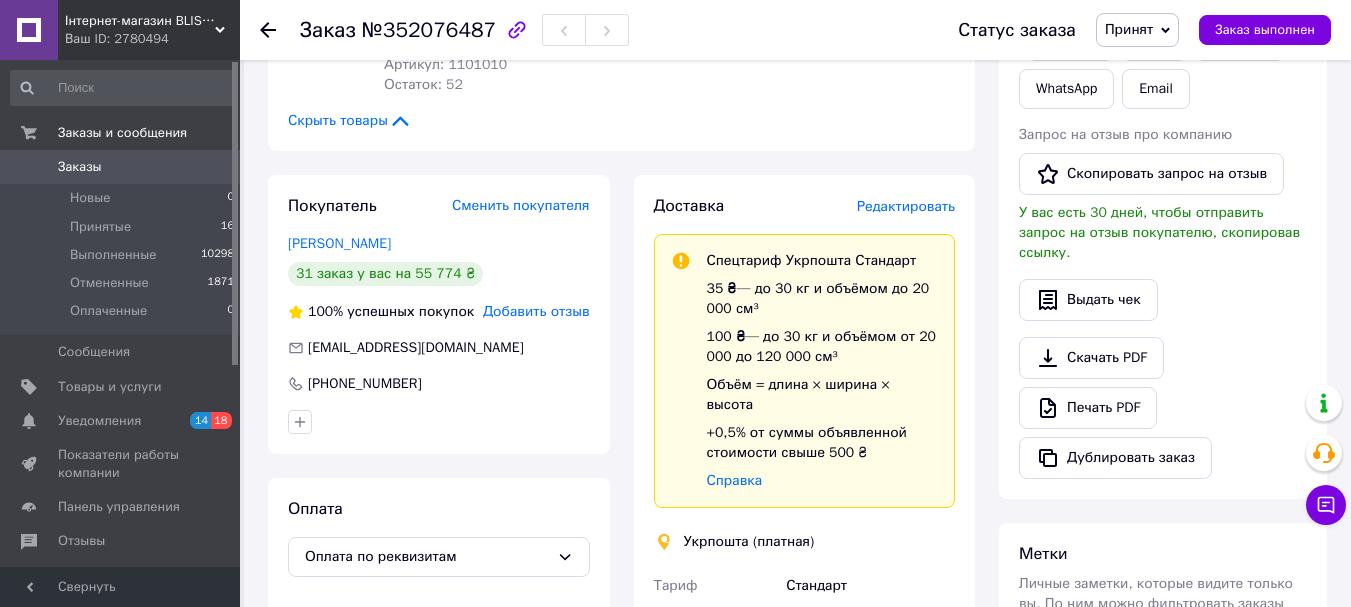 click on "Редактировать" at bounding box center [906, 206] 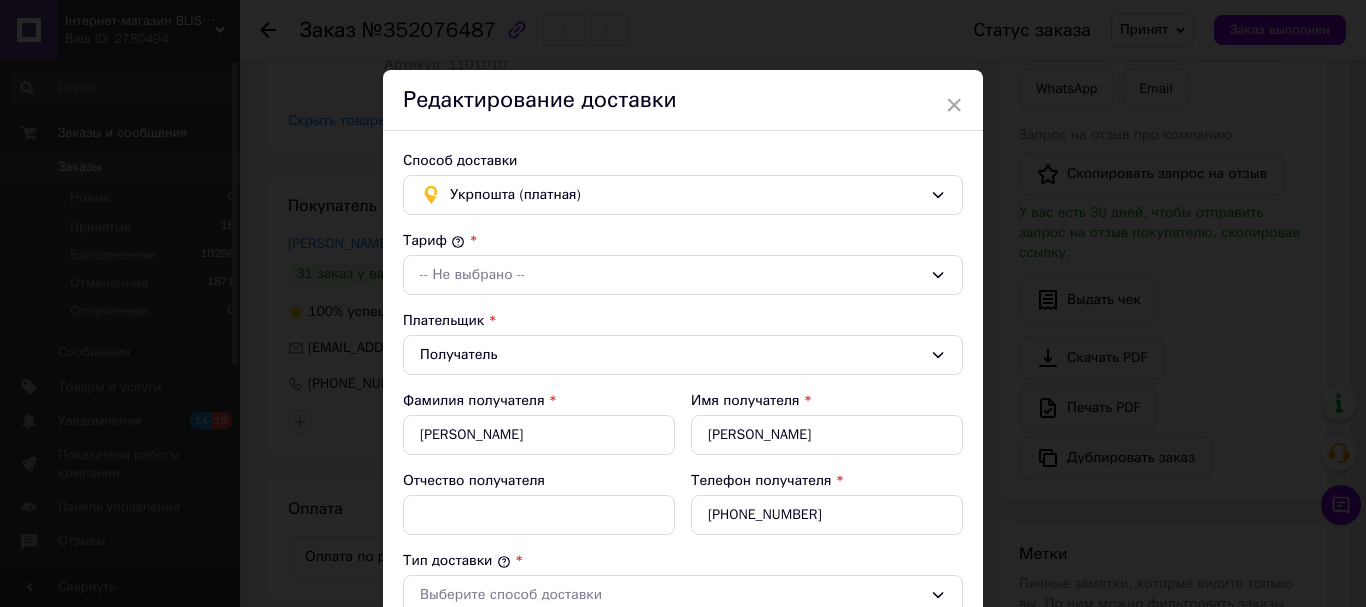 type on "429" 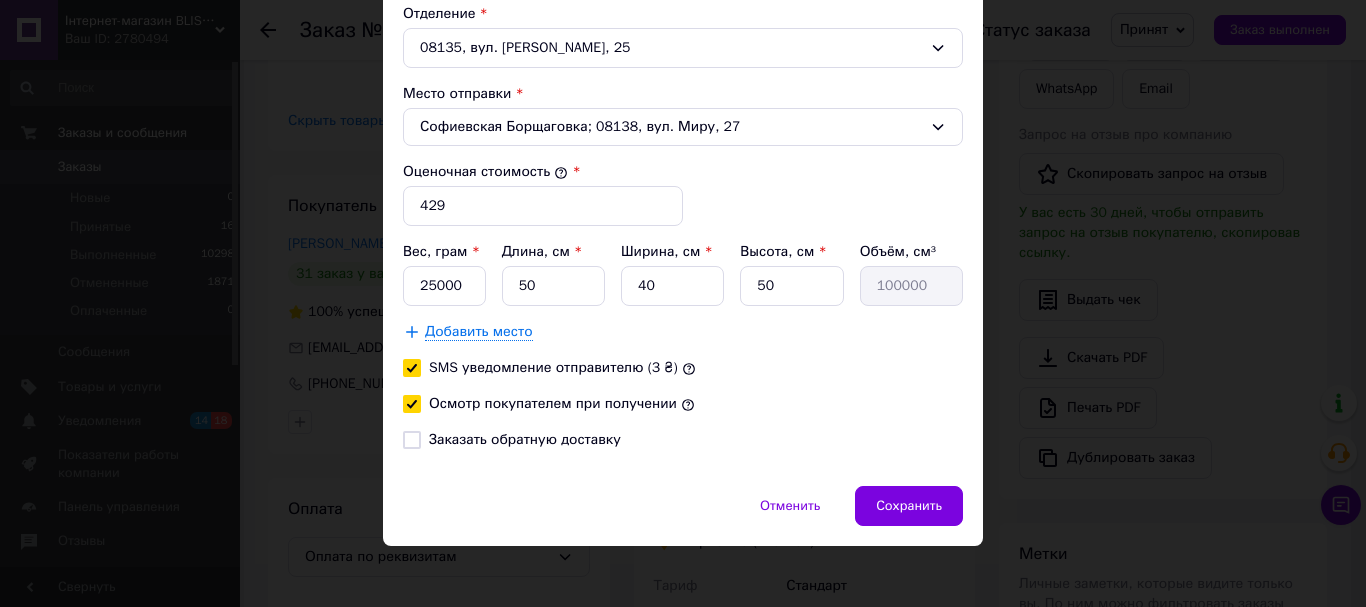 scroll, scrollTop: 716, scrollLeft: 0, axis: vertical 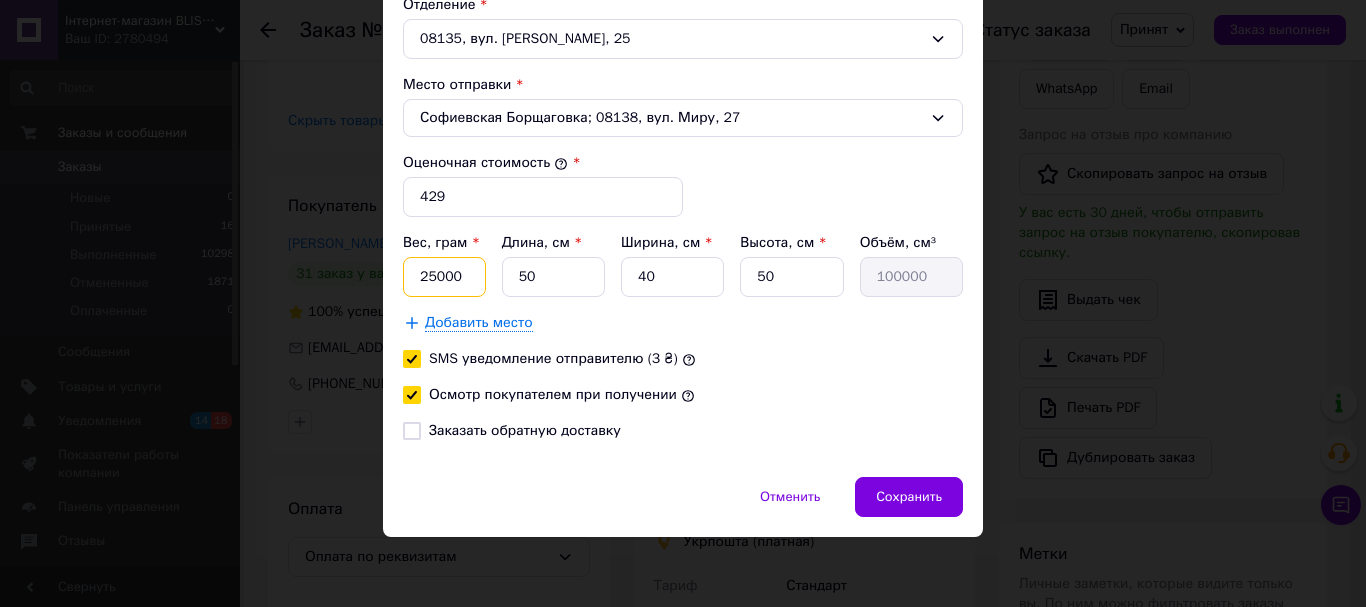 click on "25000" at bounding box center (444, 277) 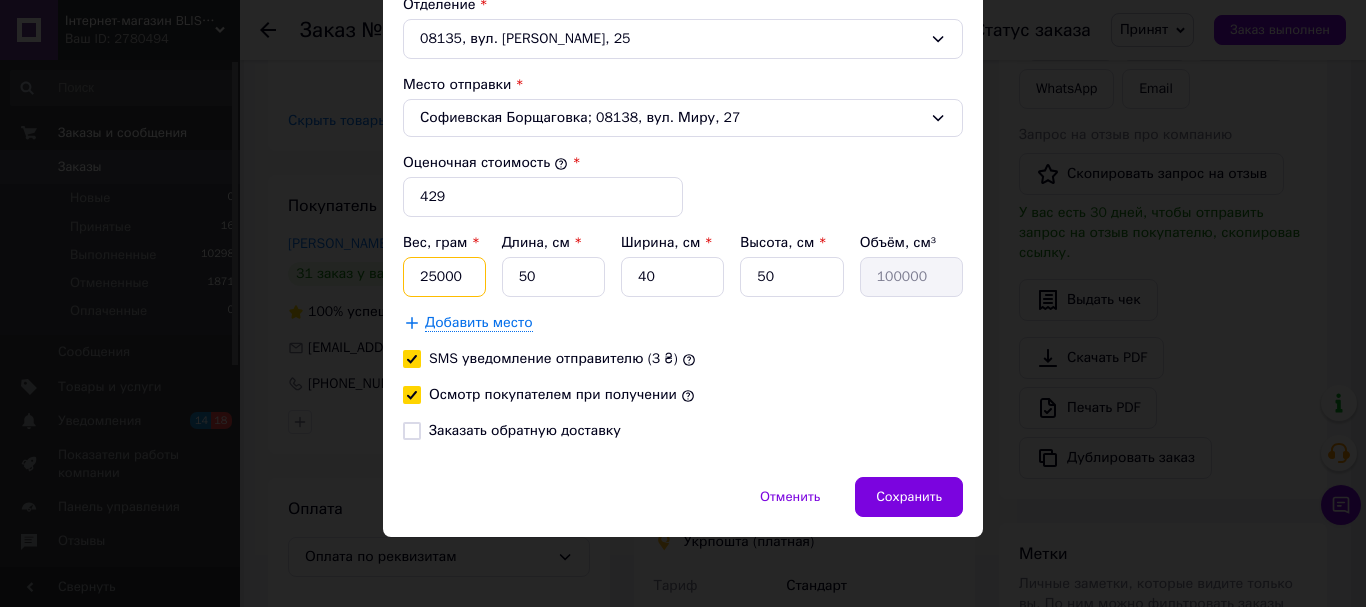 click on "25000" at bounding box center (444, 277) 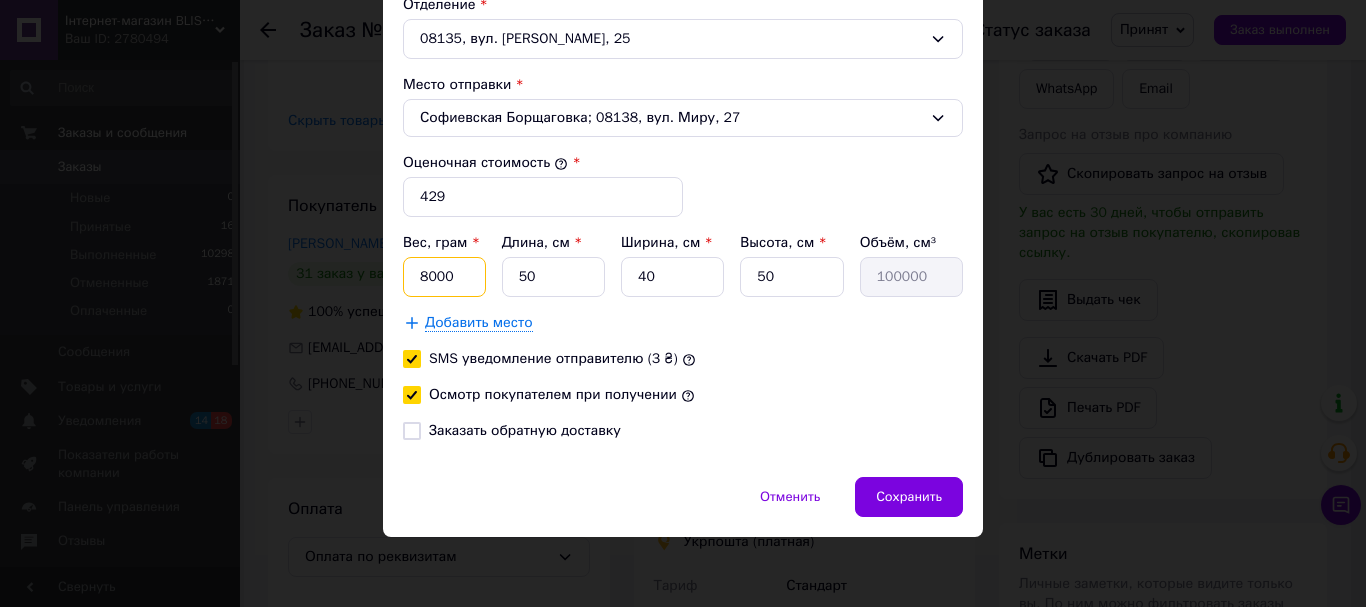 type on "8000" 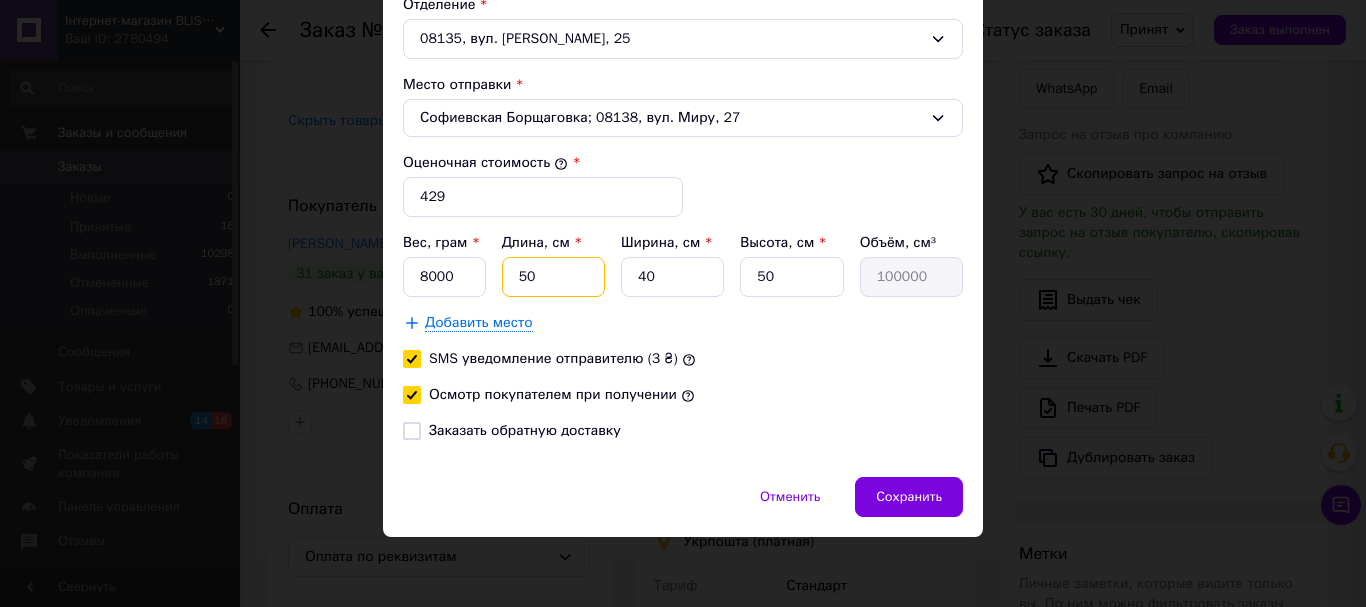 click on "50" at bounding box center [553, 277] 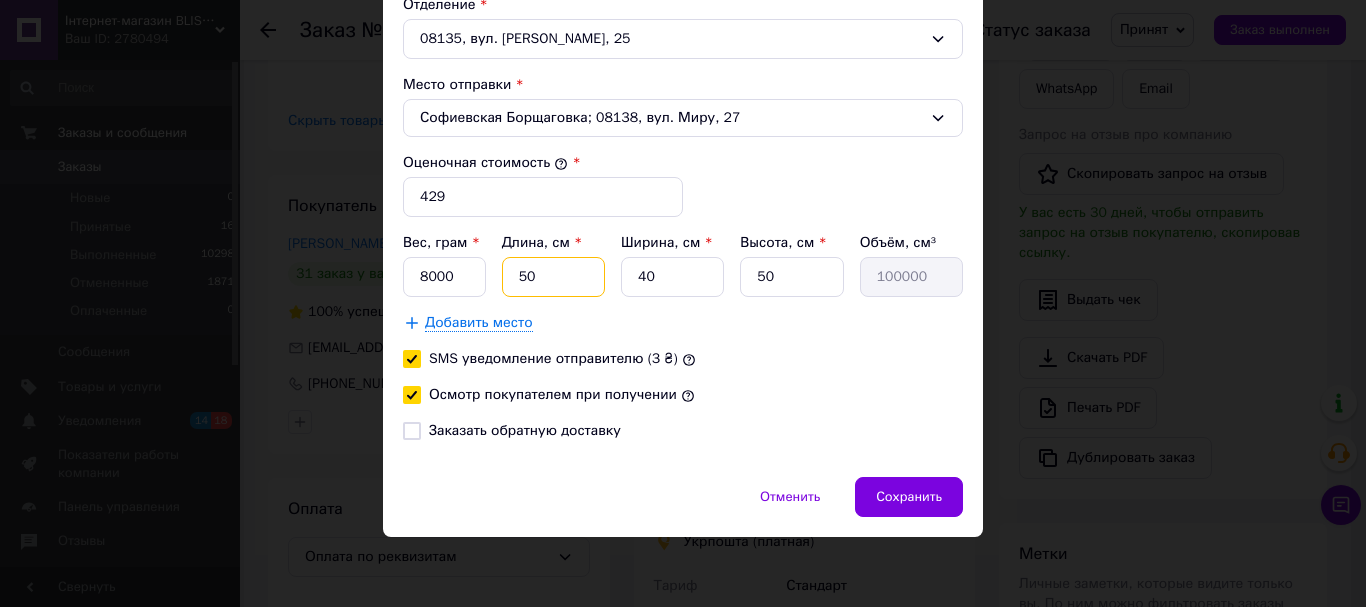 type on "4" 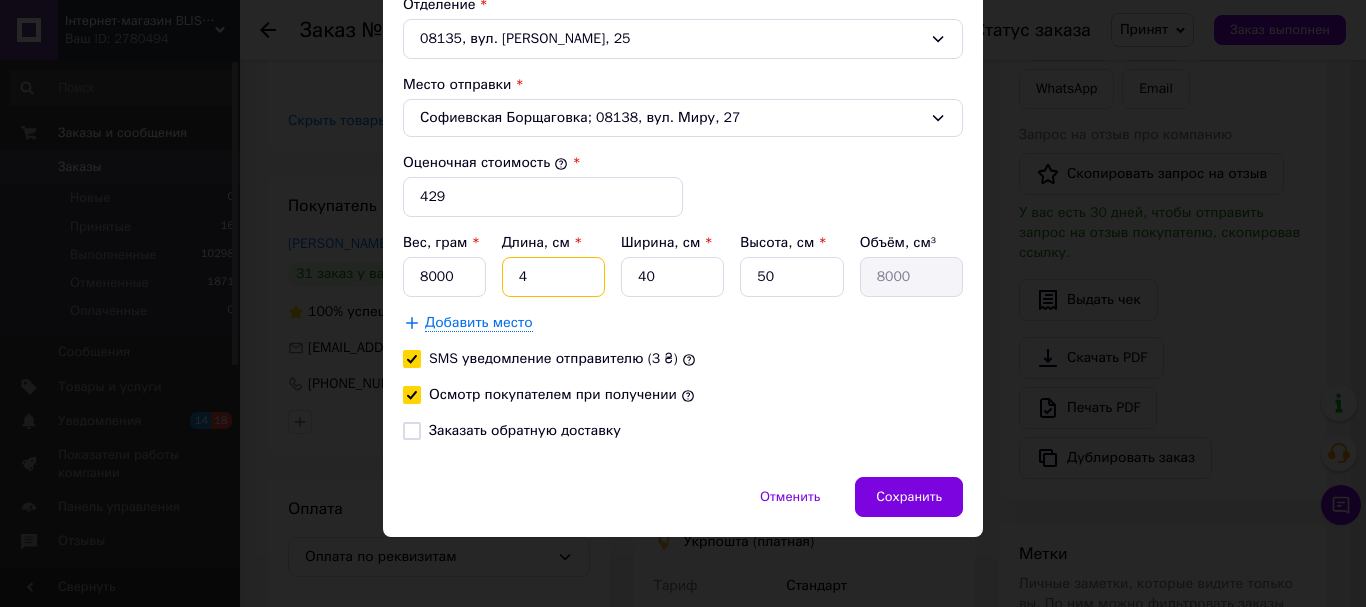 type on "40" 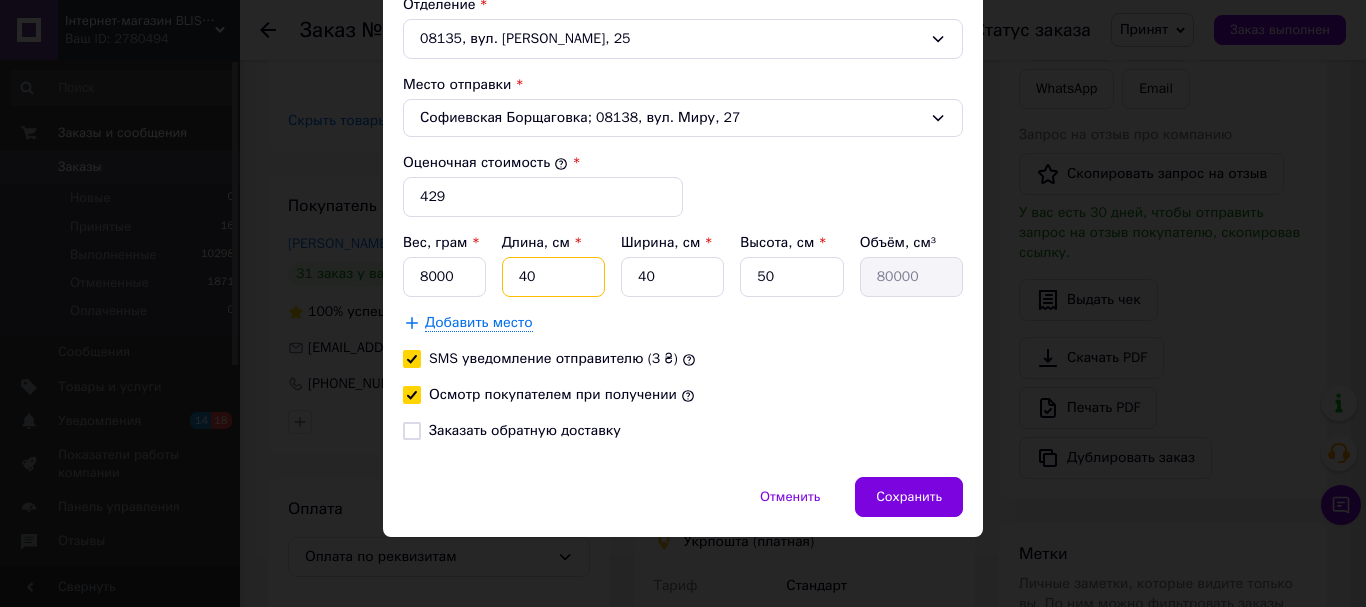 type on "40" 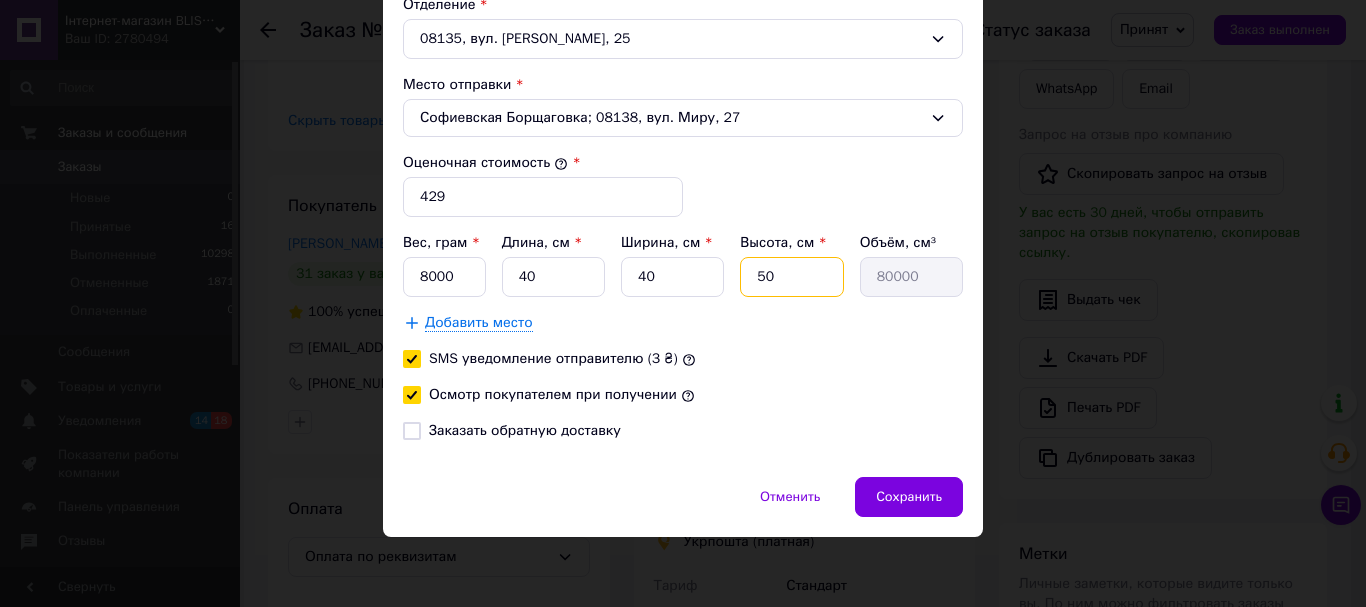 click on "50" at bounding box center [791, 277] 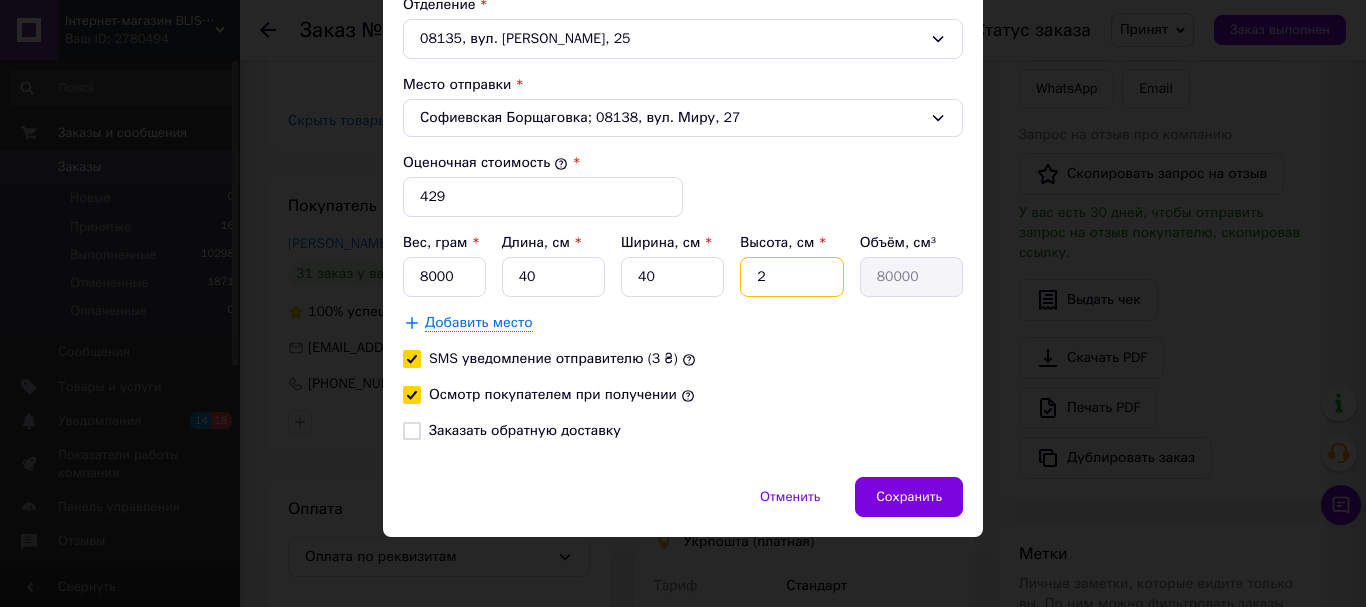 type on "3200" 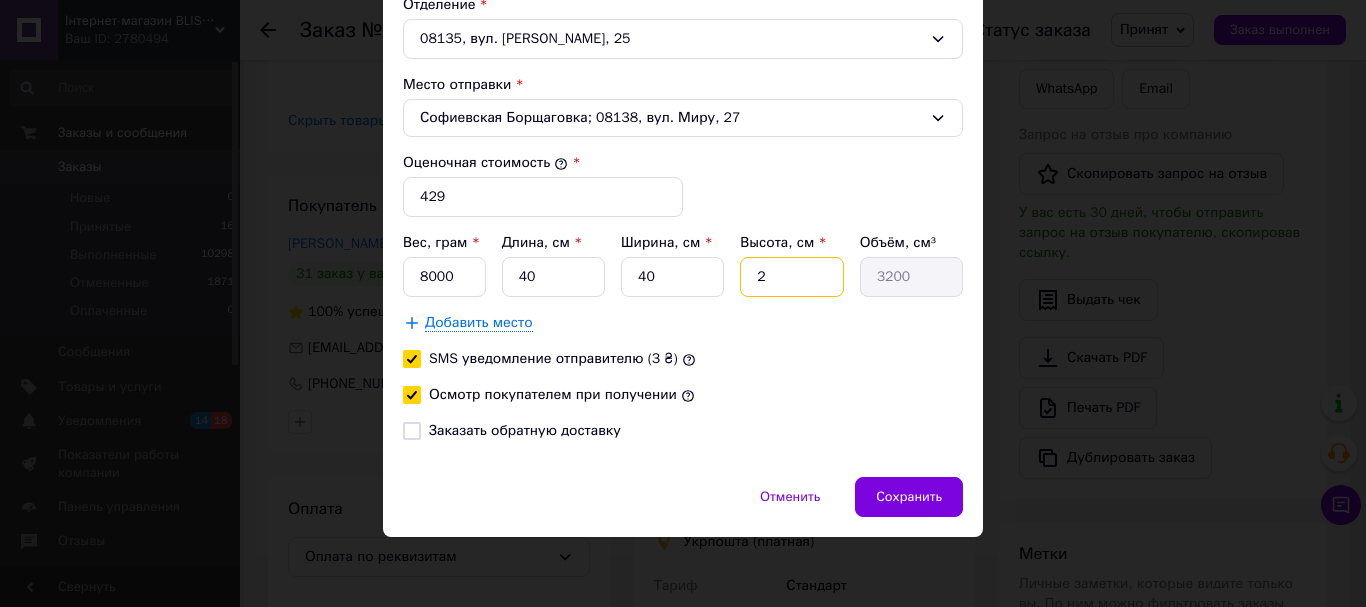 type on "20" 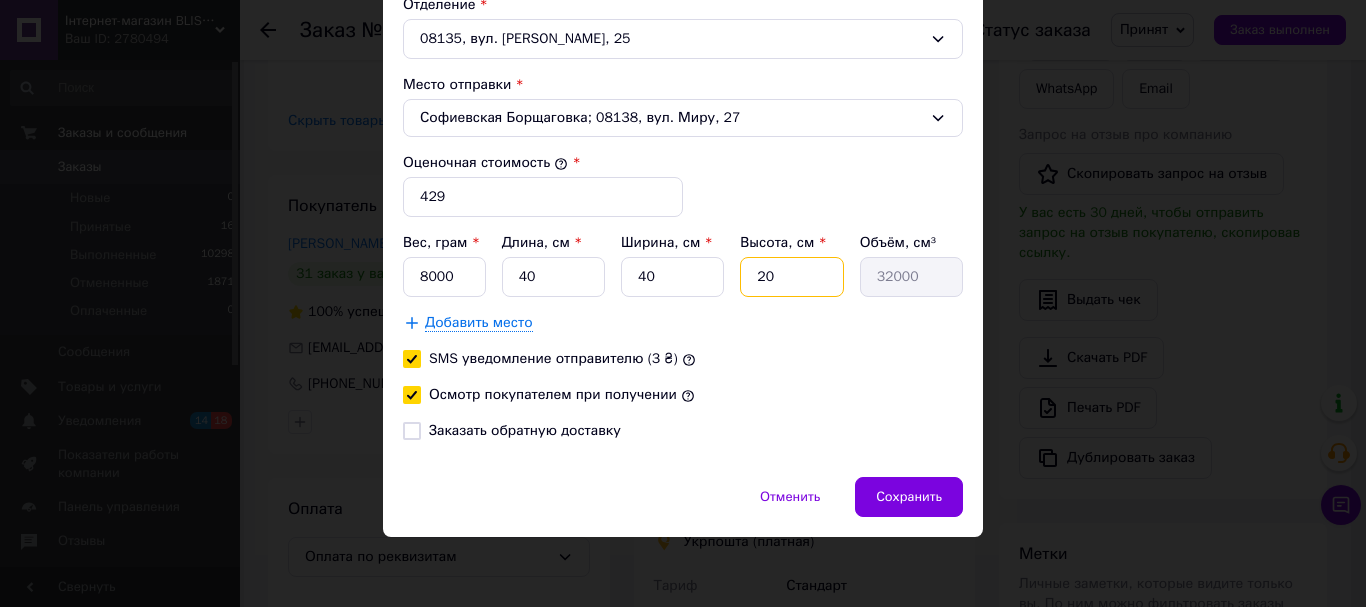 type on "20" 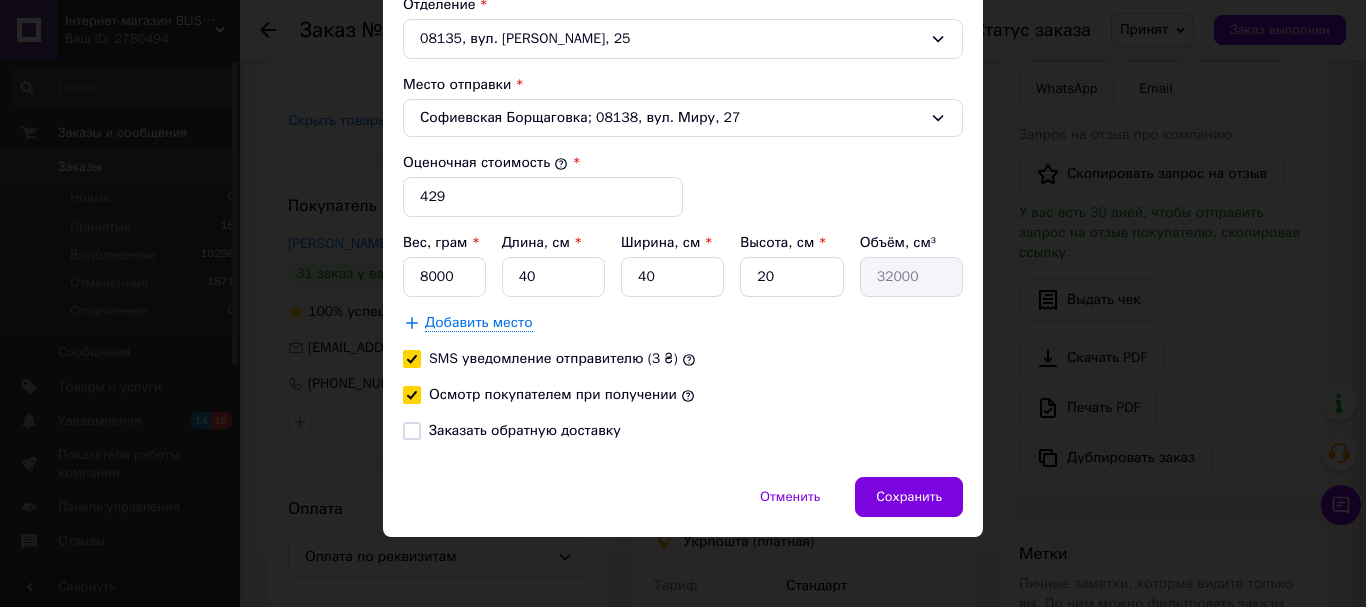 click on "Добавить место" at bounding box center (683, 323) 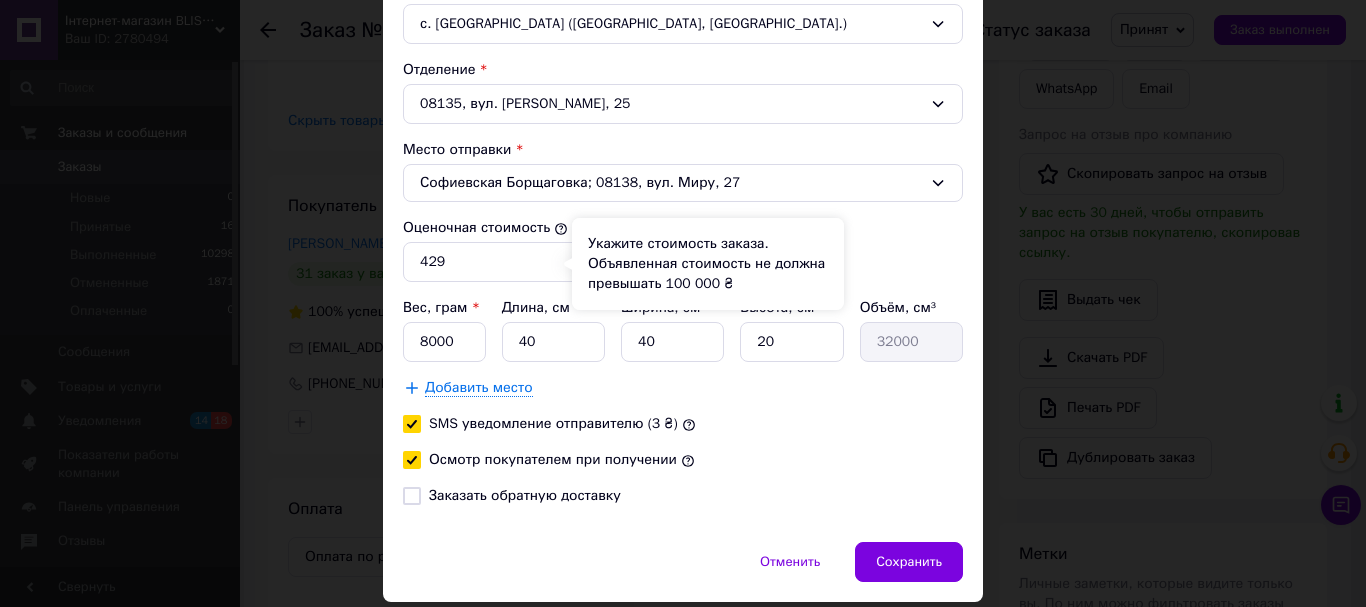 scroll, scrollTop: 616, scrollLeft: 0, axis: vertical 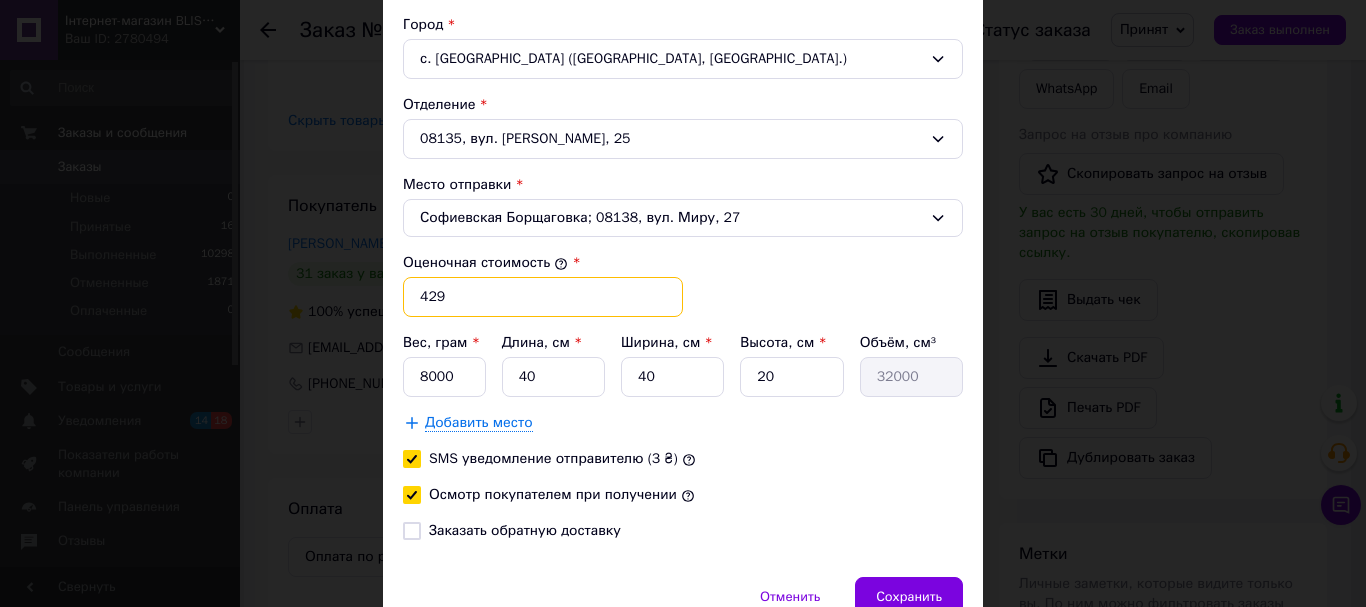click on "429" at bounding box center [543, 297] 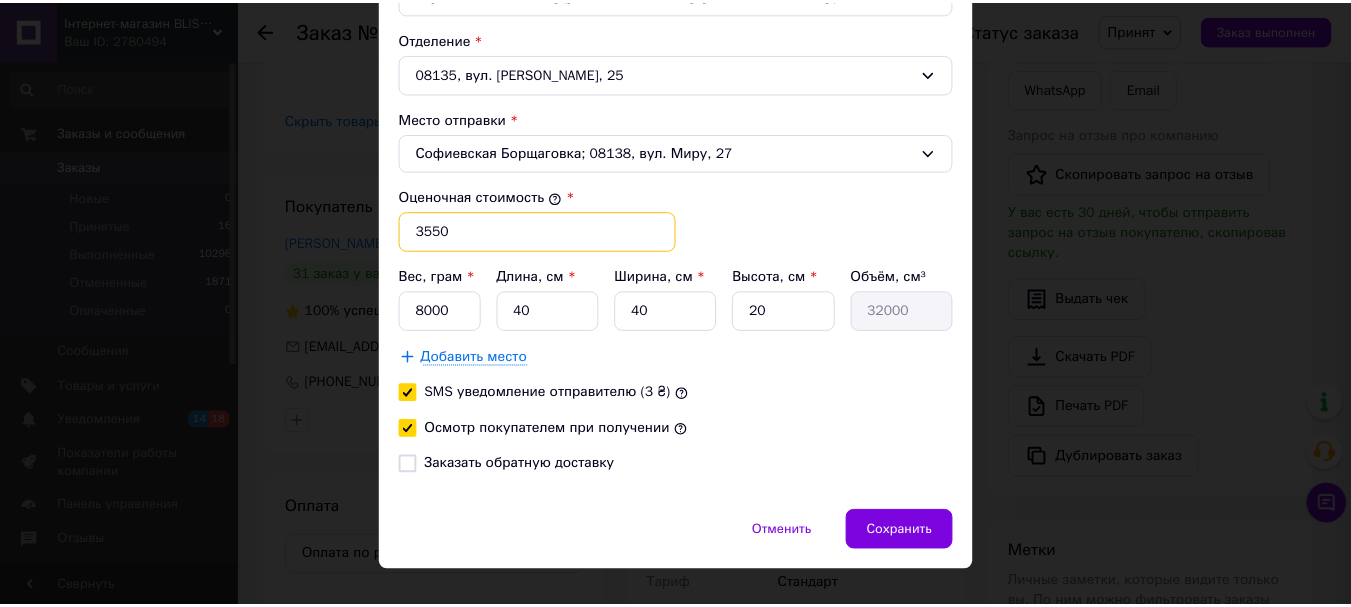 scroll, scrollTop: 716, scrollLeft: 0, axis: vertical 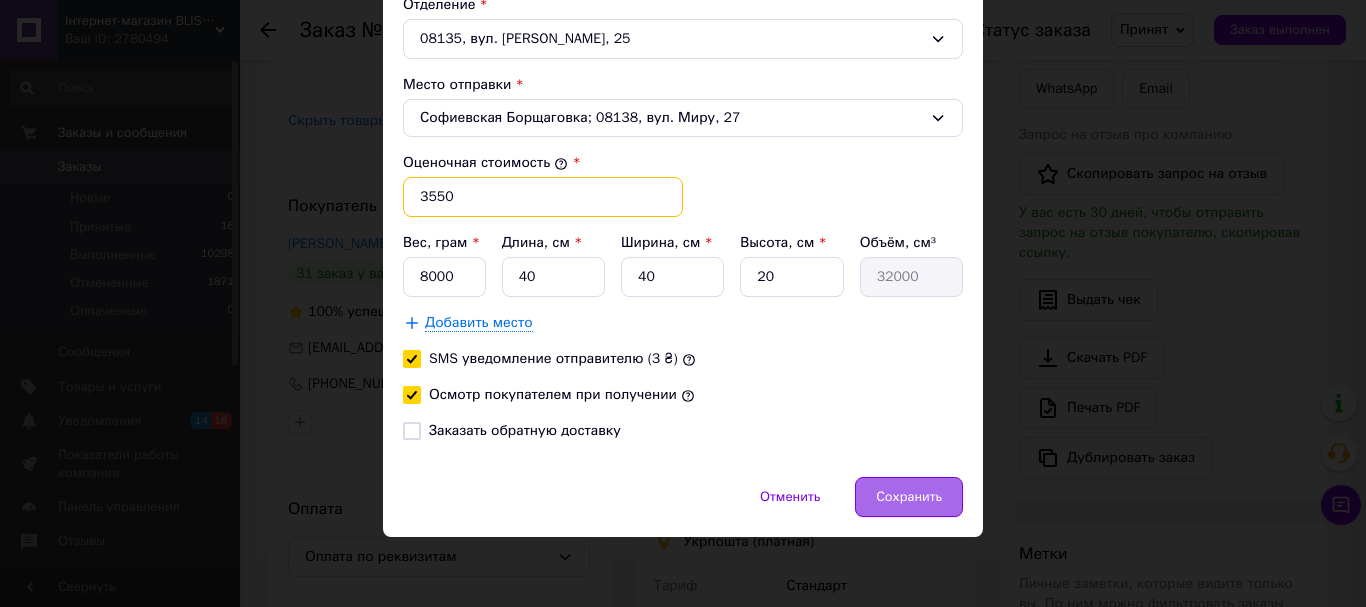 type on "3550" 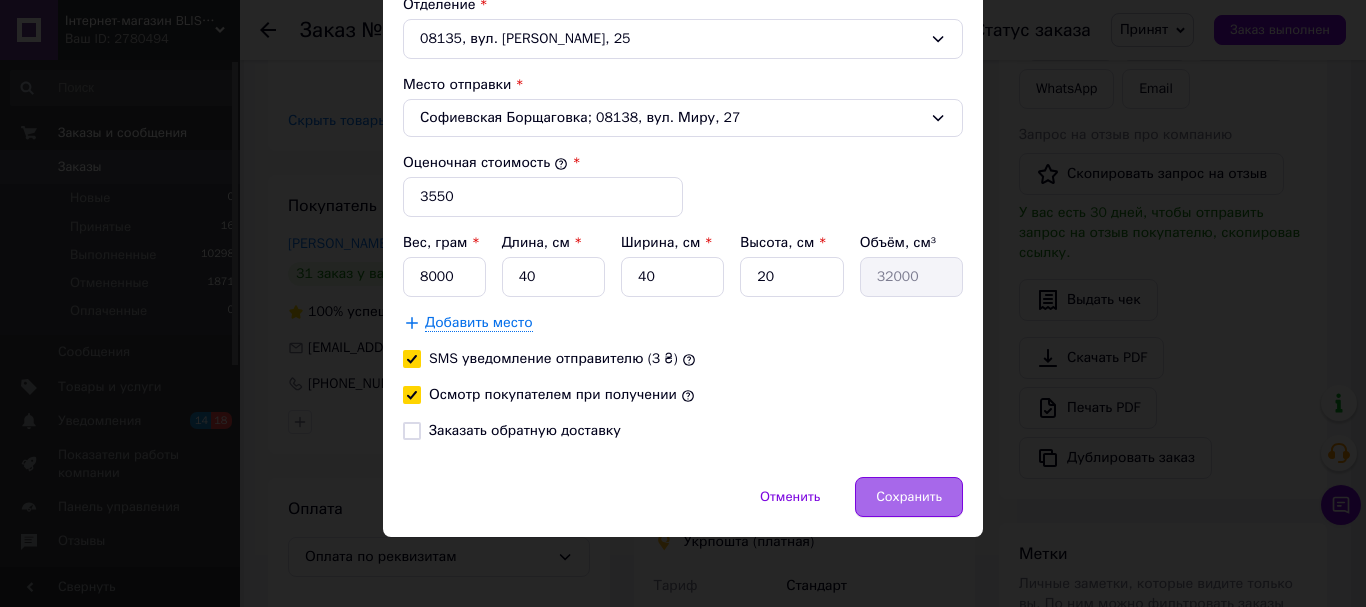 click on "Сохранить" at bounding box center (909, 497) 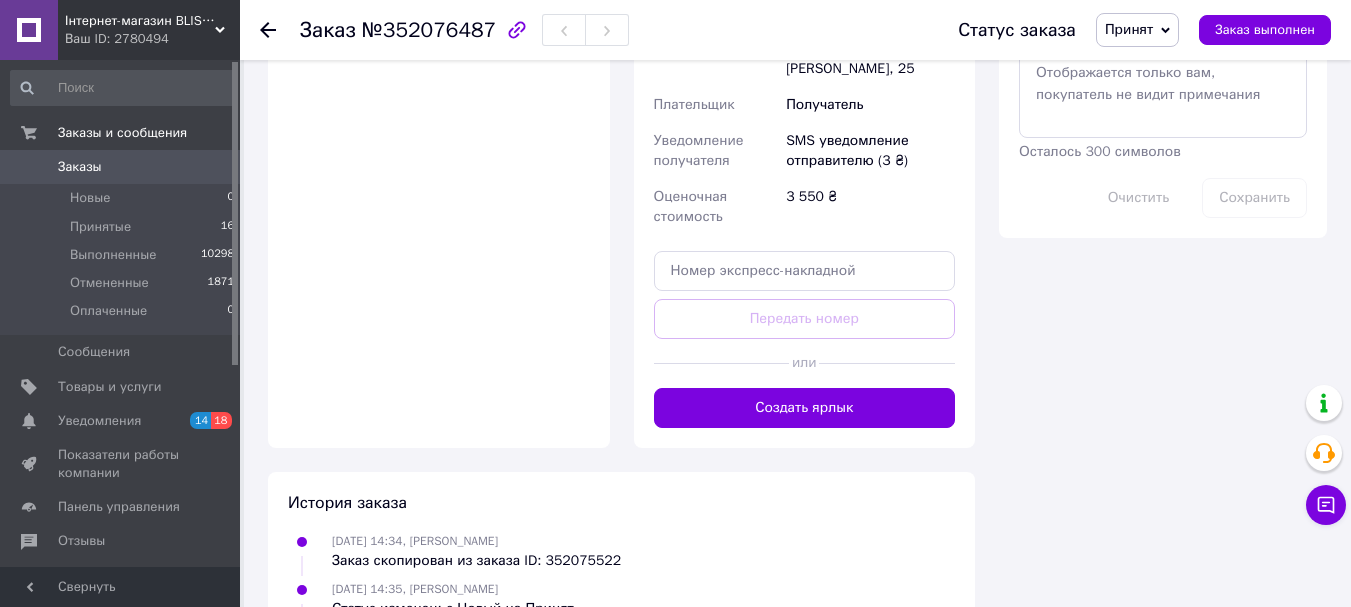 scroll, scrollTop: 1100, scrollLeft: 0, axis: vertical 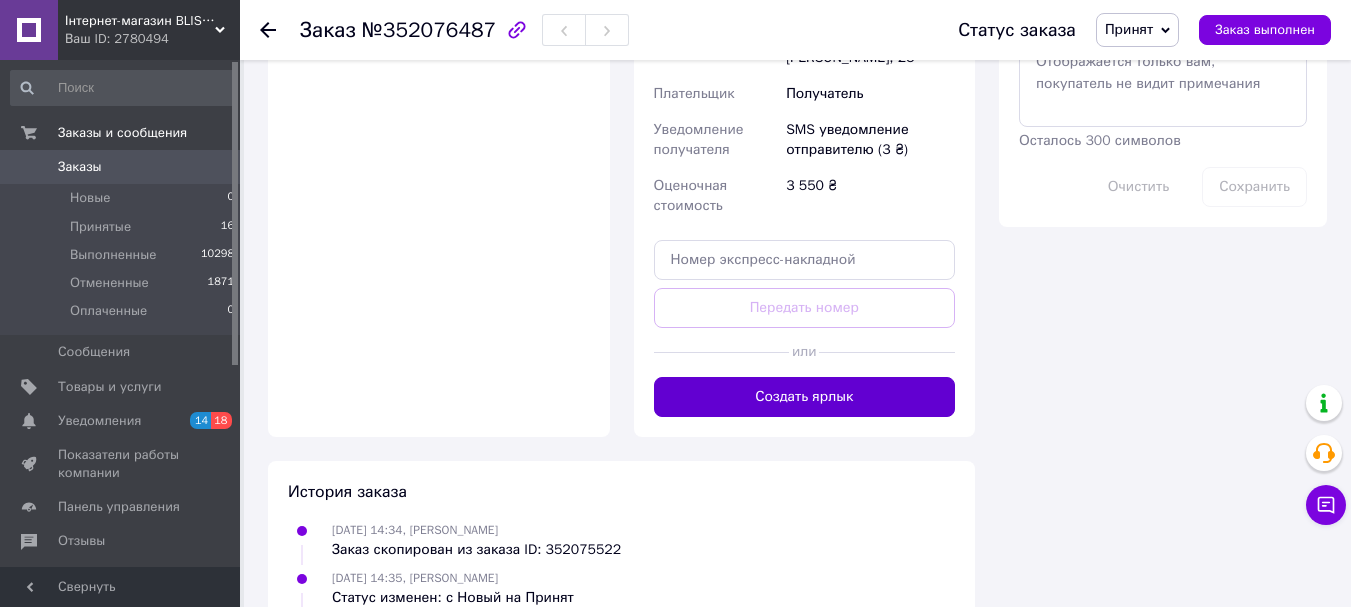 click on "Создать ярлык" at bounding box center [805, 397] 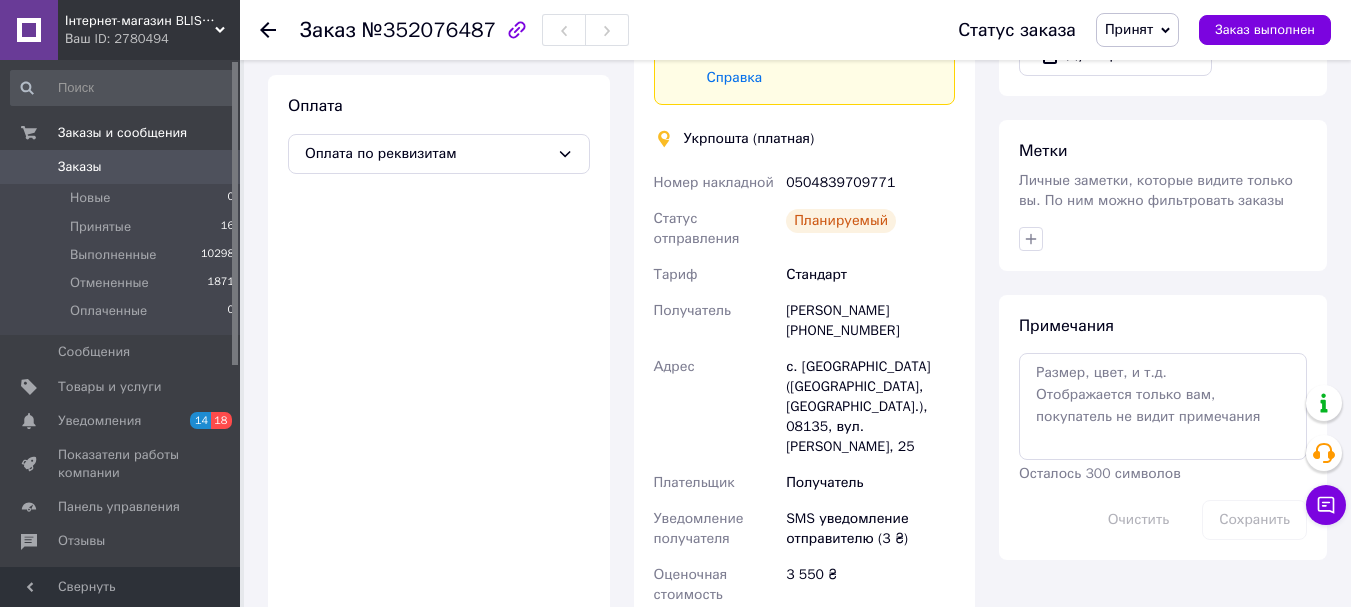scroll, scrollTop: 800, scrollLeft: 0, axis: vertical 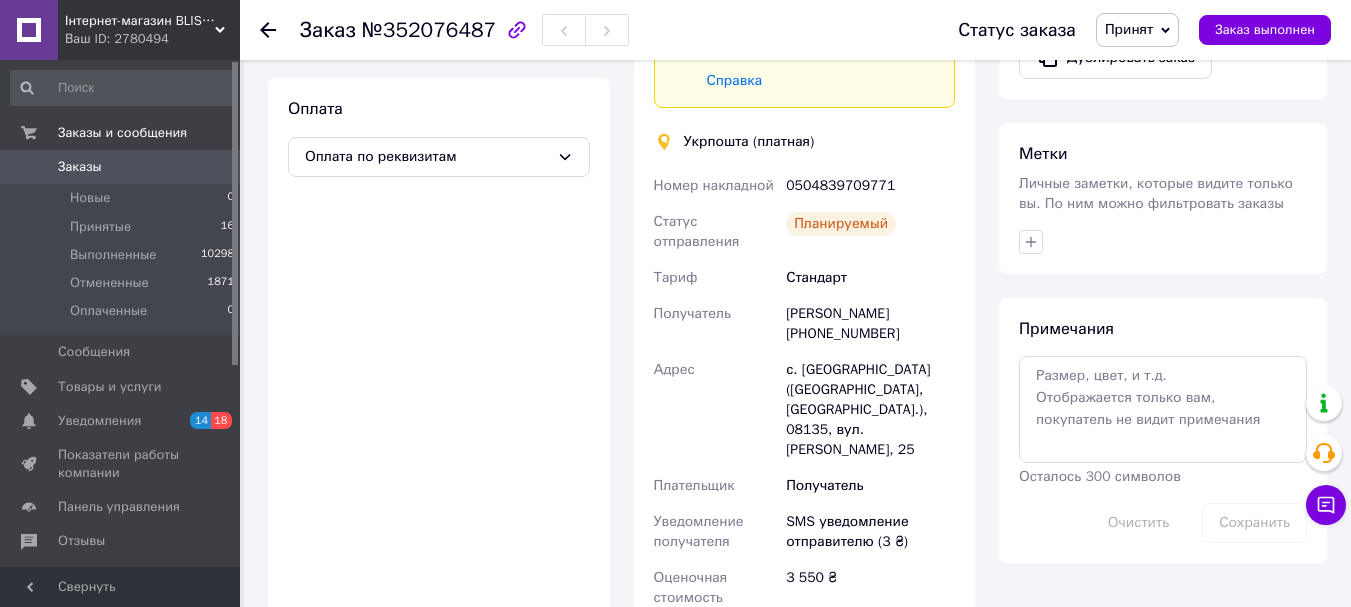 click on "0504839709771" at bounding box center [870, 186] 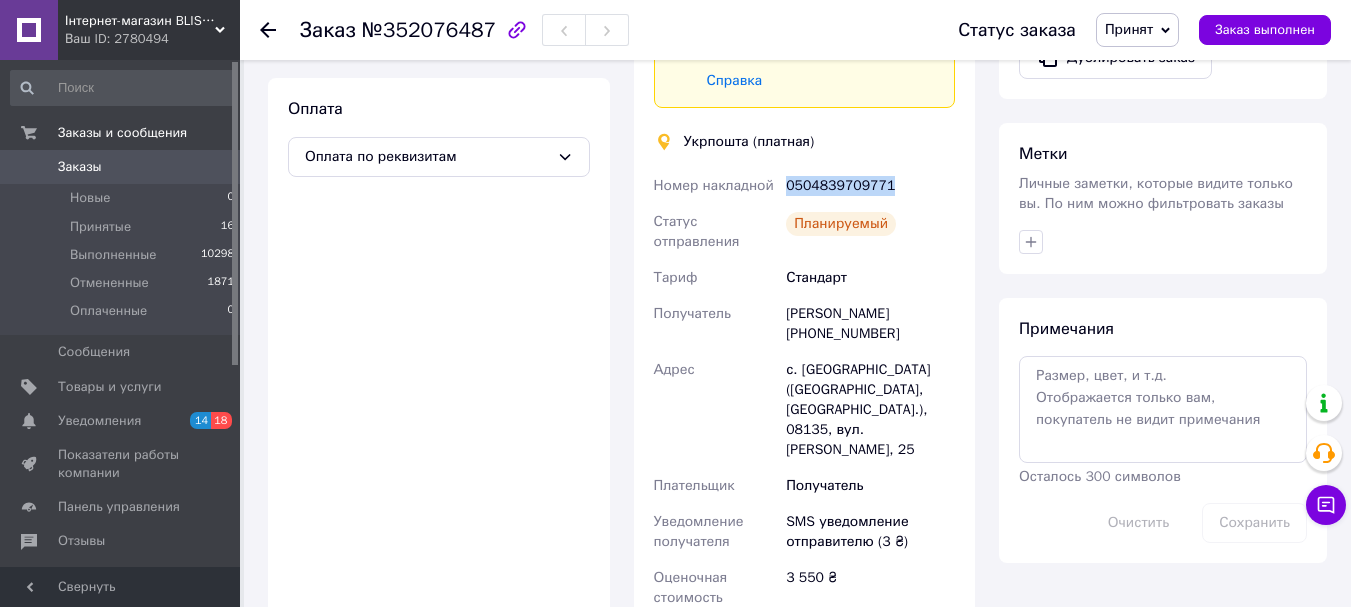 click on "0504839709771" at bounding box center (870, 186) 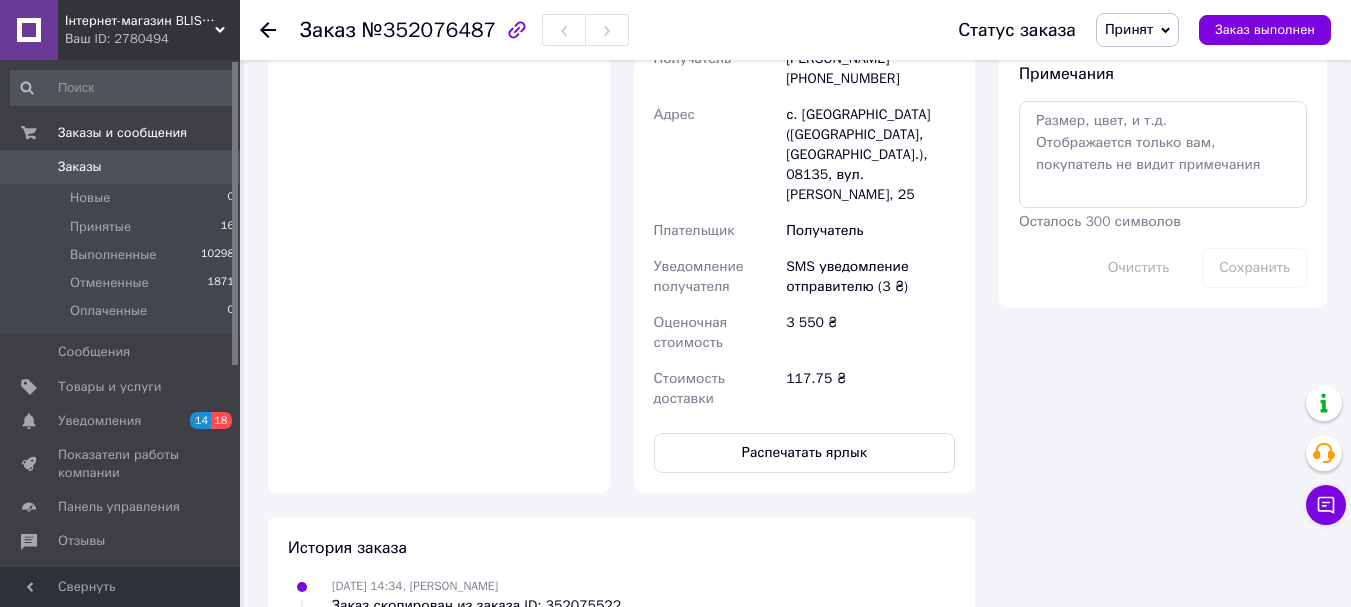 scroll, scrollTop: 1020, scrollLeft: 0, axis: vertical 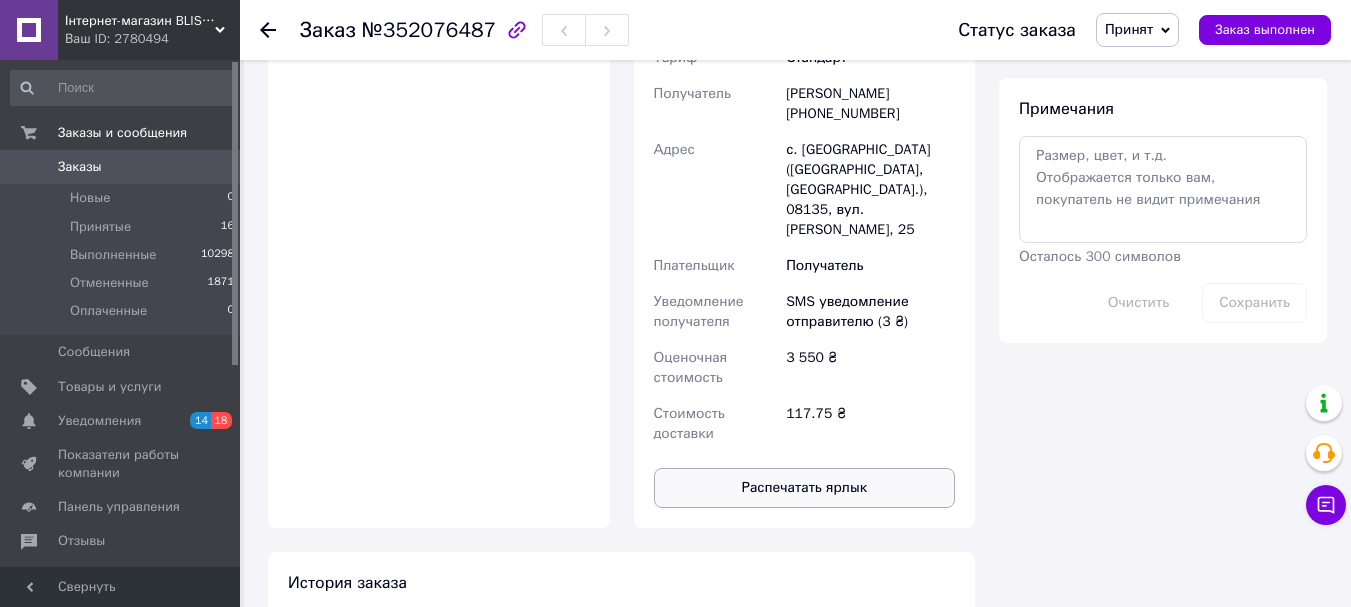click on "Распечатать ярлык" at bounding box center (805, 488) 